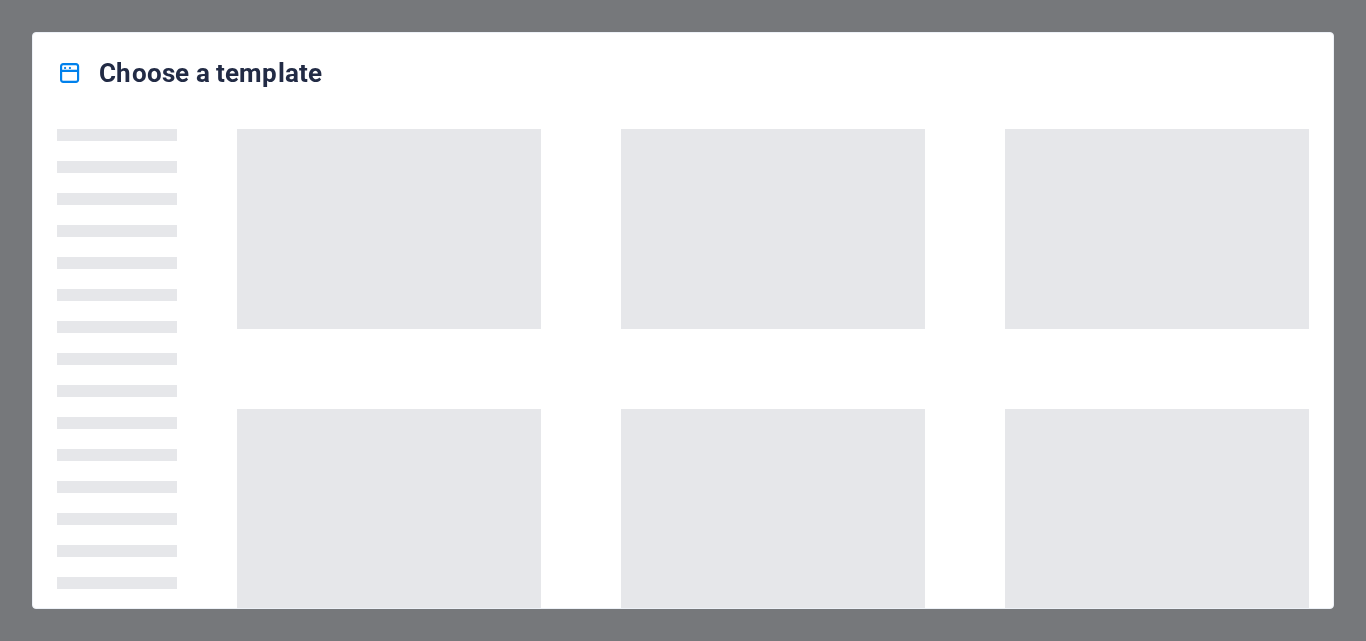 scroll, scrollTop: 0, scrollLeft: 0, axis: both 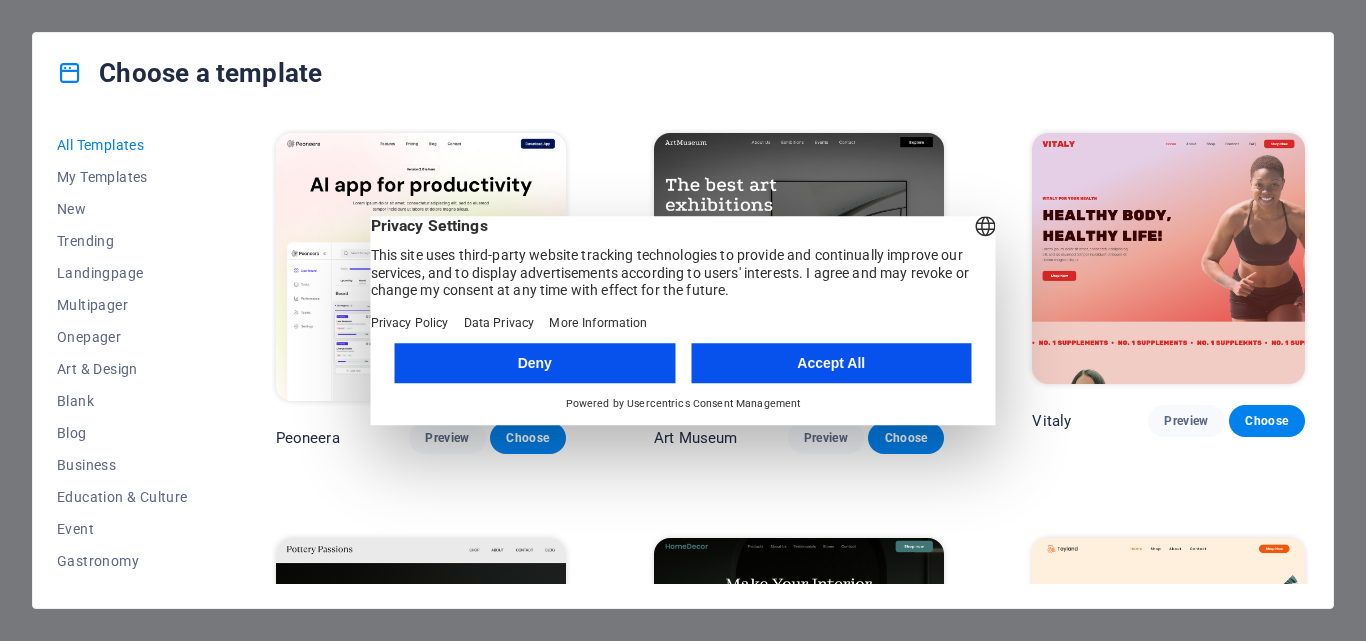 click on "Accept All" at bounding box center (831, 363) 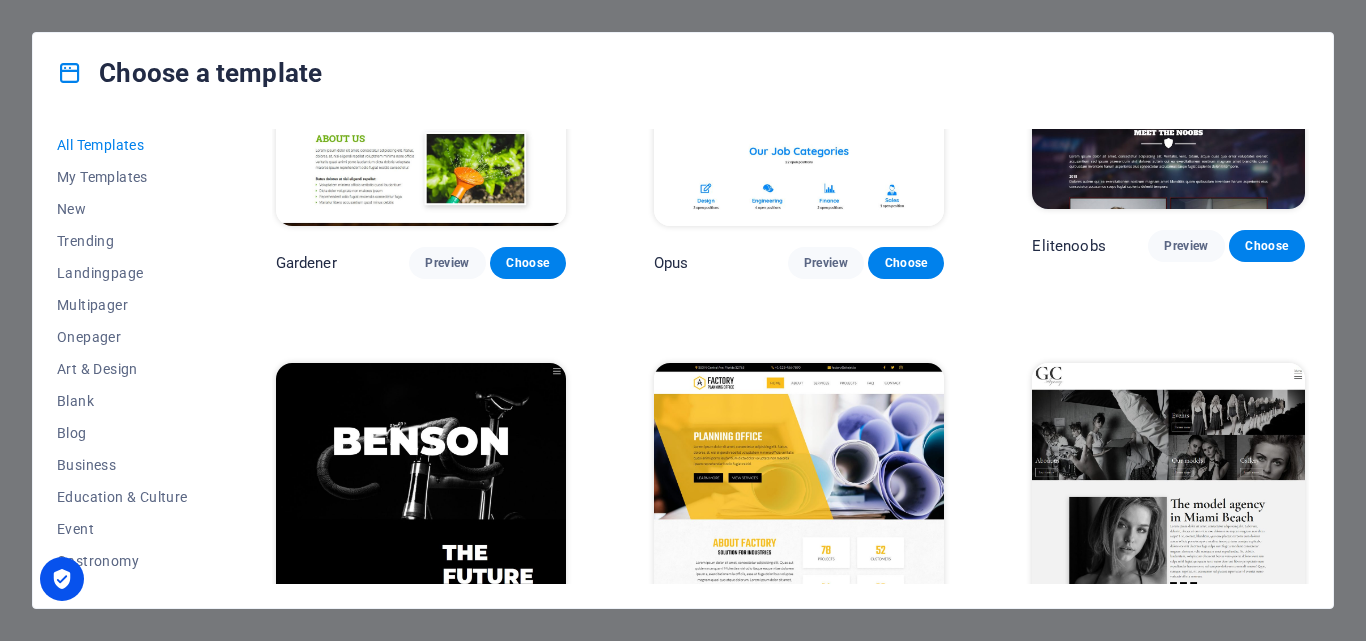 scroll, scrollTop: 15355, scrollLeft: 0, axis: vertical 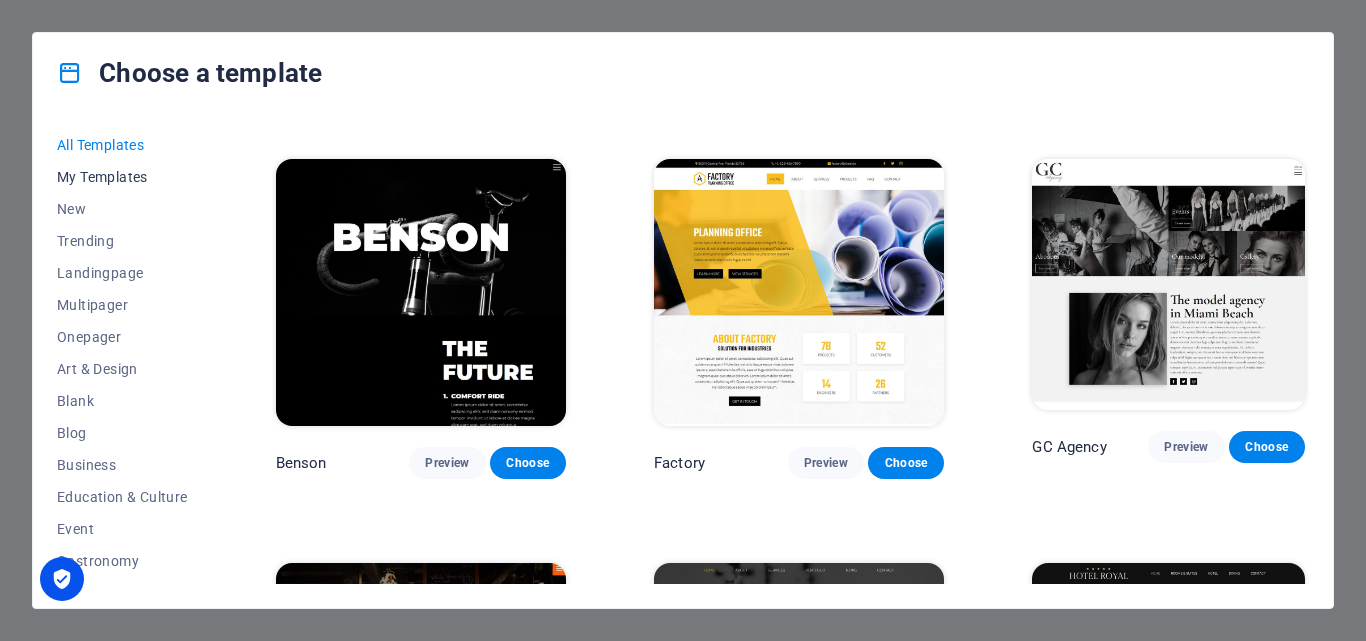 click on "My Templates" at bounding box center (122, 177) 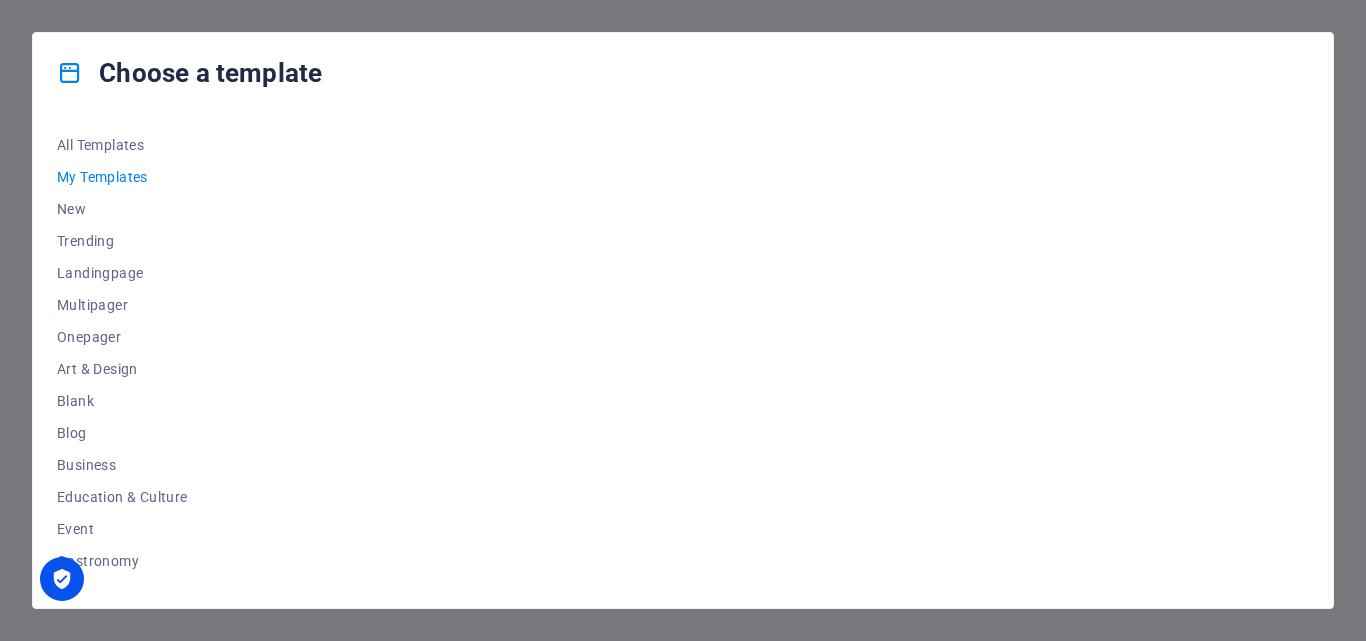 scroll, scrollTop: 0, scrollLeft: 0, axis: both 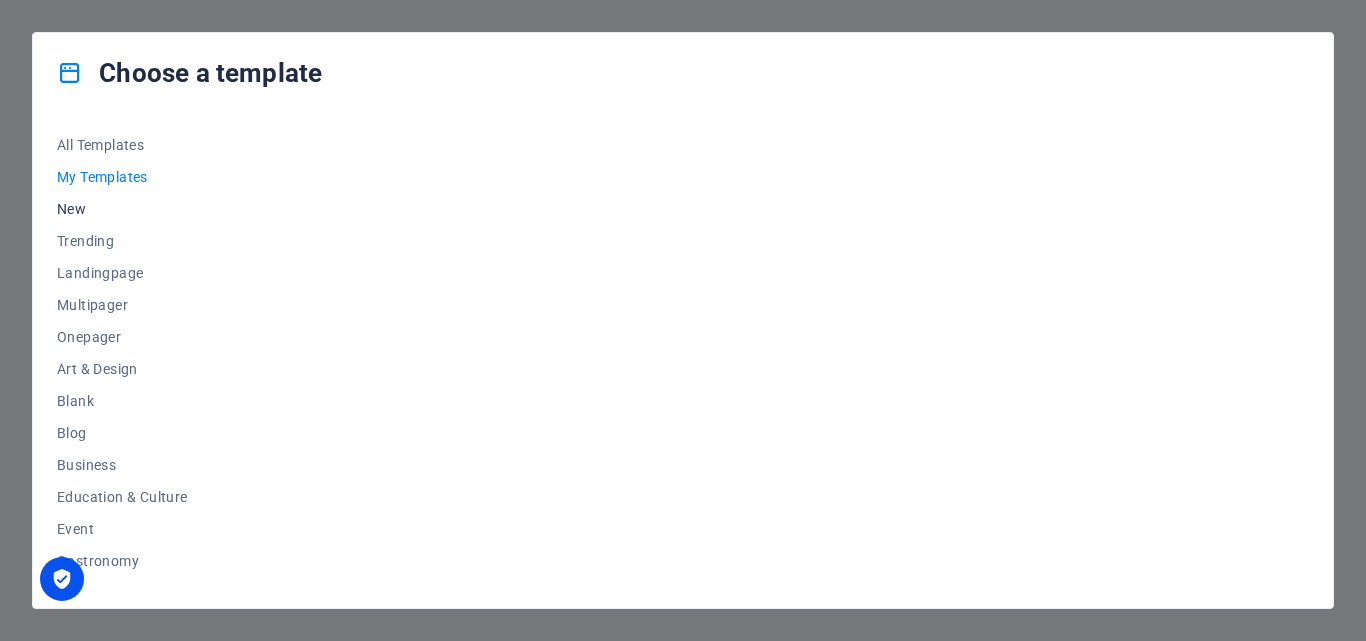 click on "New" at bounding box center (122, 209) 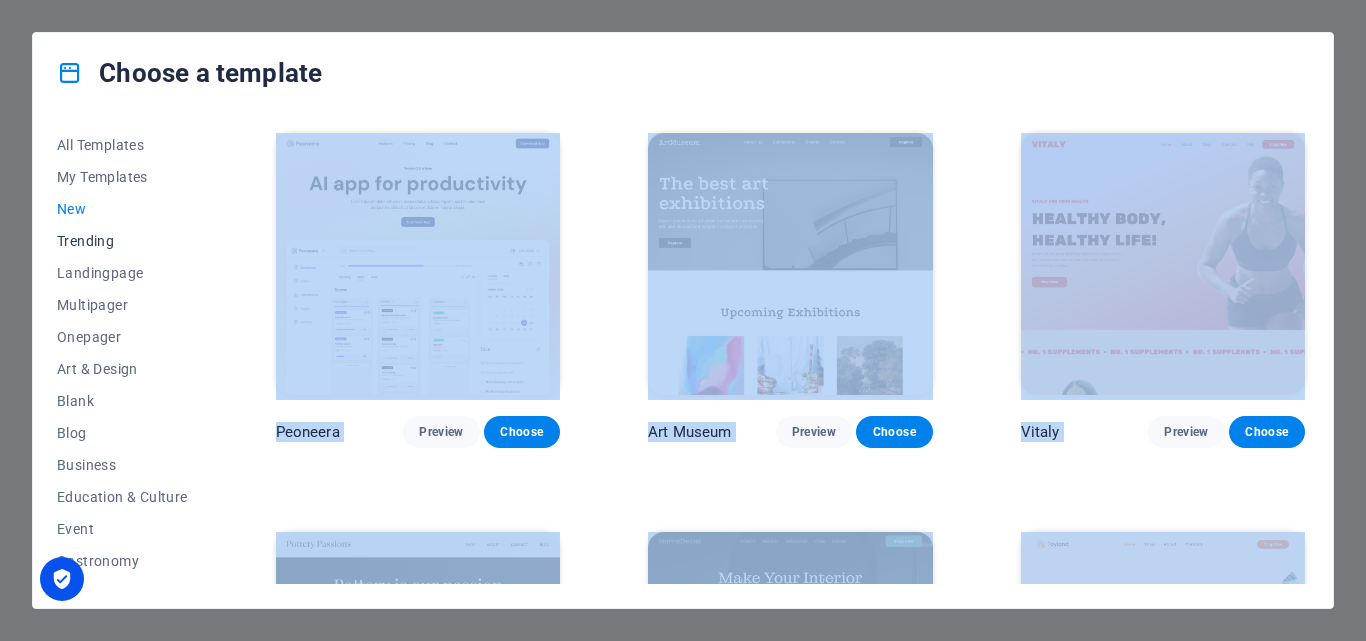 click on "Trending" at bounding box center (122, 241) 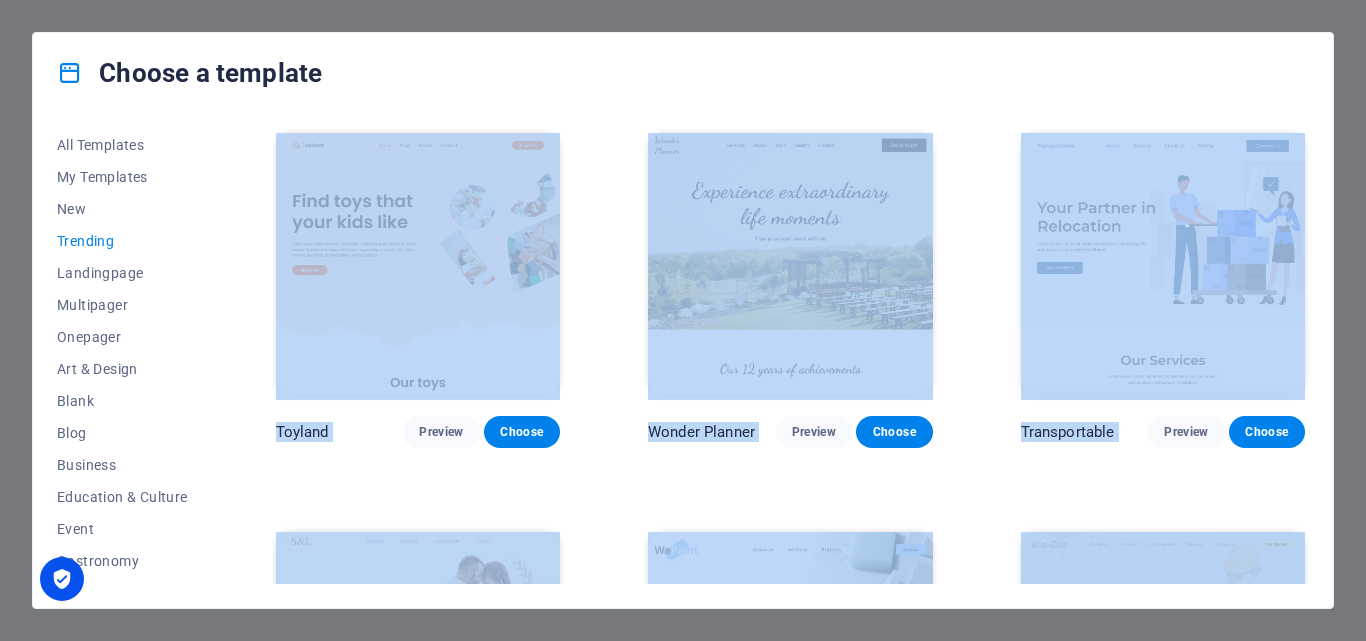 click on "Trending" at bounding box center (122, 241) 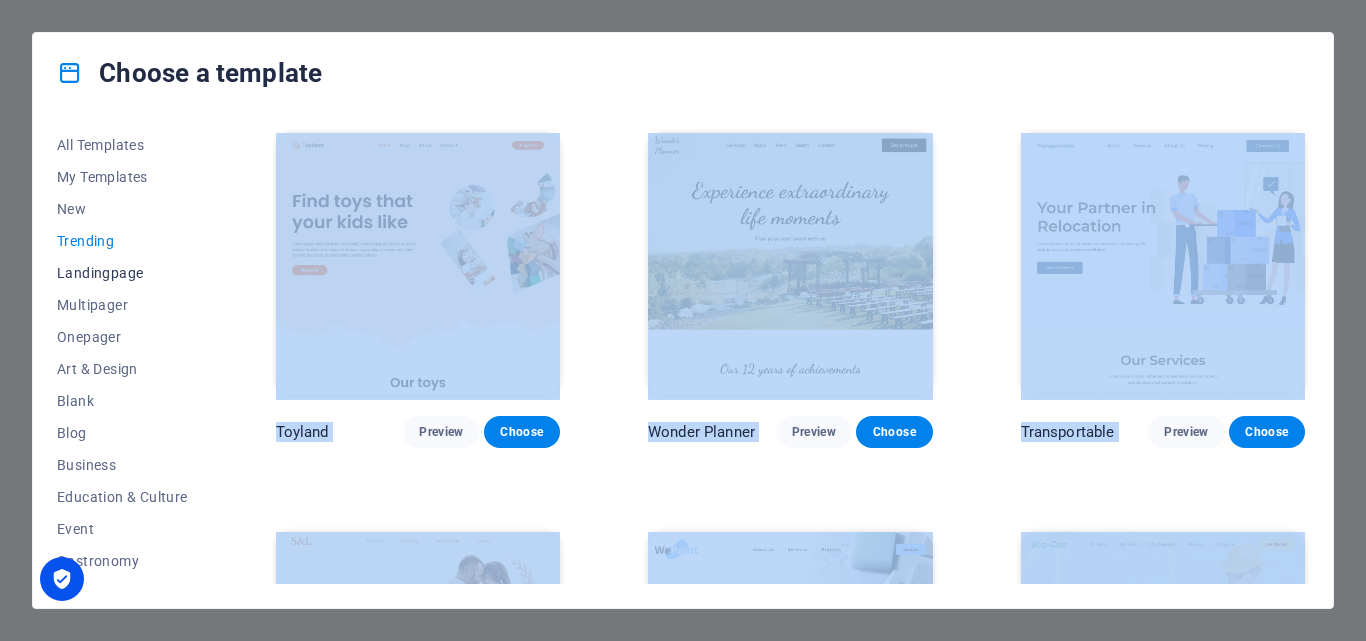 click on "Landingpage" at bounding box center (122, 273) 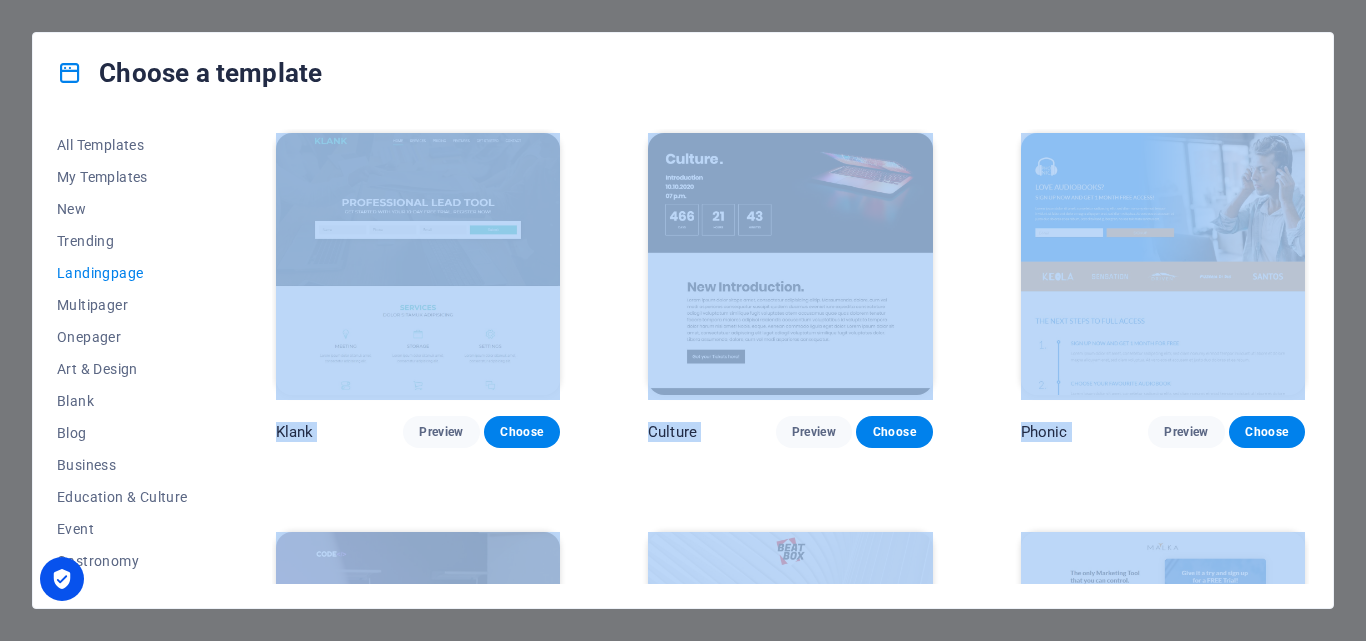click on "All Templates My Templates New Trending Landingpage Multipager Onepager Art & Design Blank Blog Business Education & Culture Event Gastronomy Health IT & Media Legal & Finance Non-Profit Performance Portfolio Services Shop Sports & Beauty Trades Travel Wireframe" at bounding box center (134, 356) 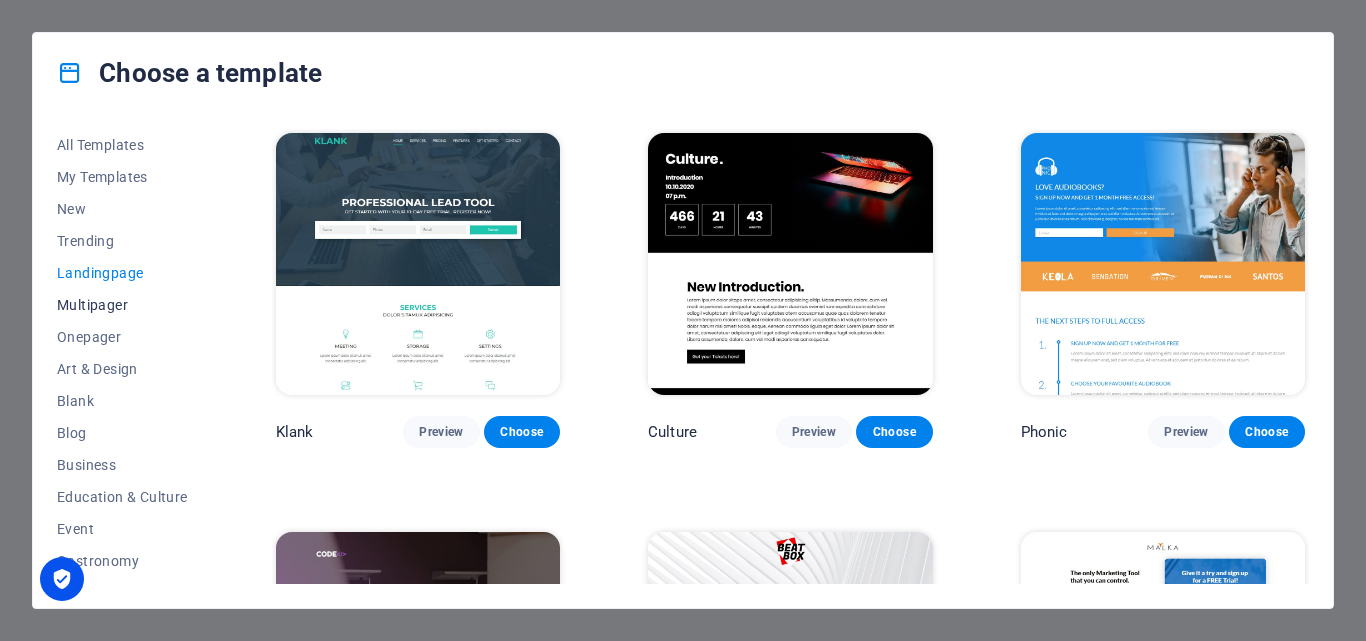 click on "Multipager" at bounding box center (122, 305) 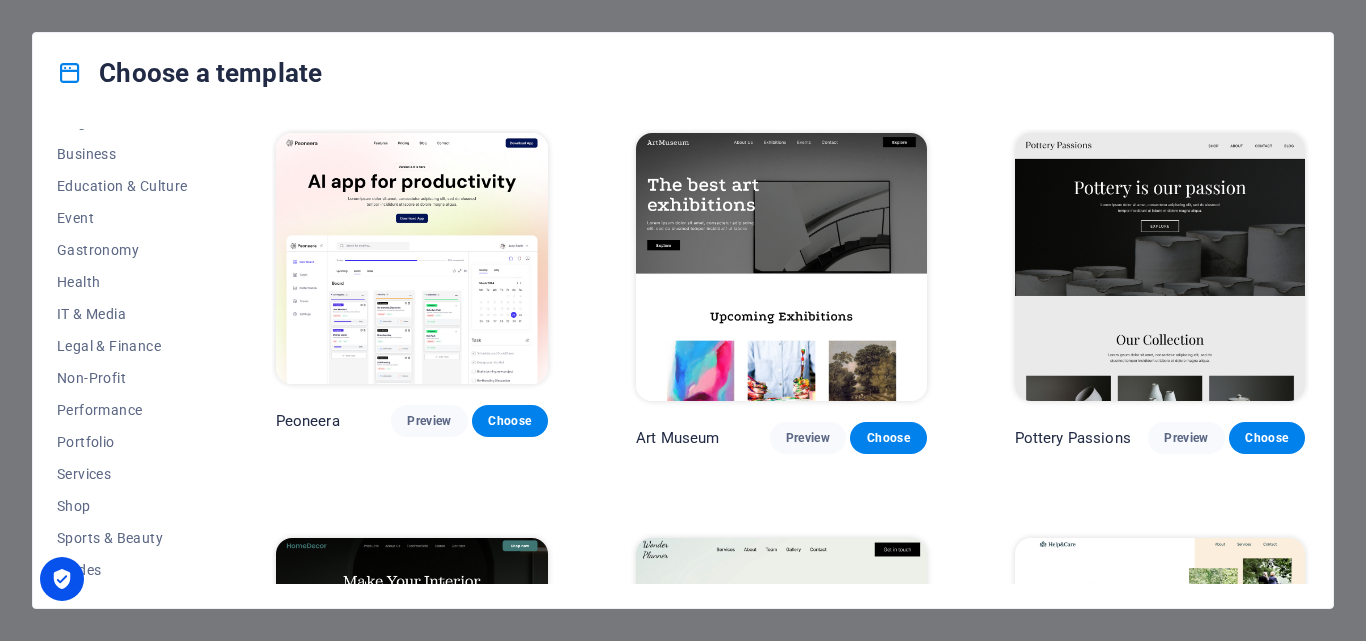 scroll, scrollTop: 315, scrollLeft: 0, axis: vertical 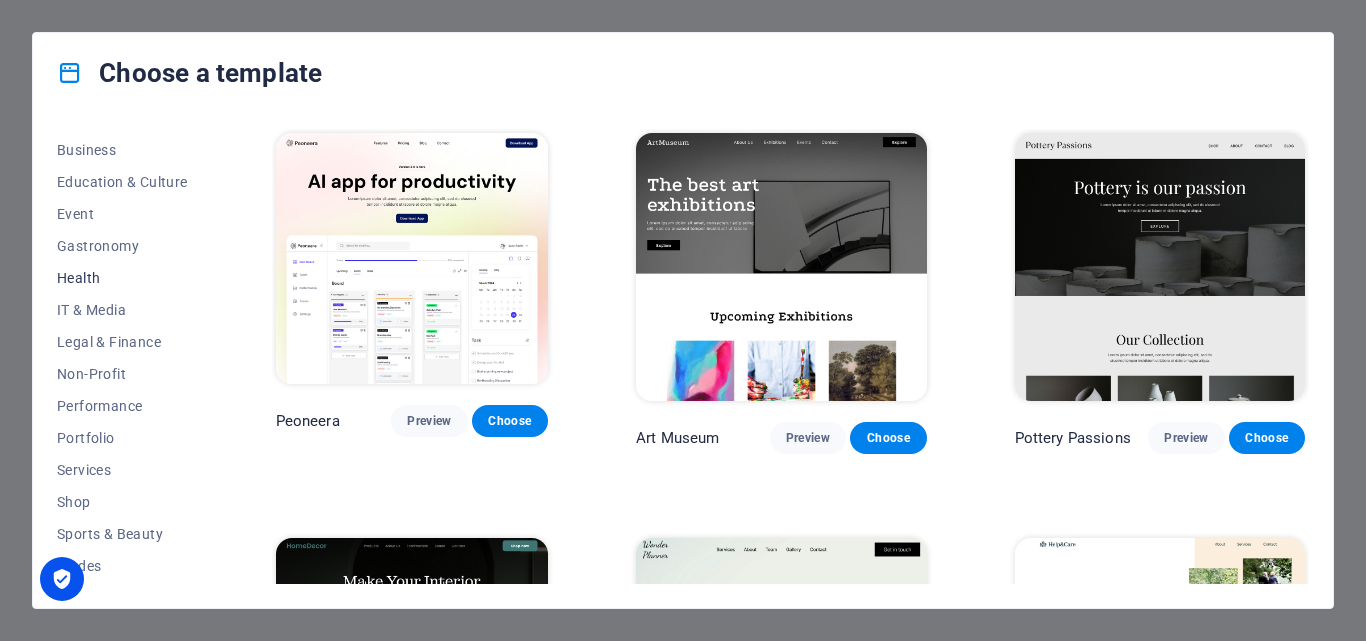 click on "Health" at bounding box center (122, 278) 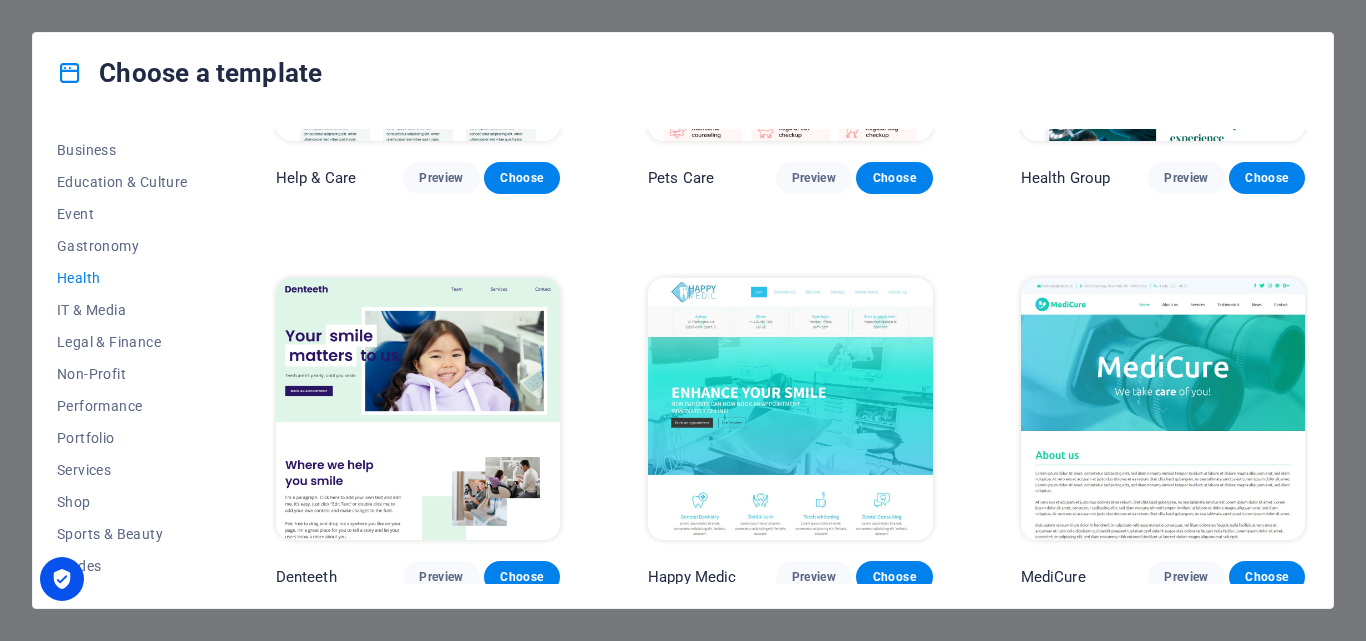 scroll, scrollTop: 0, scrollLeft: 0, axis: both 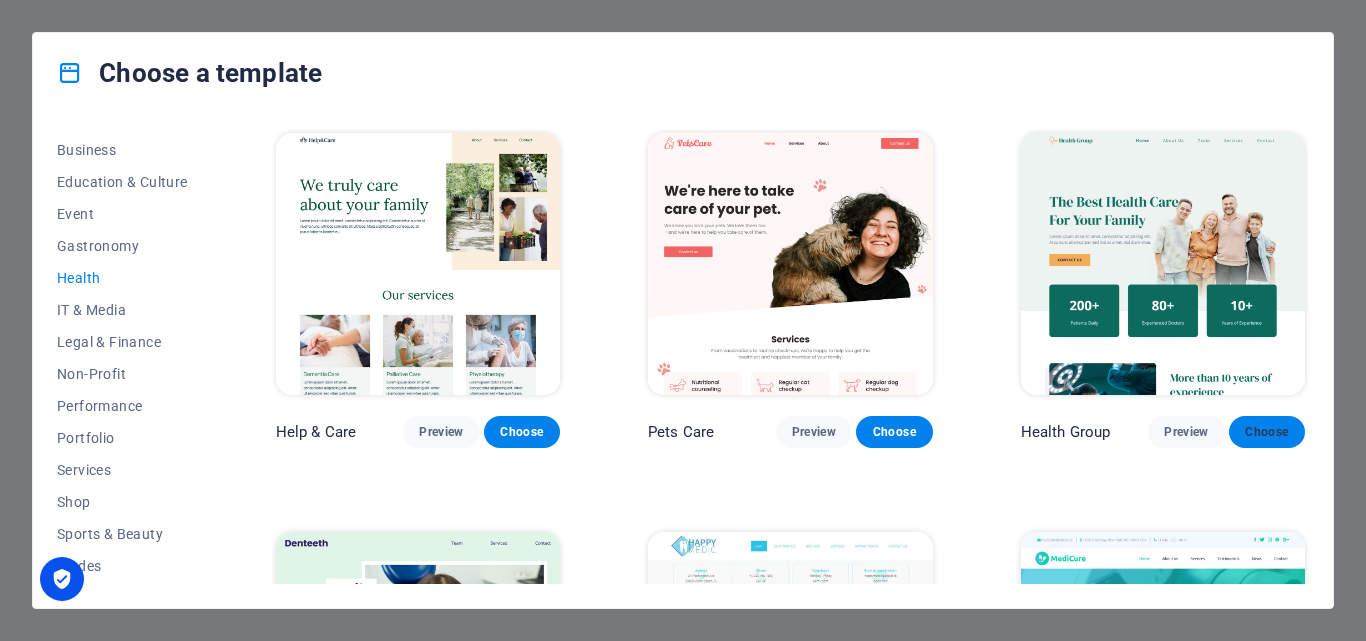 click on "Choose" at bounding box center [1267, 432] 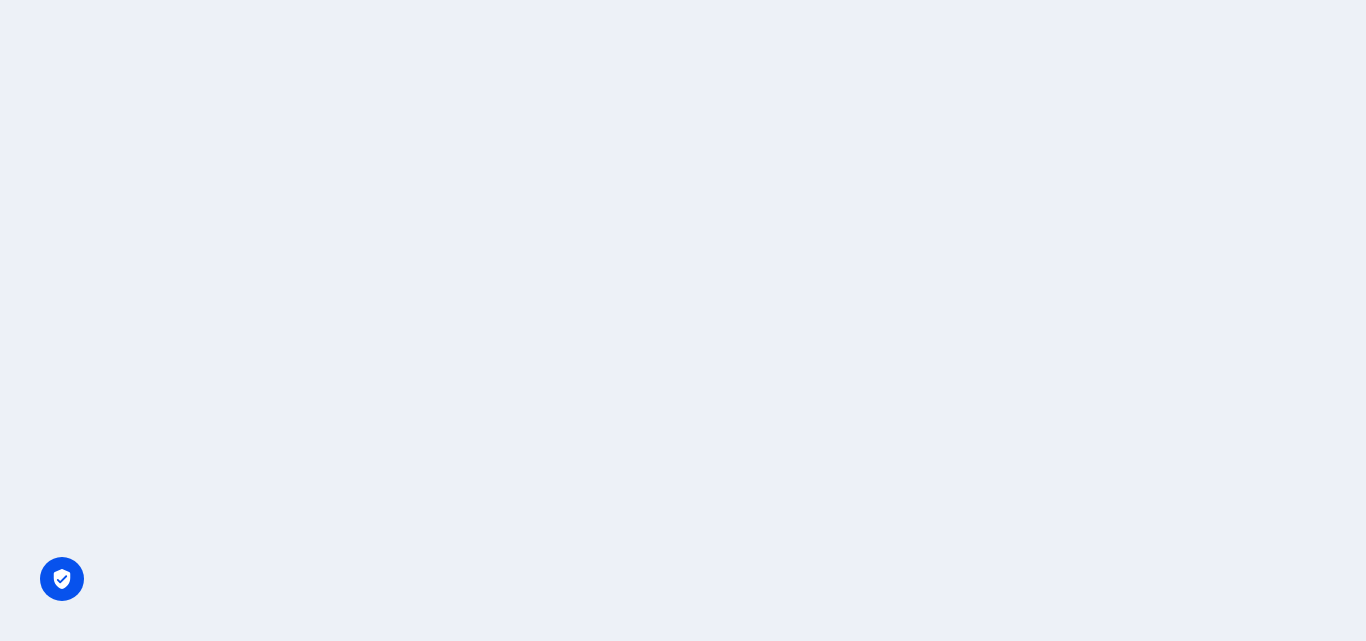 scroll, scrollTop: 0, scrollLeft: 0, axis: both 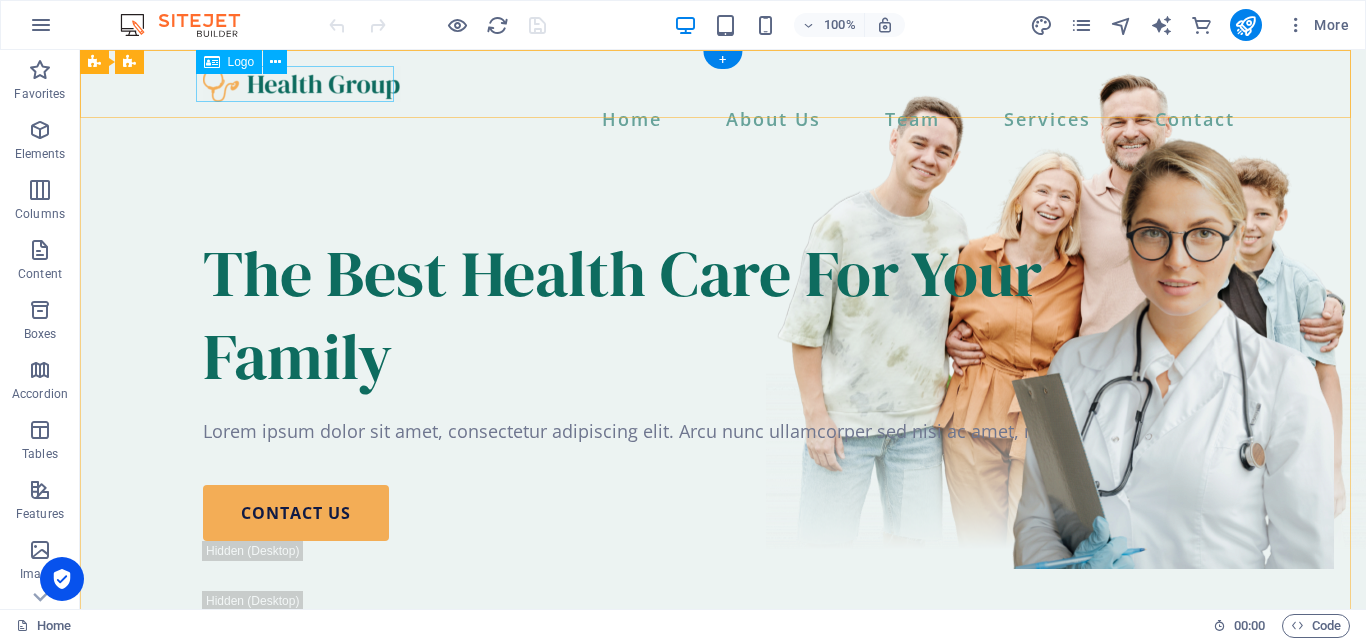 click at bounding box center [723, 84] 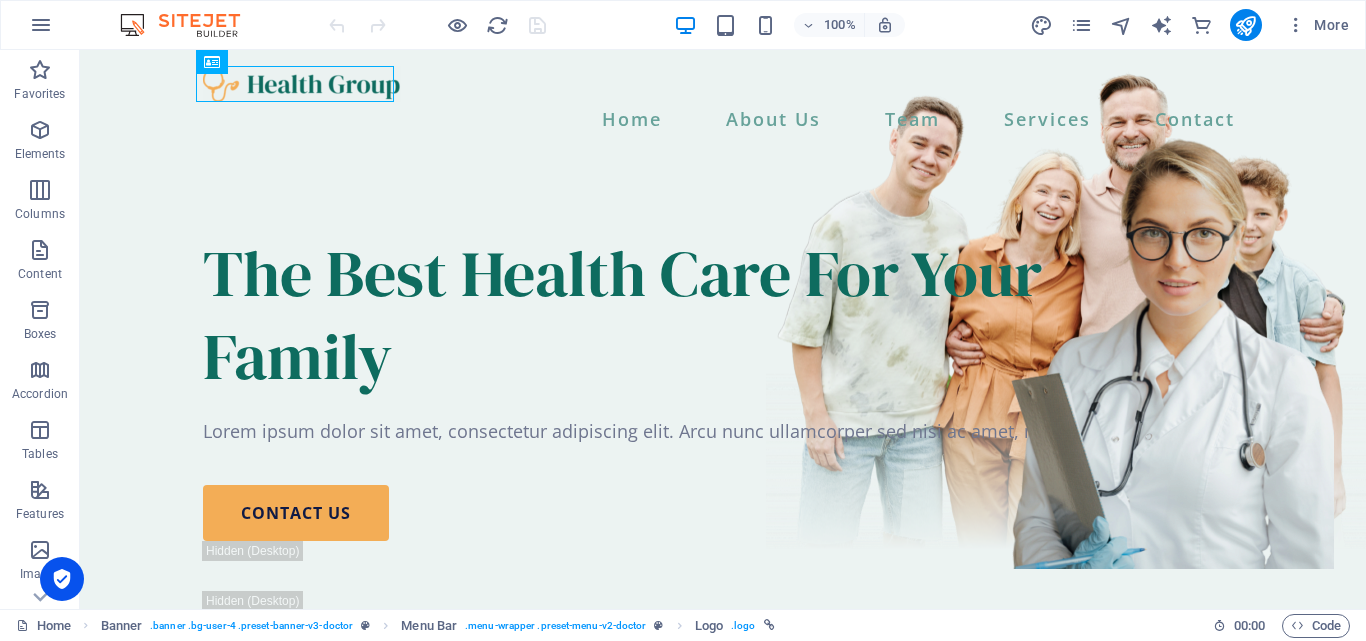 click on "100% More" at bounding box center (683, 25) 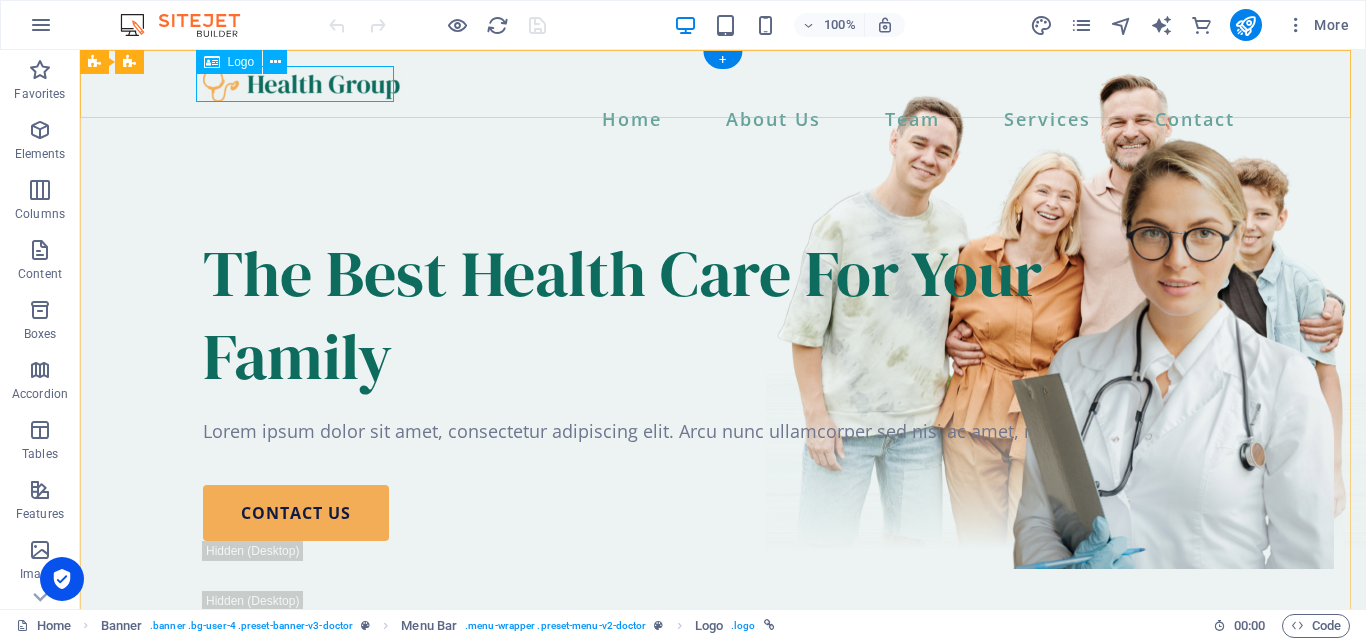 click at bounding box center [723, 84] 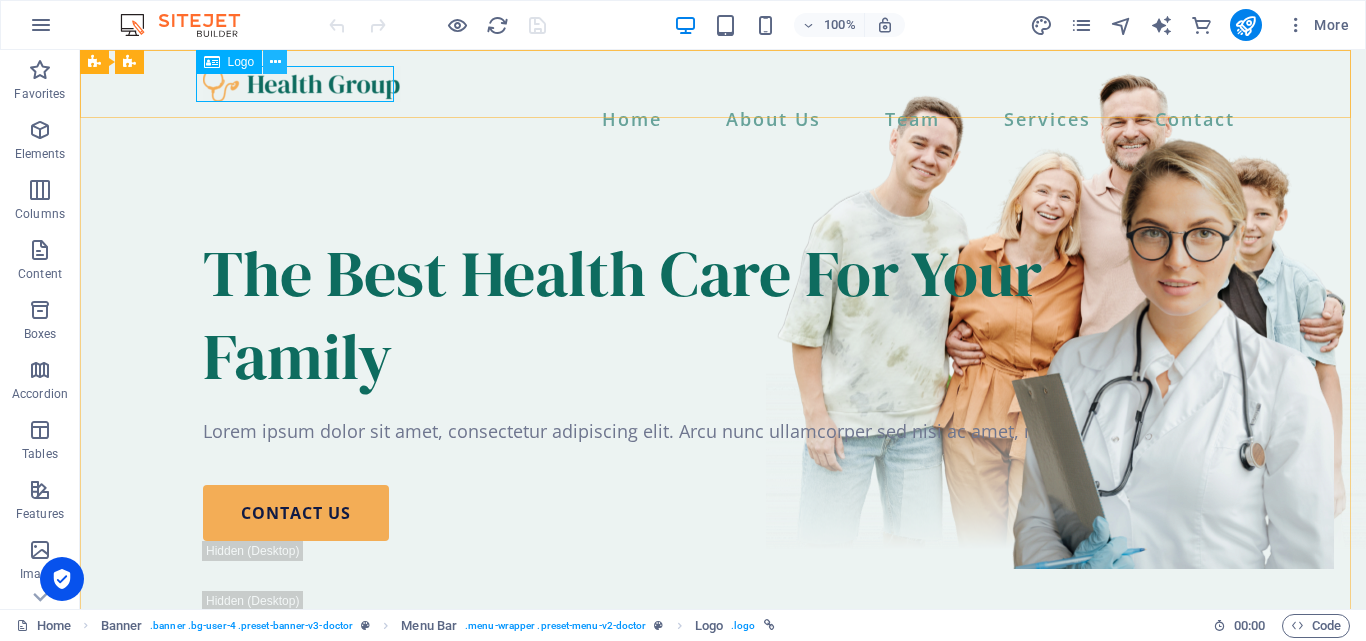 click at bounding box center [275, 62] 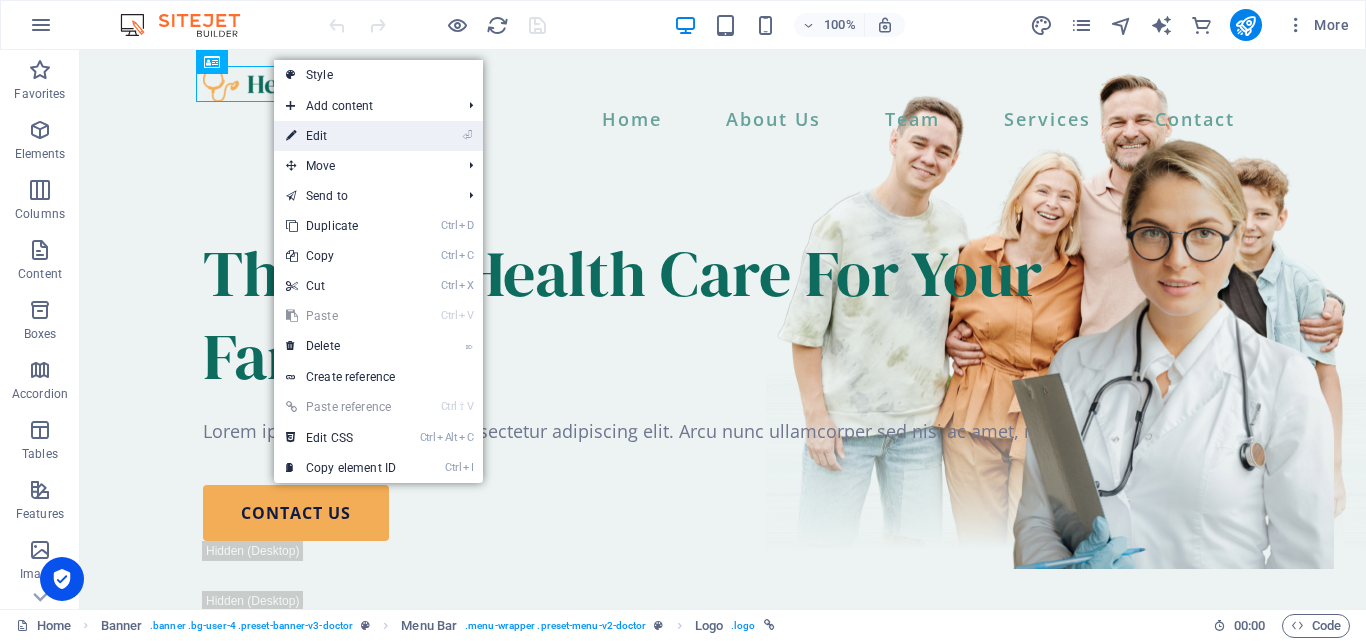 click on "⏎  Edit" at bounding box center (341, 136) 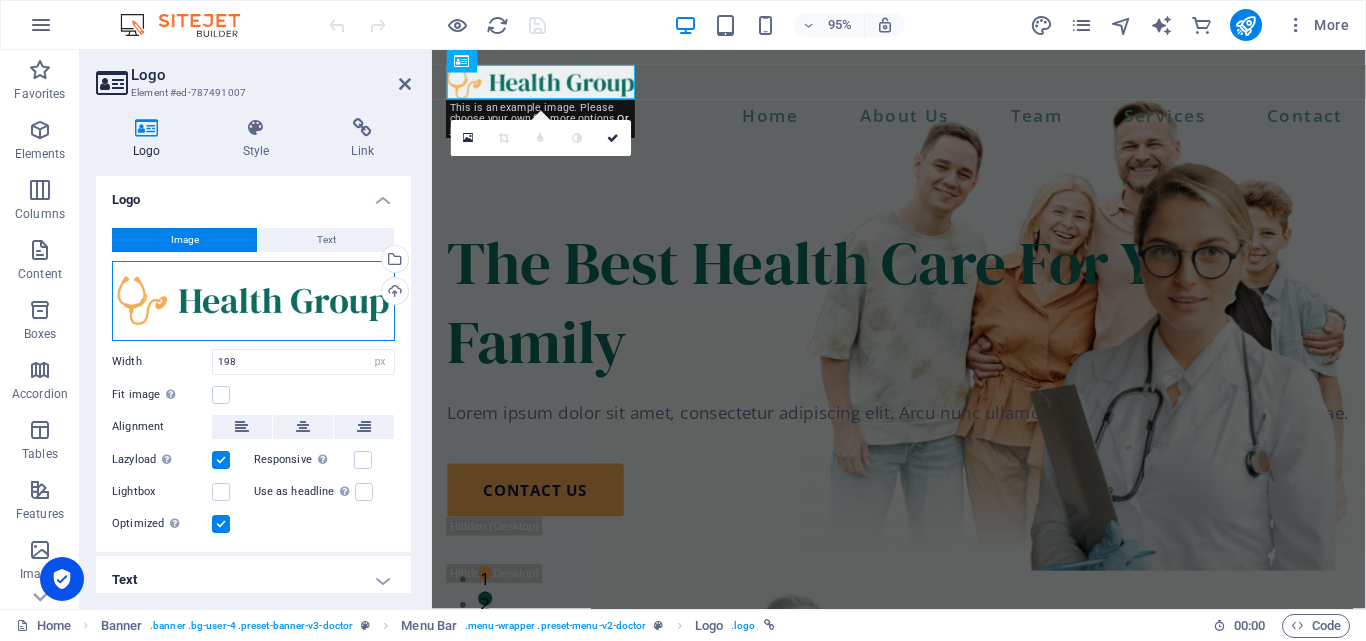 click on "Drag files here, click to choose files or select files from Files or our free stock photos & videos" at bounding box center [253, 301] 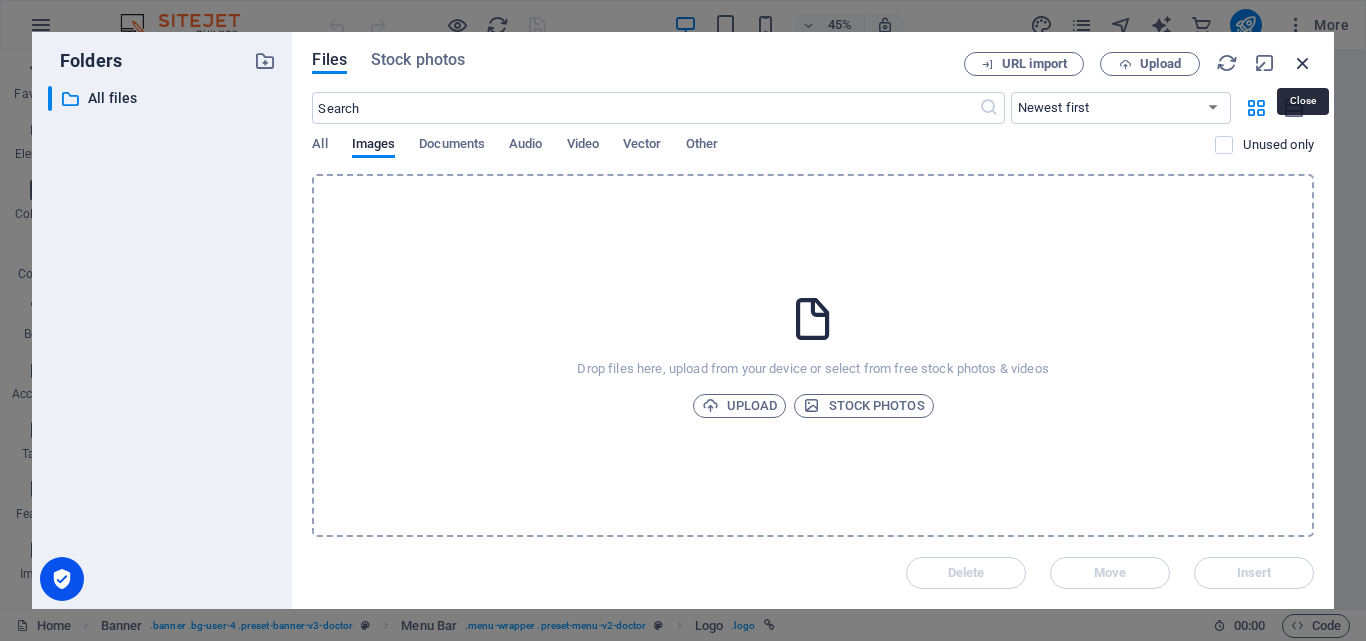 drag, startPoint x: 1296, startPoint y: 52, endPoint x: 726, endPoint y: 7, distance: 571.77356 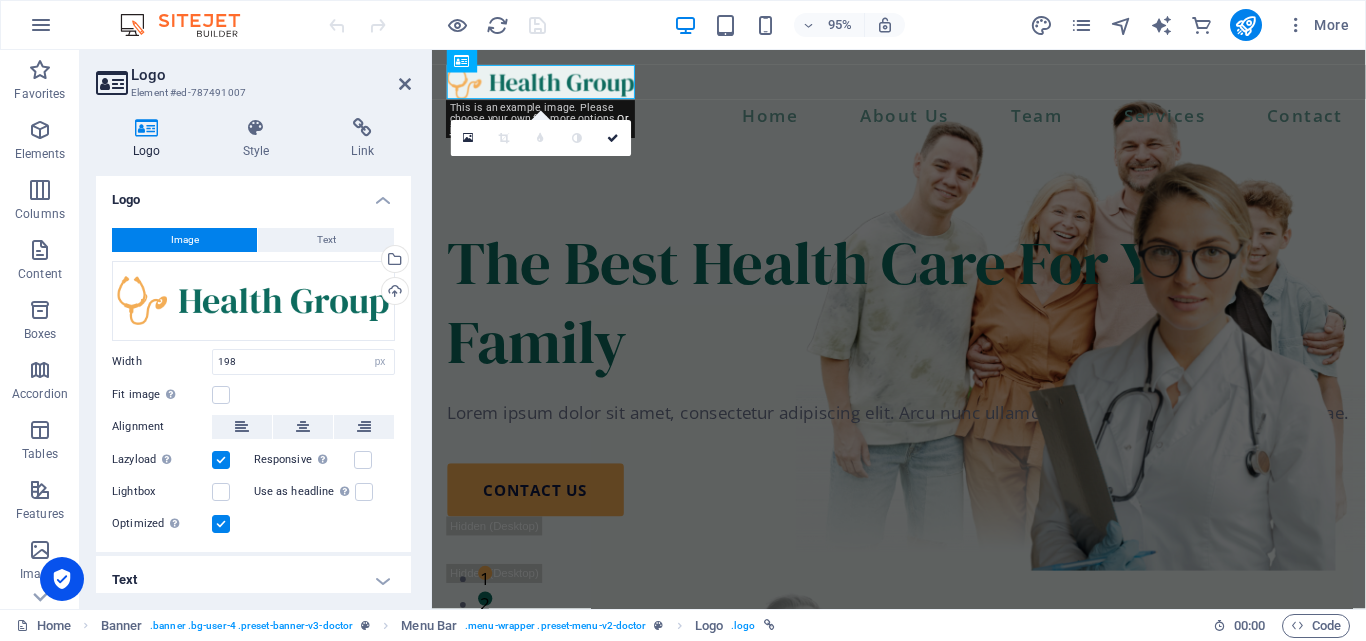 scroll, scrollTop: 11, scrollLeft: 0, axis: vertical 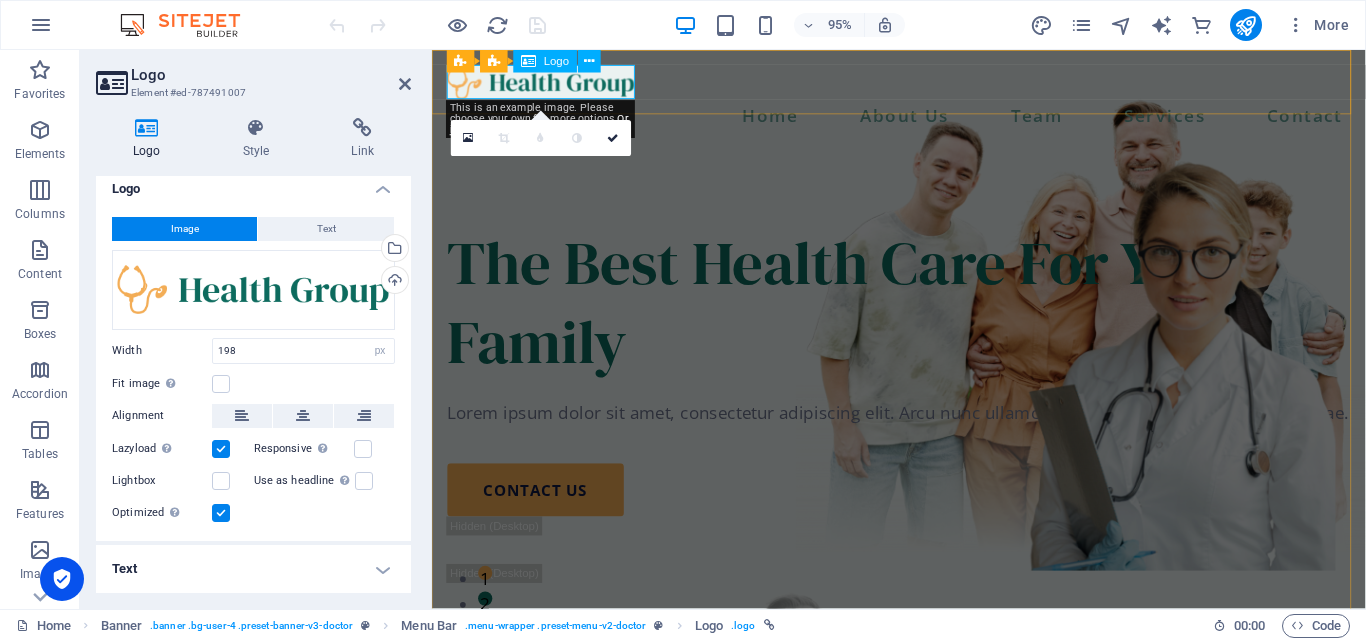 click at bounding box center (923, 84) 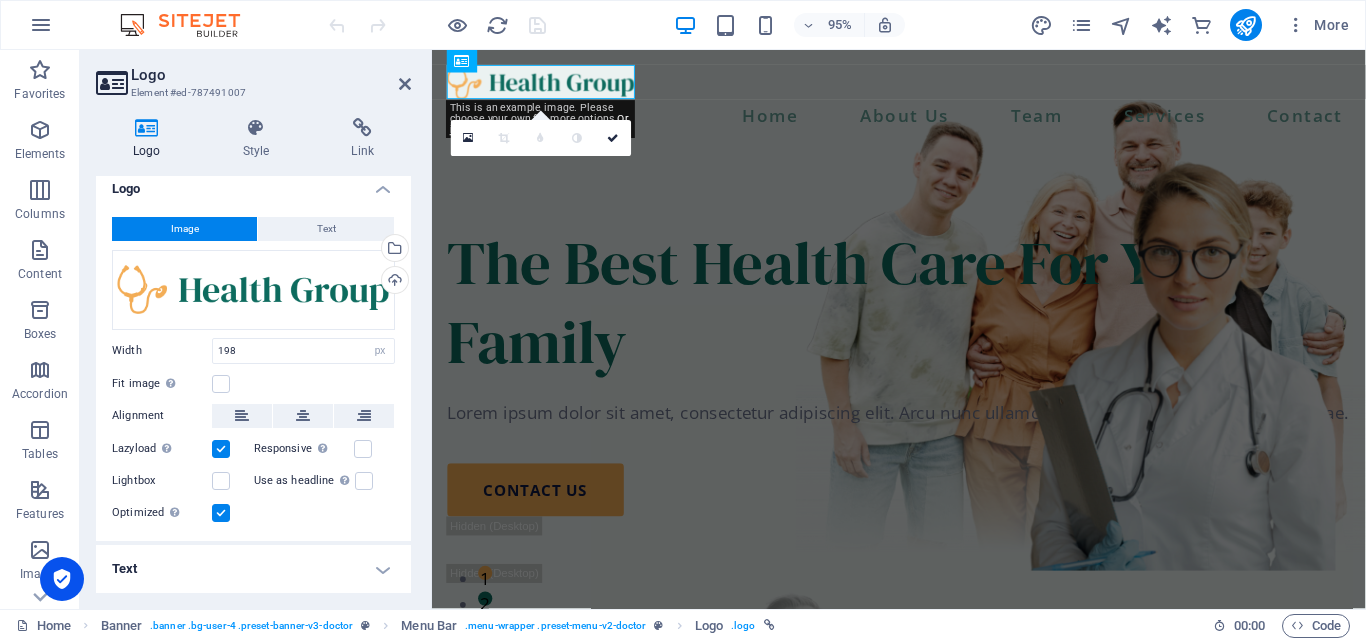click on "Text" at bounding box center [253, 569] 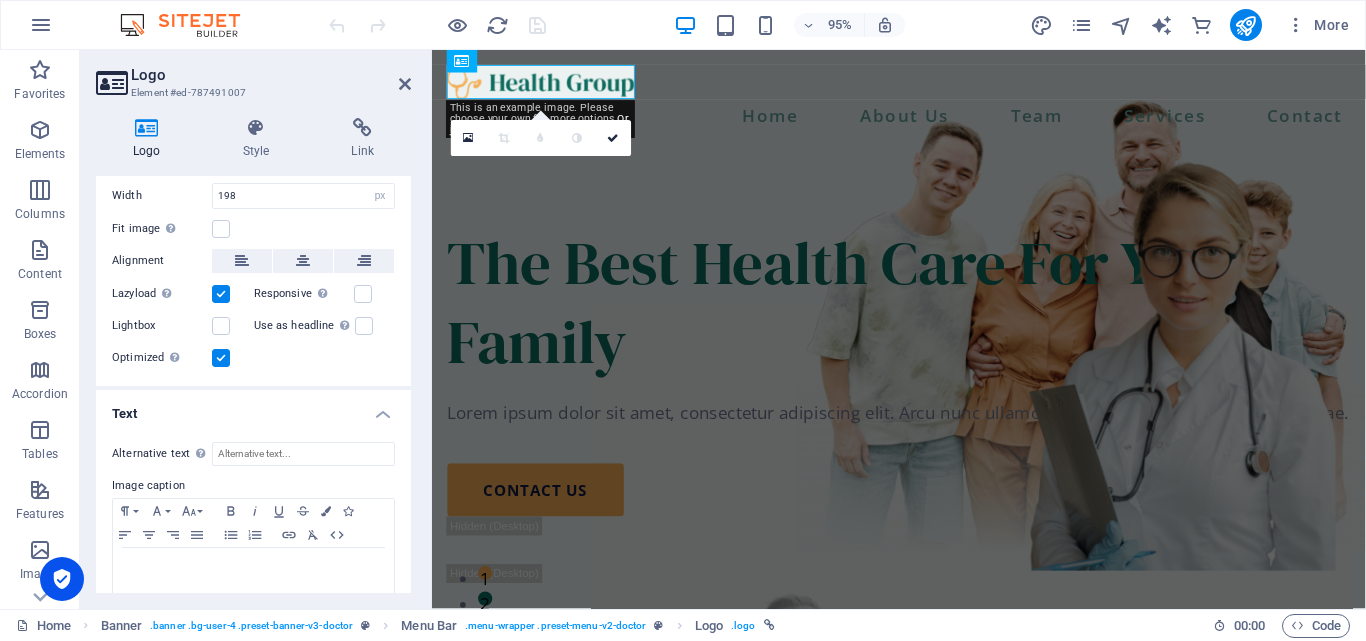 scroll, scrollTop: 178, scrollLeft: 0, axis: vertical 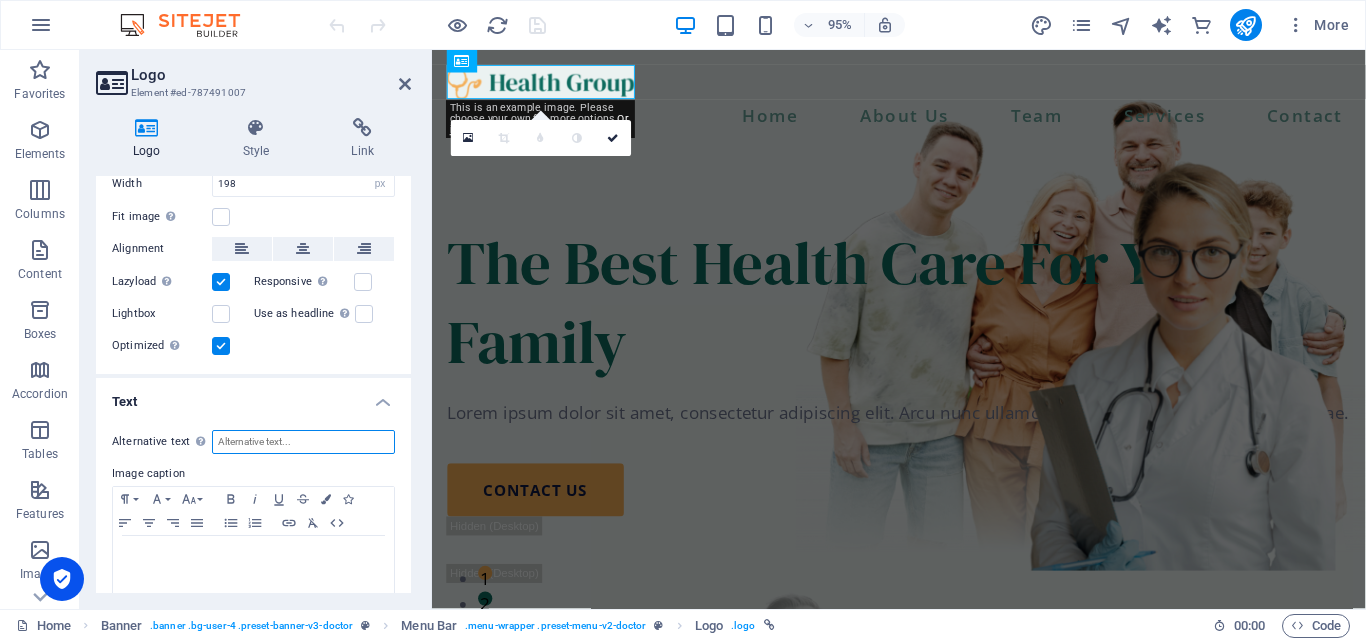 click on "Alternative text The alternative text is used by devices that cannot display images (e.g. image search engines) and should be added to every image to improve website accessibility." at bounding box center (303, 442) 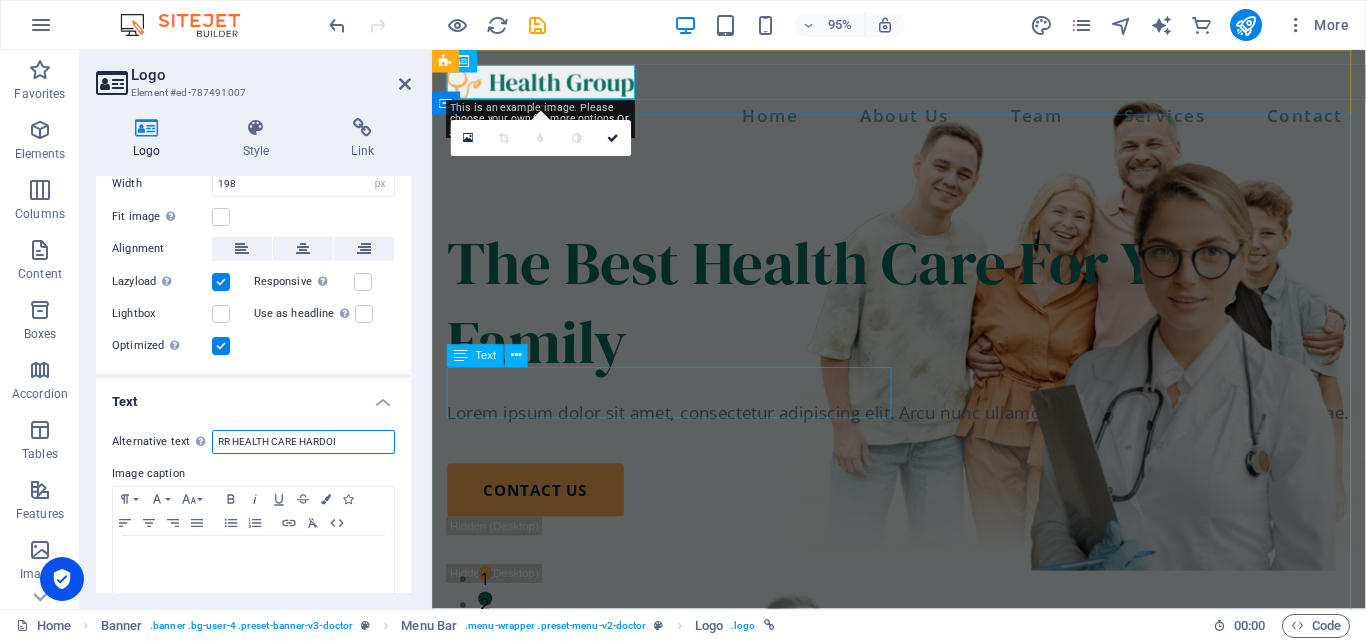 type on "RR HEALTH CARE HARDOI" 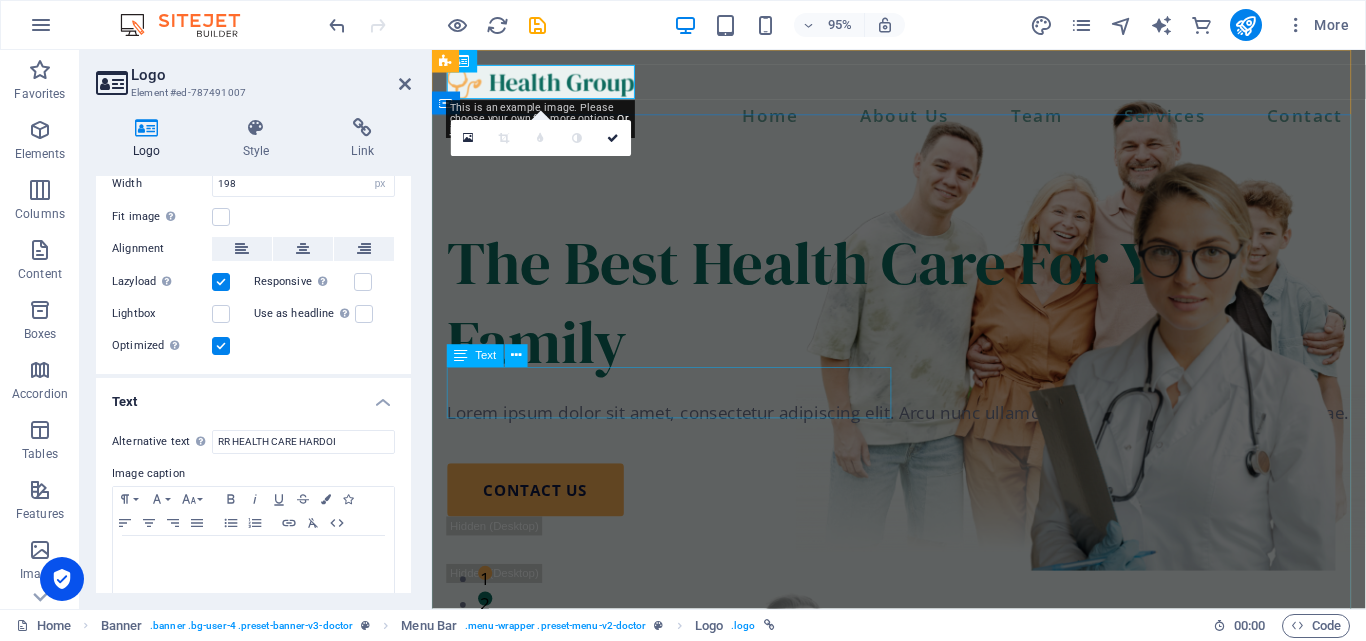 click on "Lorem ipsum dolor sit amet, consectetur adipiscing elit. Arcu nunc ullamcorper sed nisi ac amet, nisl diam vitae." at bounding box center (923, 431) 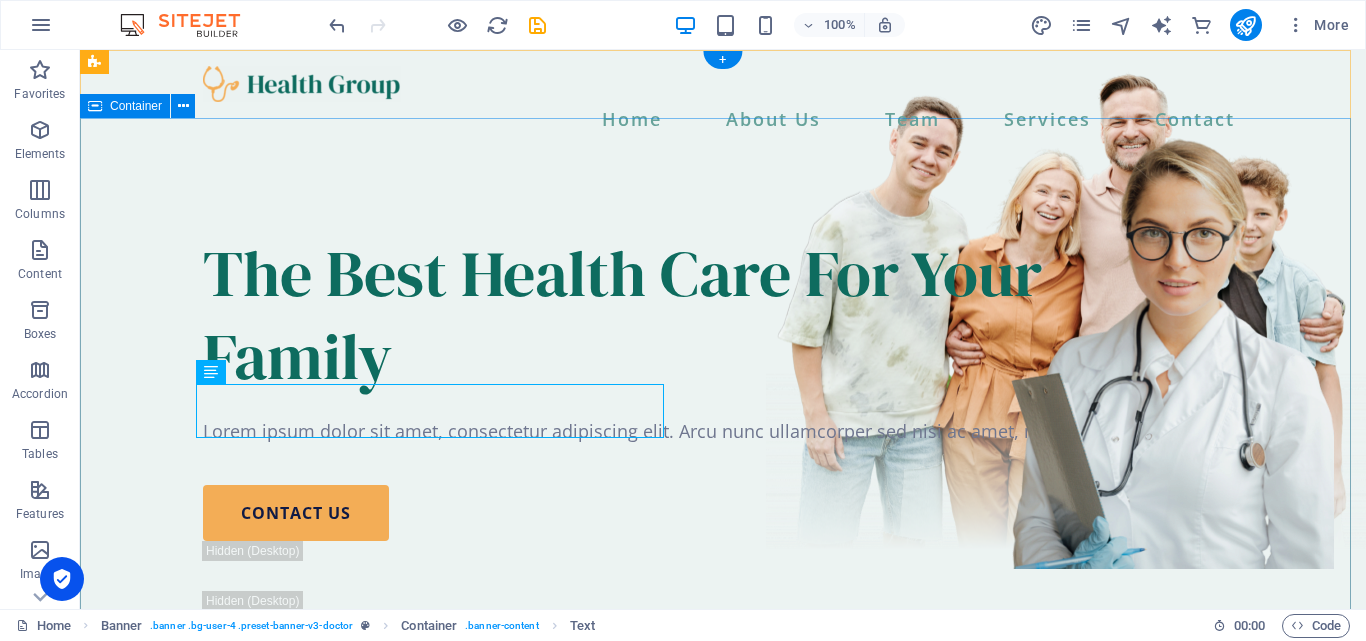 click on "The Best Health Care For Your Family Lorem ipsum dolor sit amet, consectetur adipiscing elit. Arcu nunc ullamcorper sed nisi ac amet, nisl diam vitae. contact us" at bounding box center (723, 665) 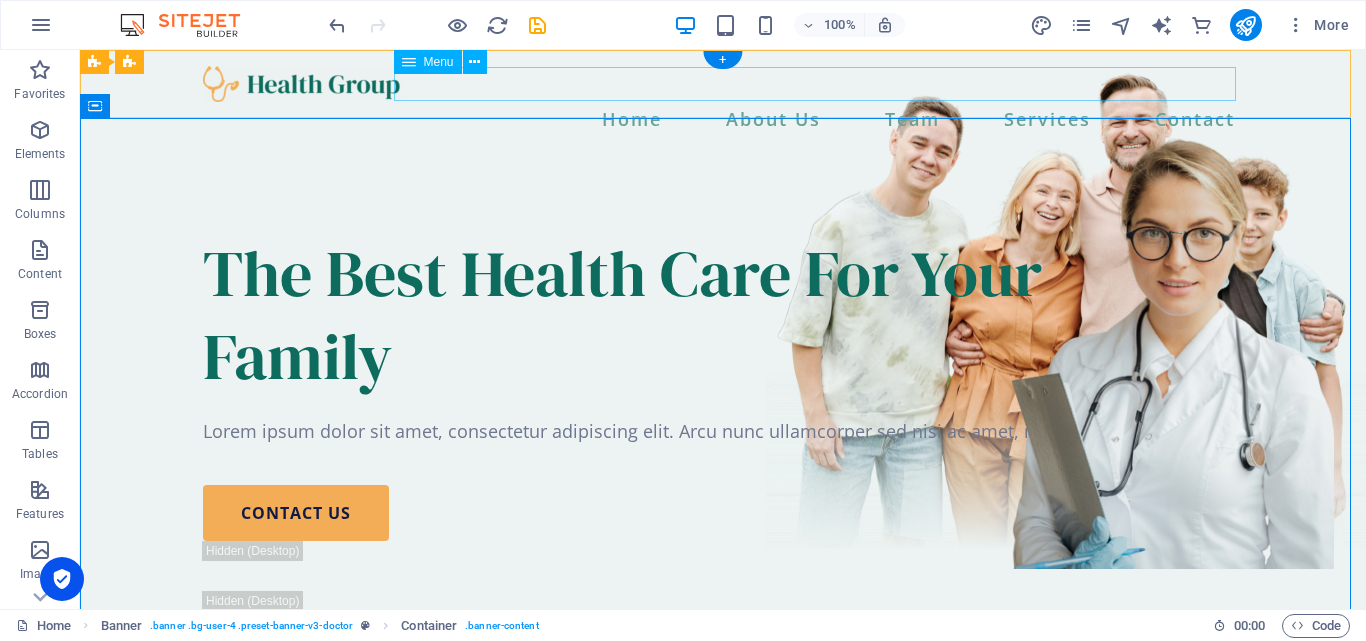 click on "Home About Us Team Services Contact" at bounding box center [723, 119] 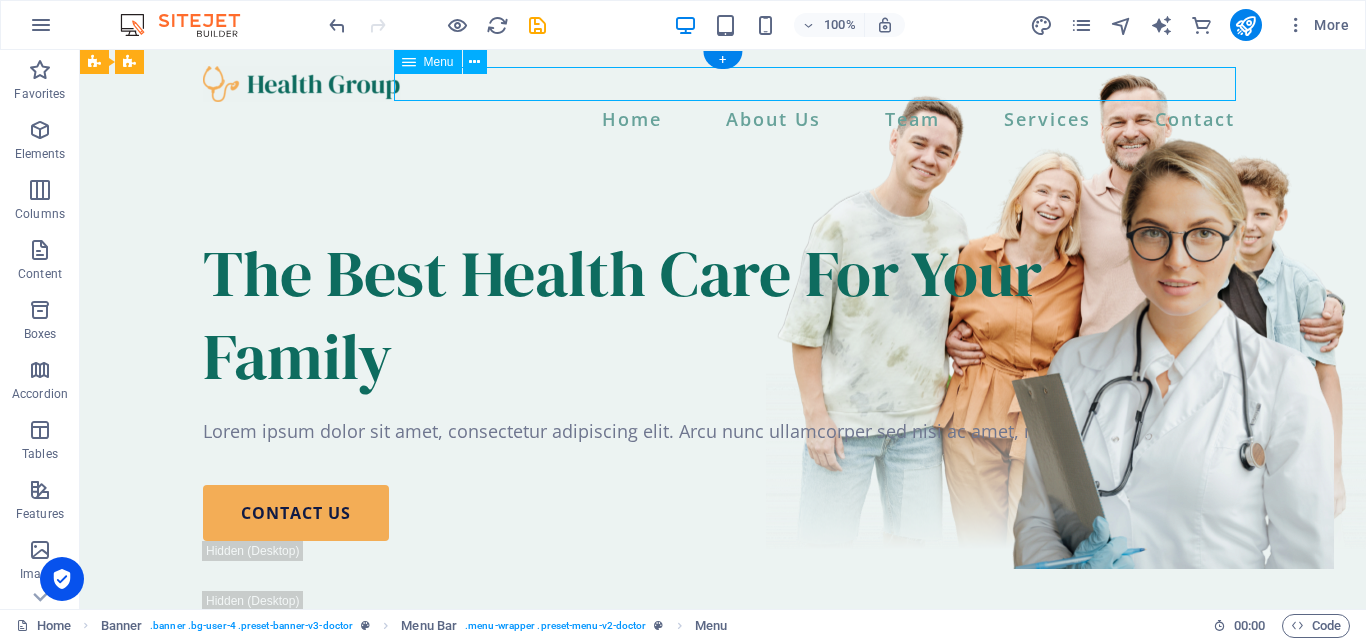 click on "Home About Us Team Services Contact" at bounding box center [723, 119] 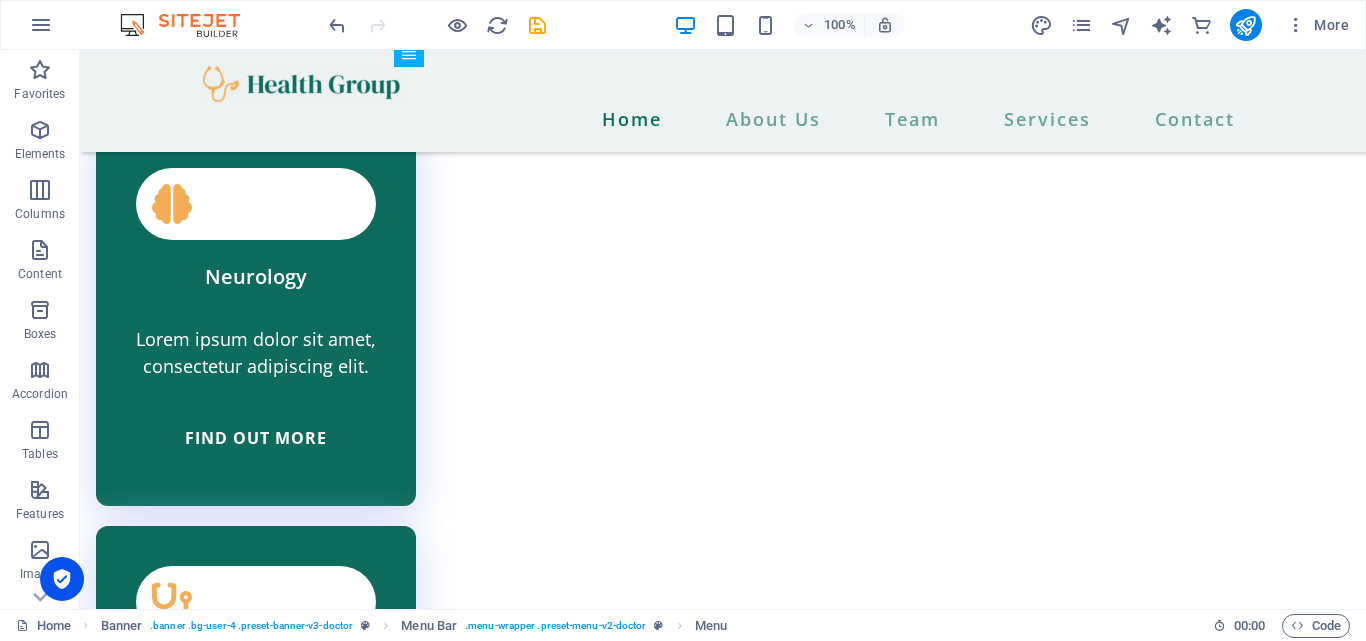 scroll, scrollTop: 5306, scrollLeft: 0, axis: vertical 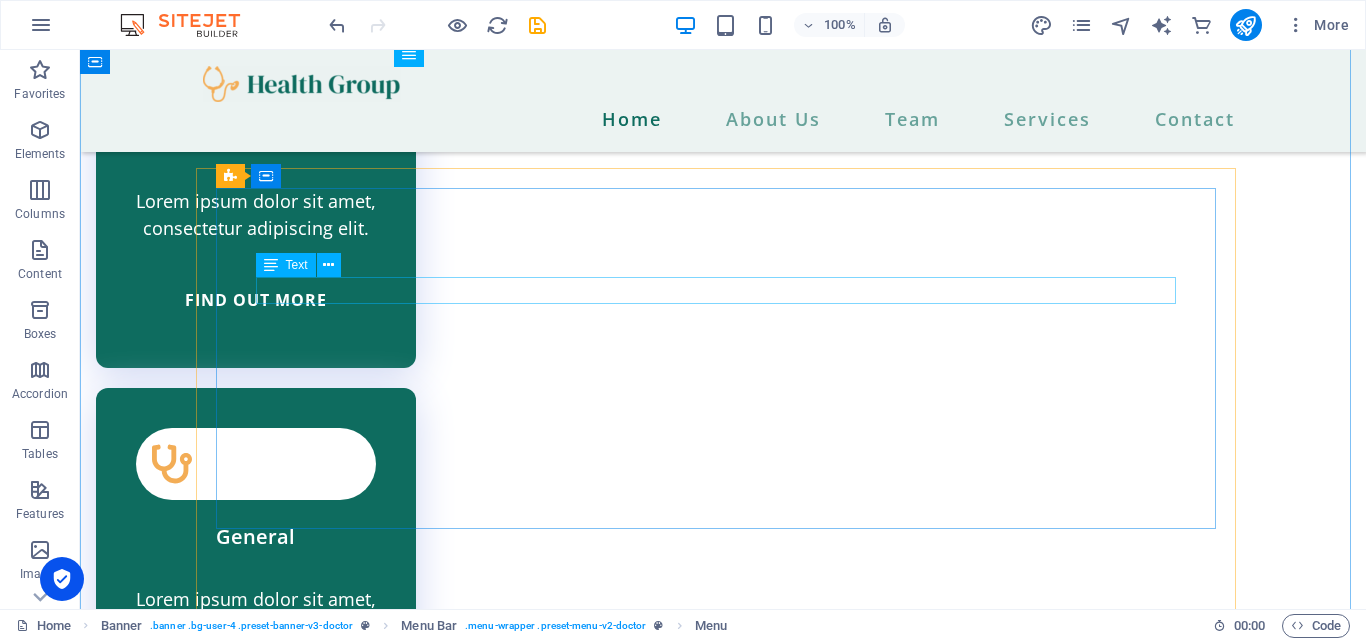 click on "Lorem ipsum dolor sit amet, consectetur elit." at bounding box center [723, 6362] 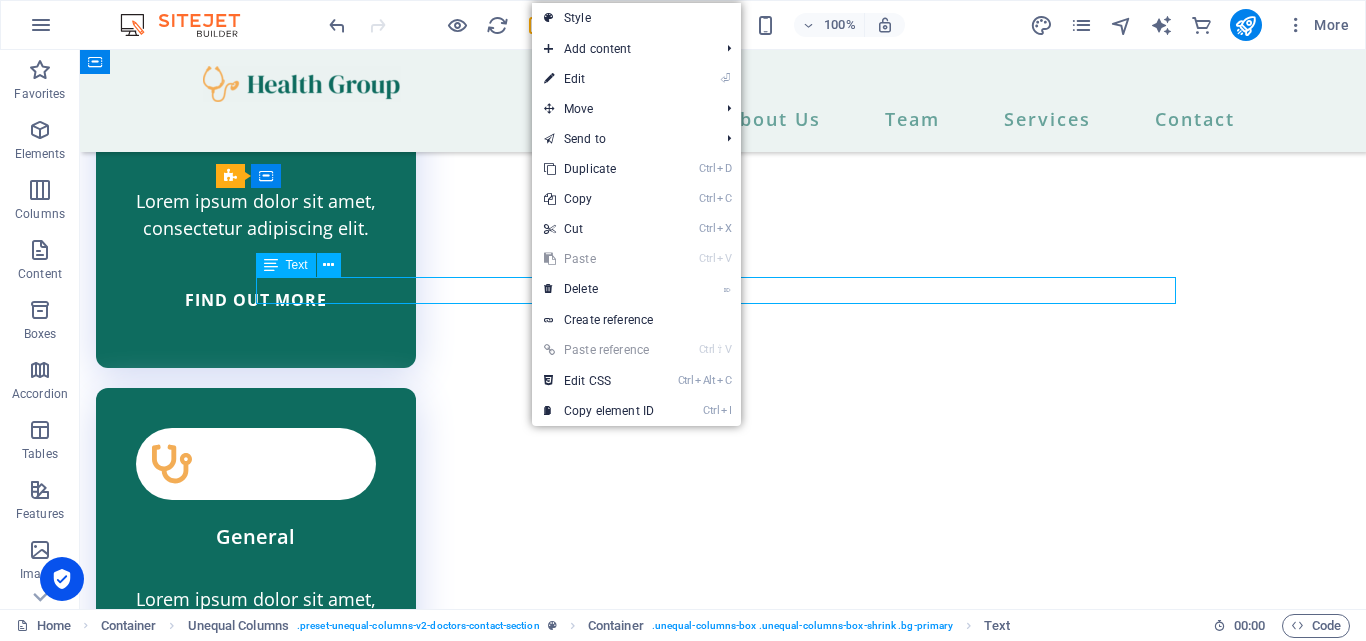 click on "Lorem ipsum dolor sit amet, consectetur elit." at bounding box center (723, 6362) 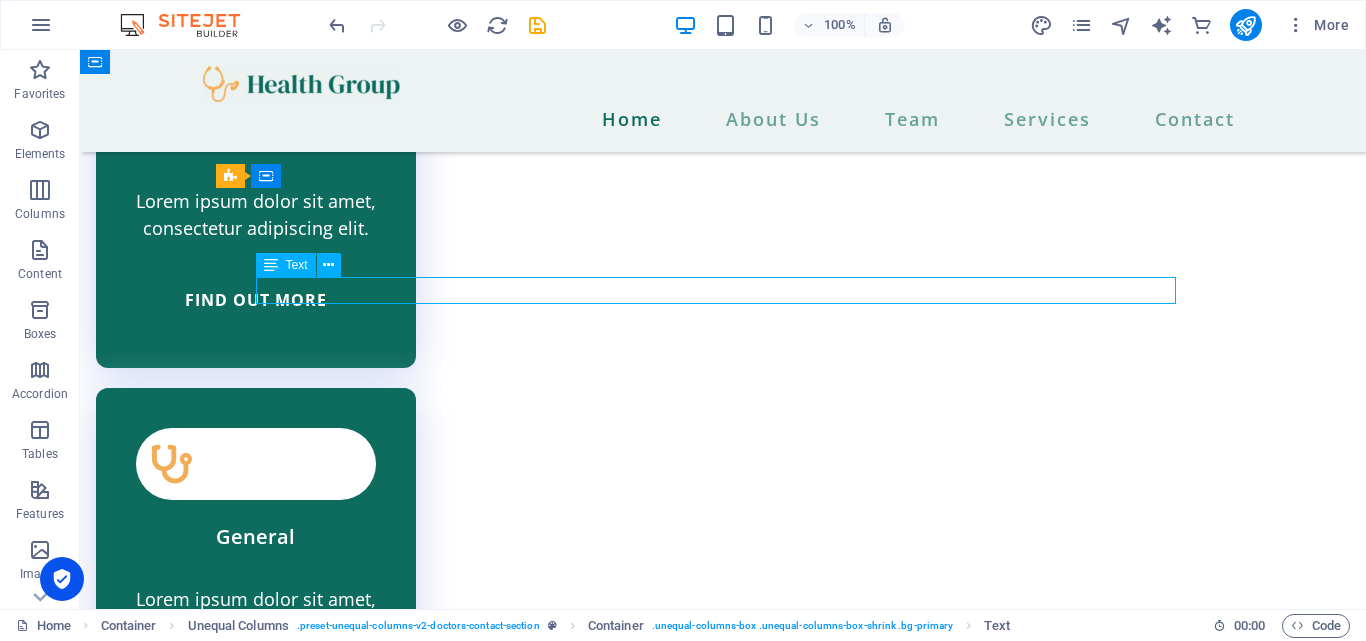 click on "Lorem ipsum dolor sit amet, consectetur elit." at bounding box center (723, 6362) 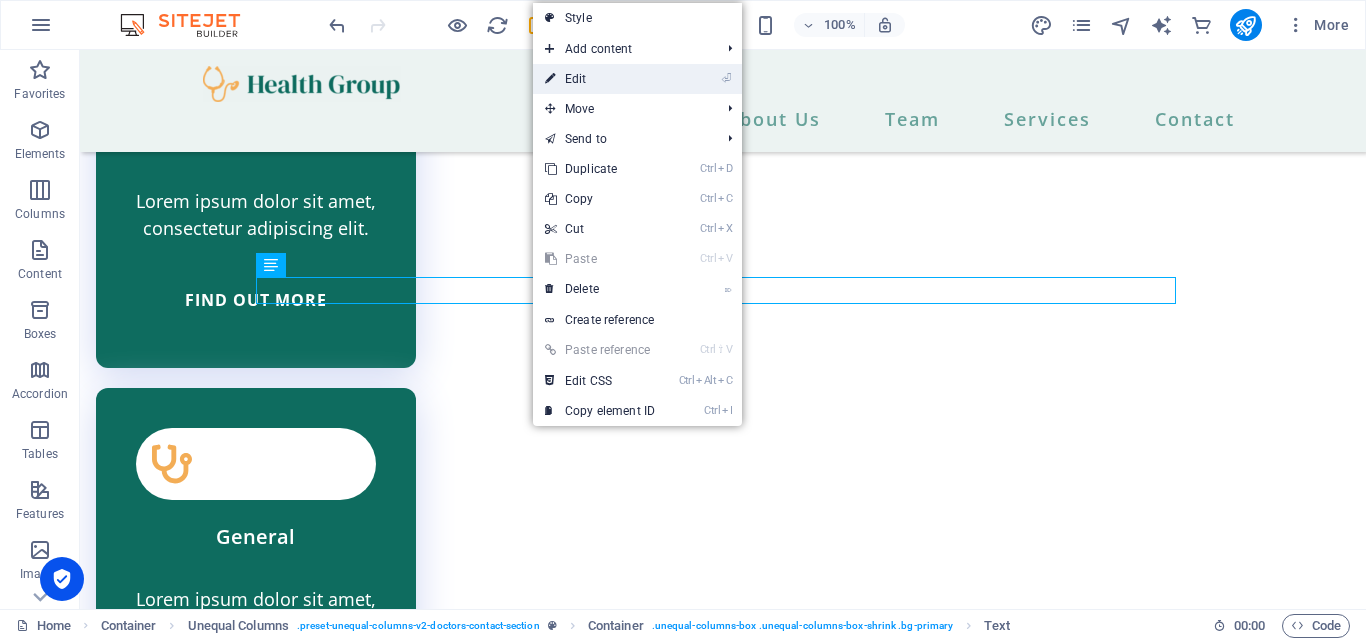 click on "⏎  Edit" at bounding box center (637, 79) 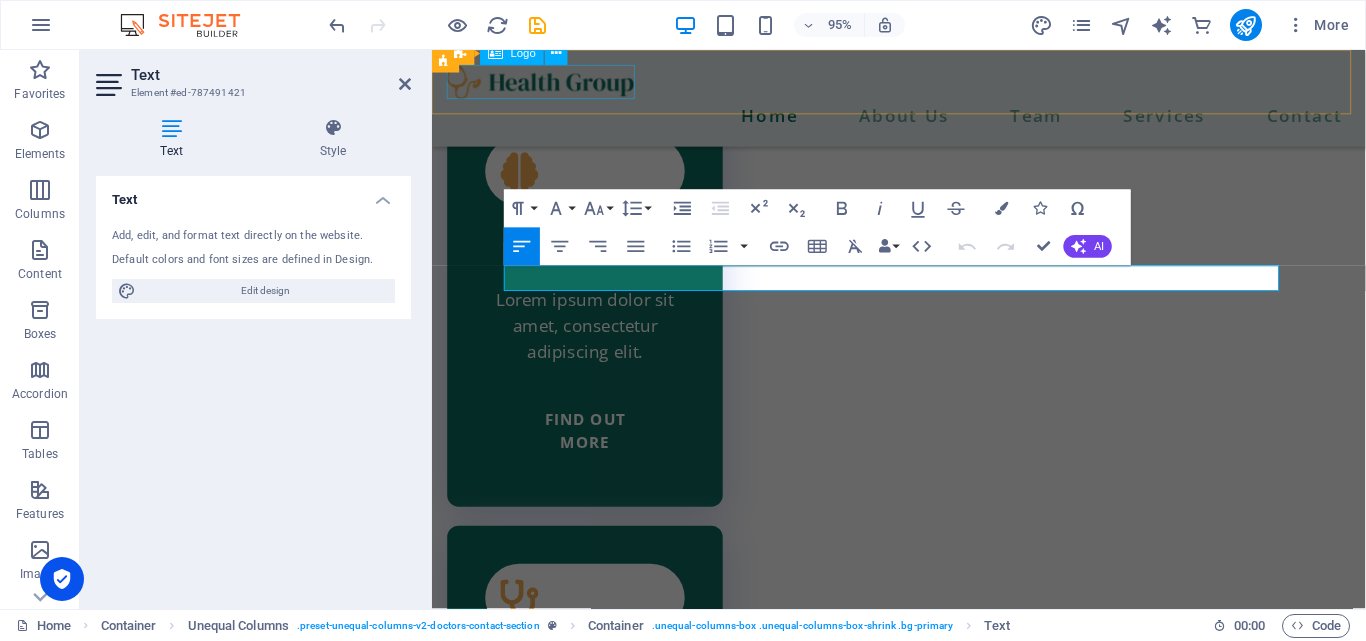 scroll, scrollTop: 5570, scrollLeft: 0, axis: vertical 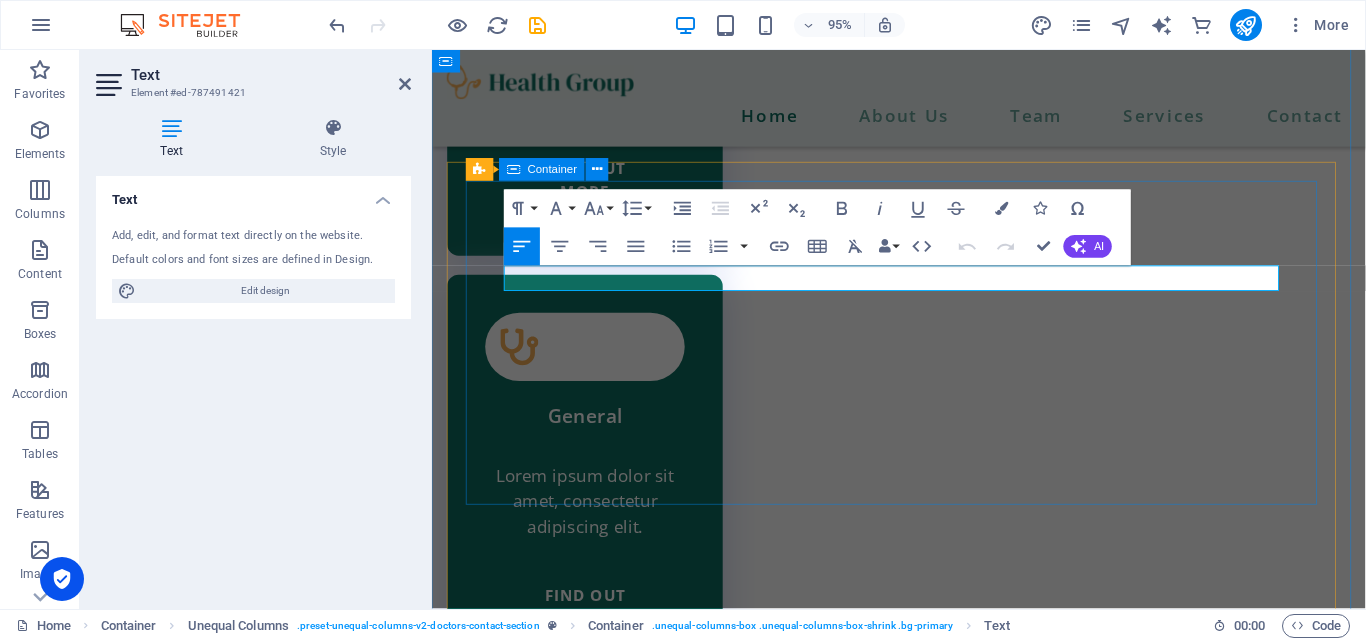 type 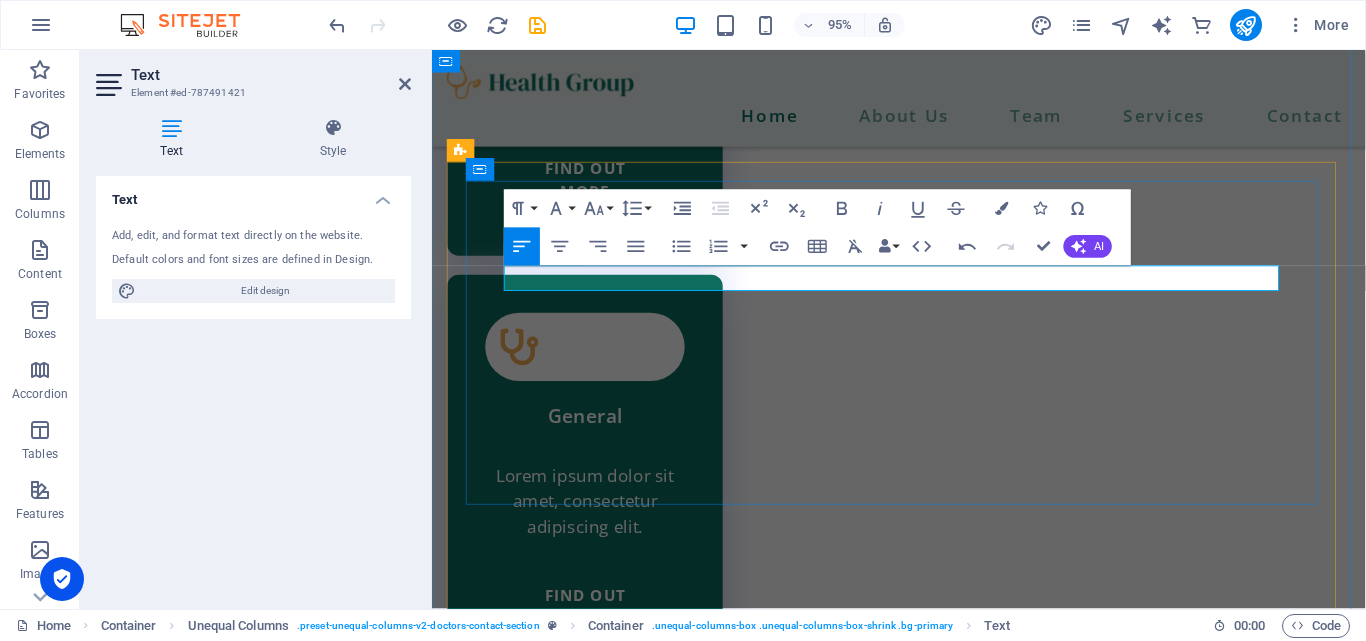 click on "SLorem ipsum dolor sit amet, consectetur elit." at bounding box center (923, 6588) 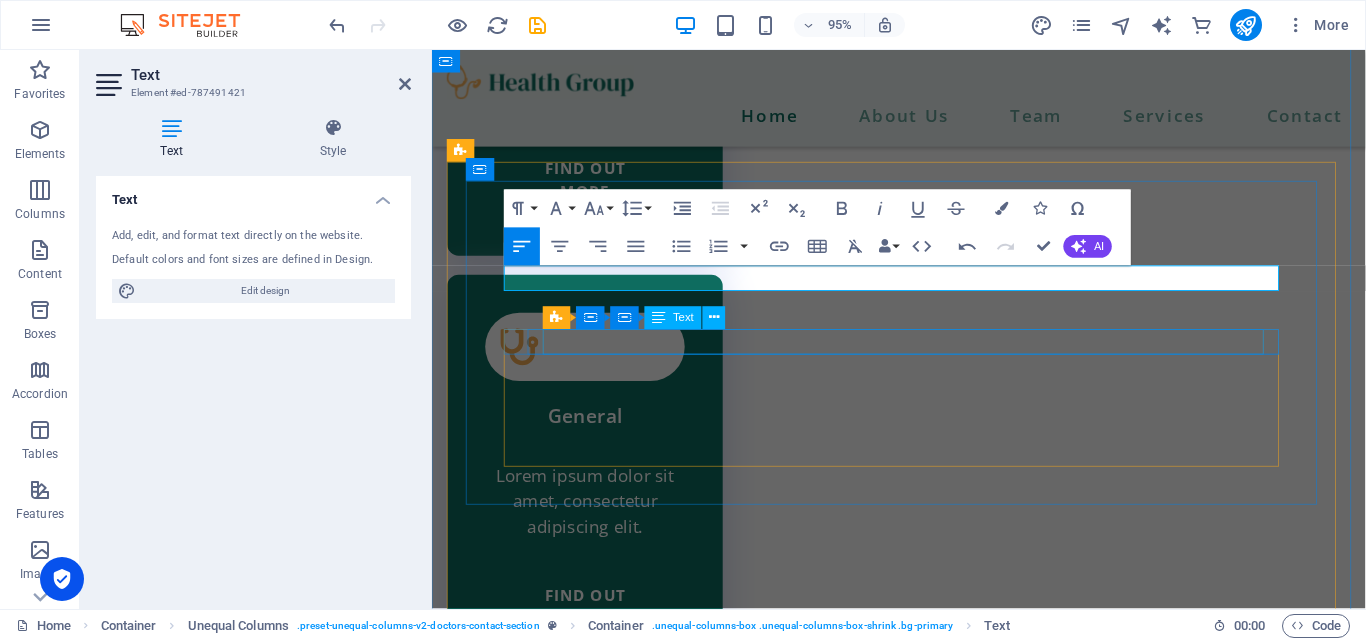 click on "12345" at bounding box center (785, 6680) 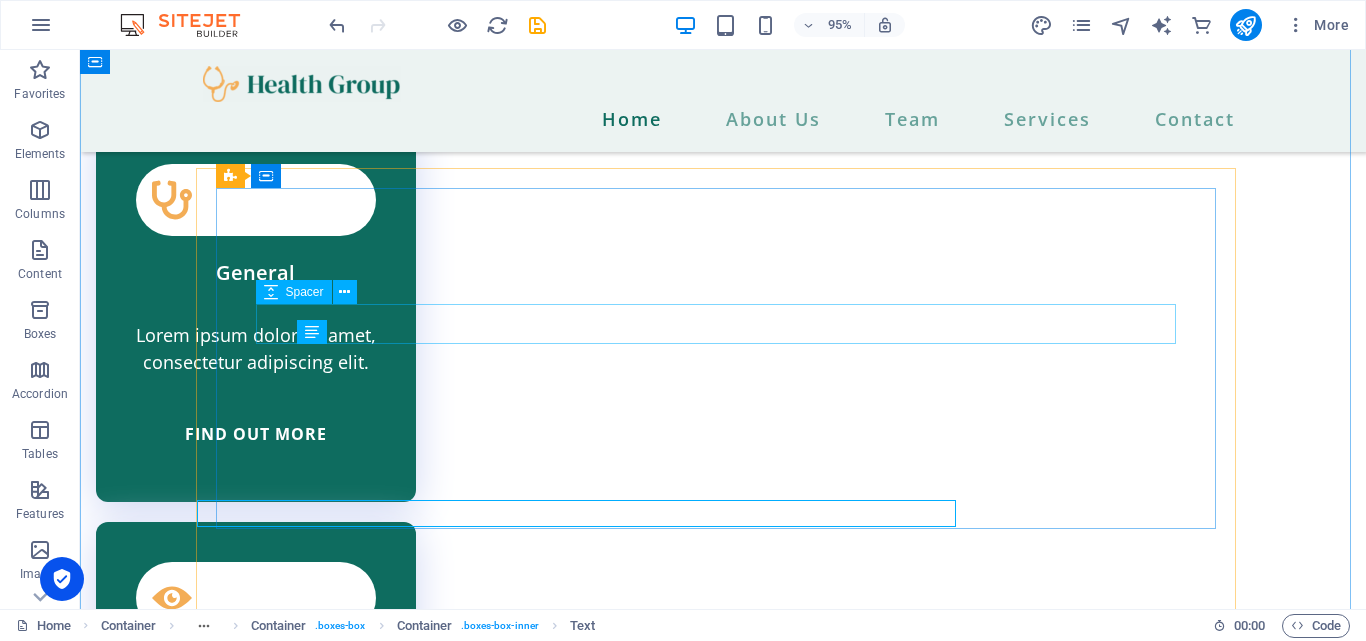 scroll, scrollTop: 5306, scrollLeft: 0, axis: vertical 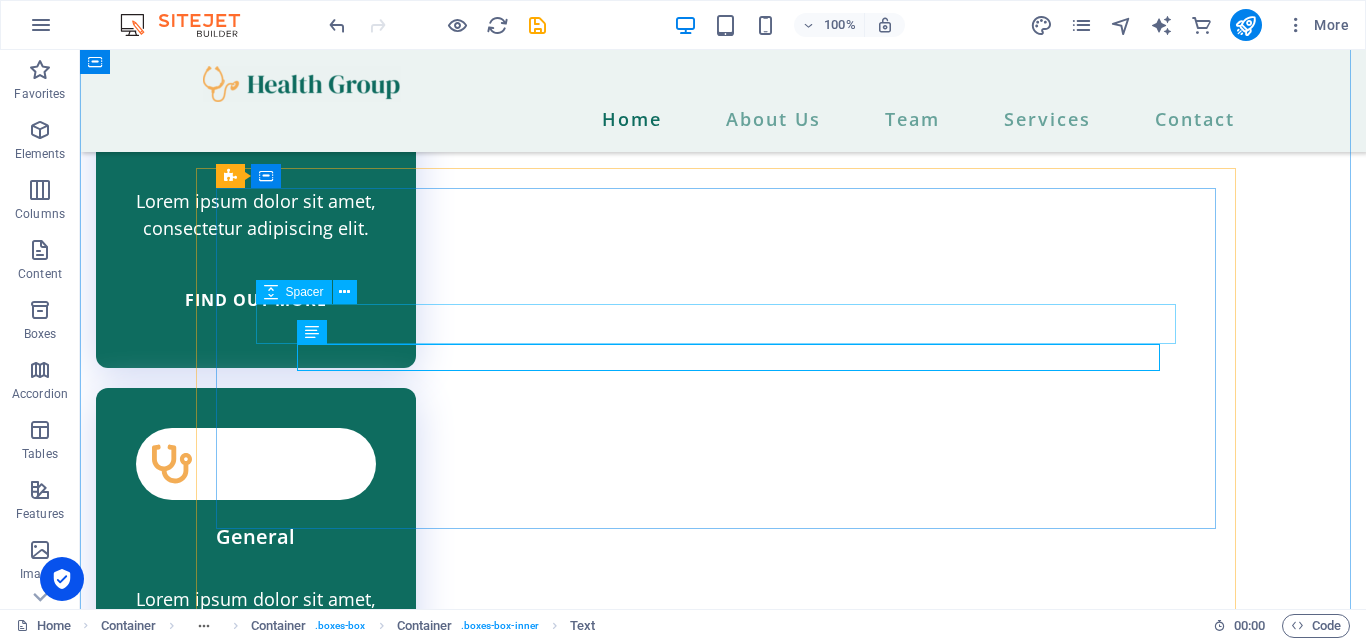 click at bounding box center [723, 6396] 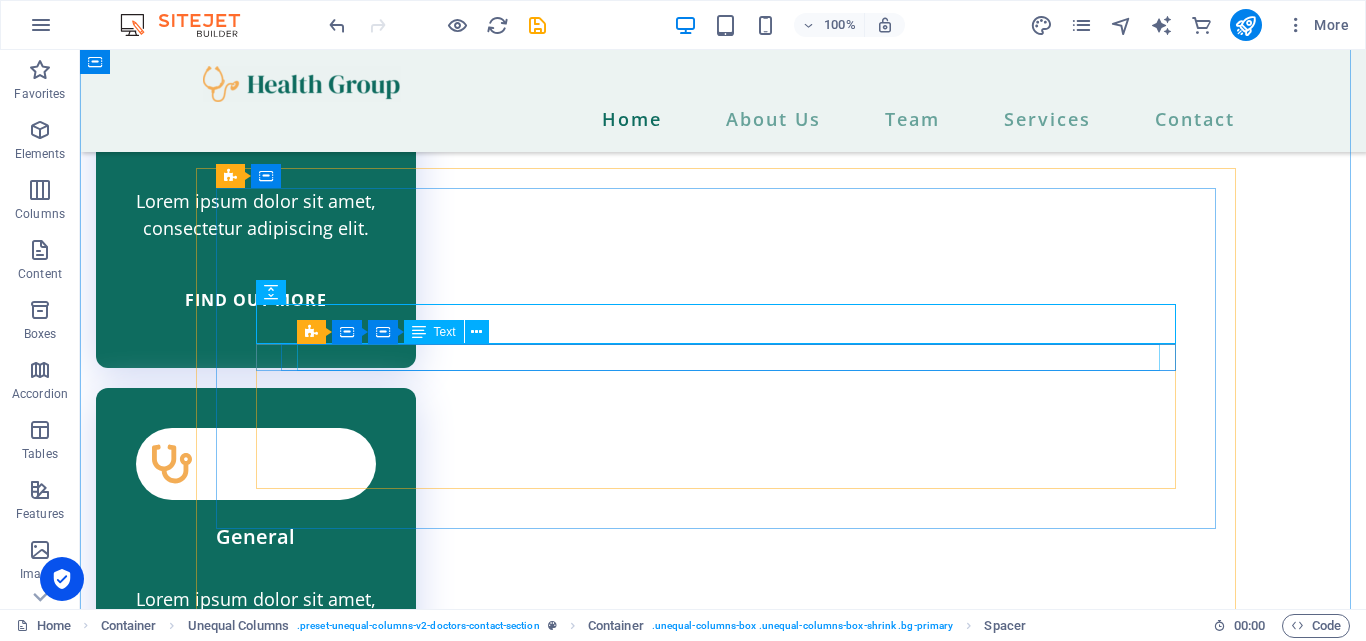 click on "[GEOGRAPHIC_DATA]" at bounding box center (723, 6454) 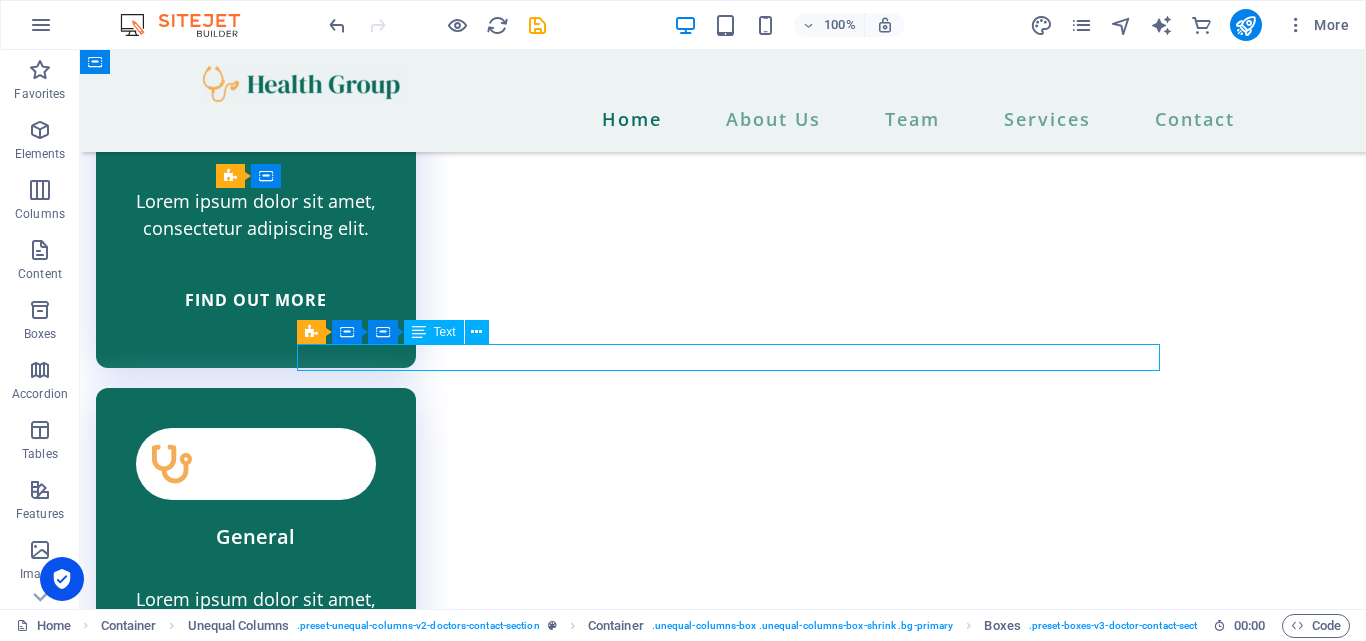 click on "[GEOGRAPHIC_DATA]" at bounding box center (723, 6454) 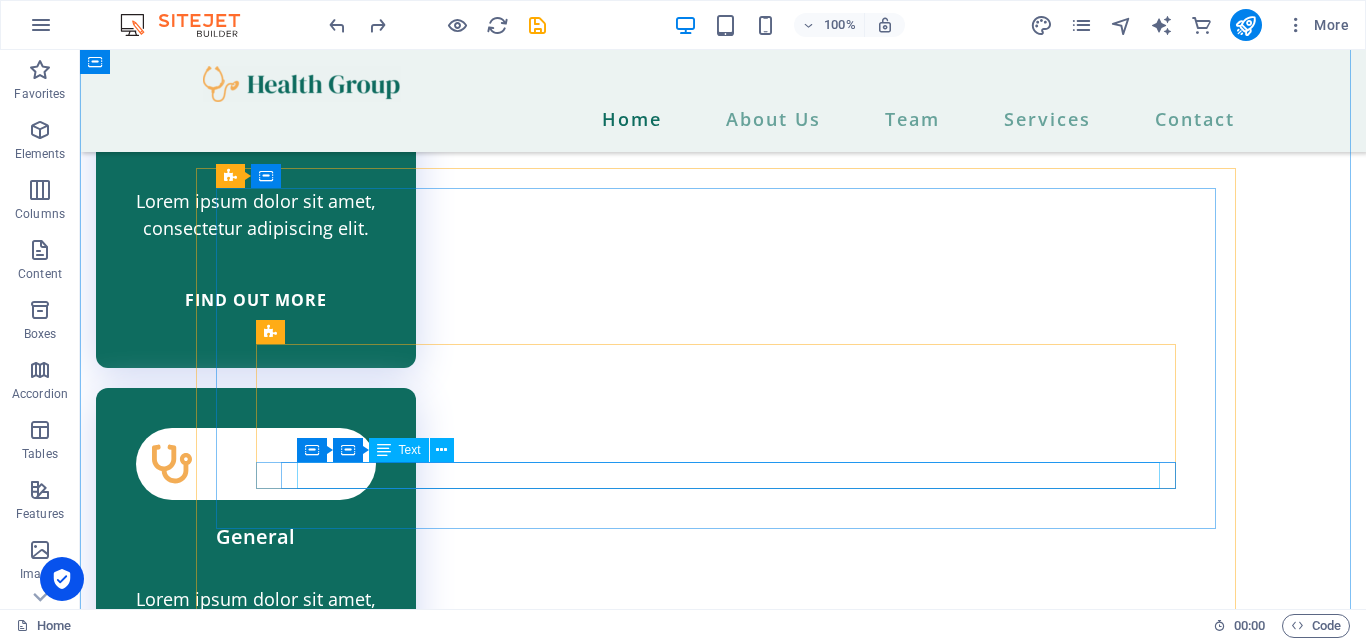 click on "0123 - 456789" at bounding box center [723, 6590] 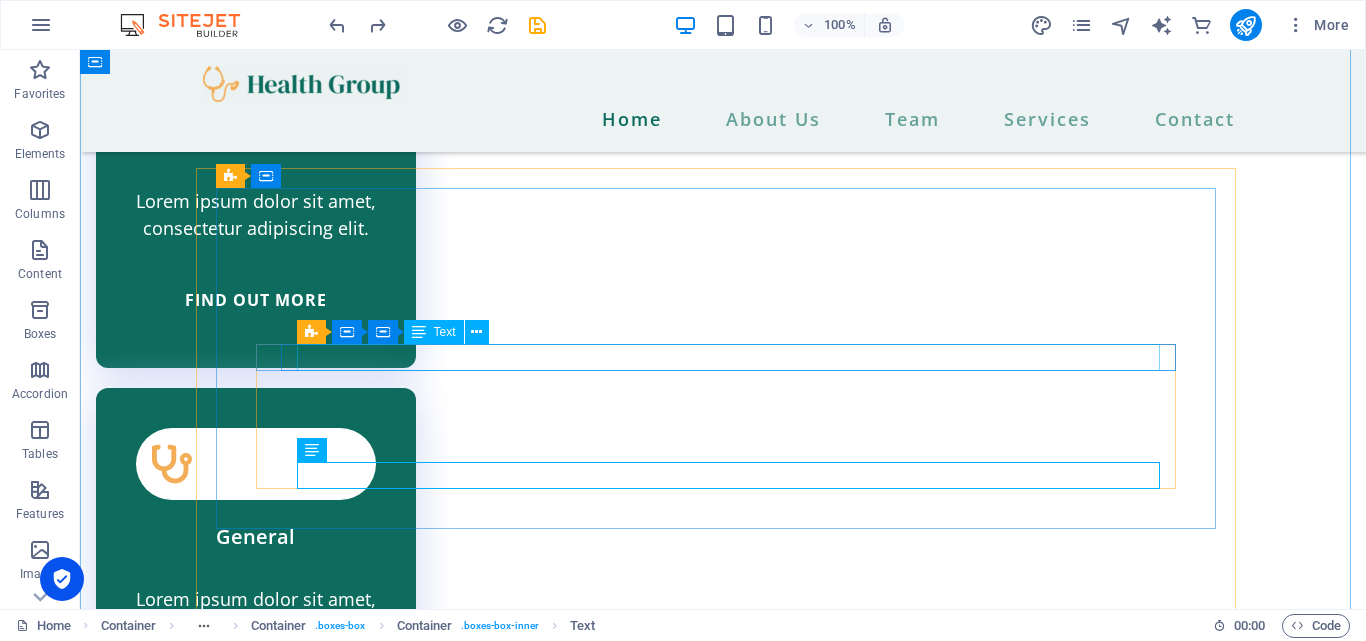 drag, startPoint x: 433, startPoint y: 361, endPoint x: 447, endPoint y: 361, distance: 14 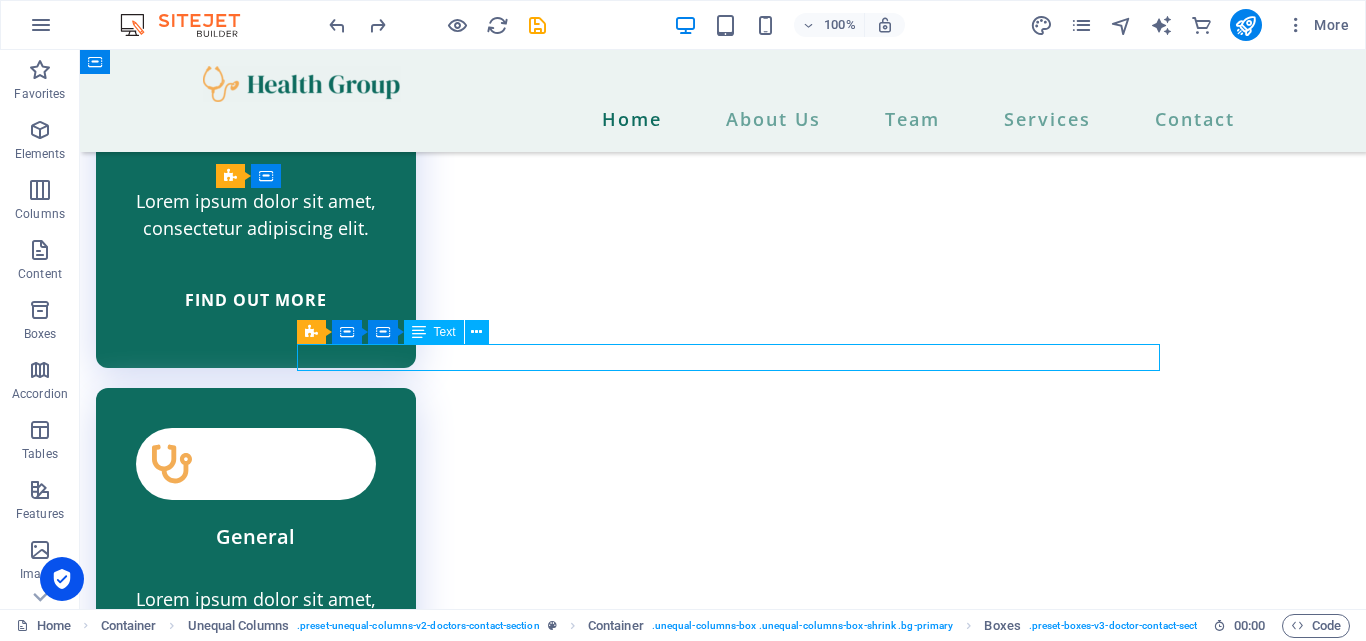 click on "[GEOGRAPHIC_DATA]" at bounding box center [723, 6454] 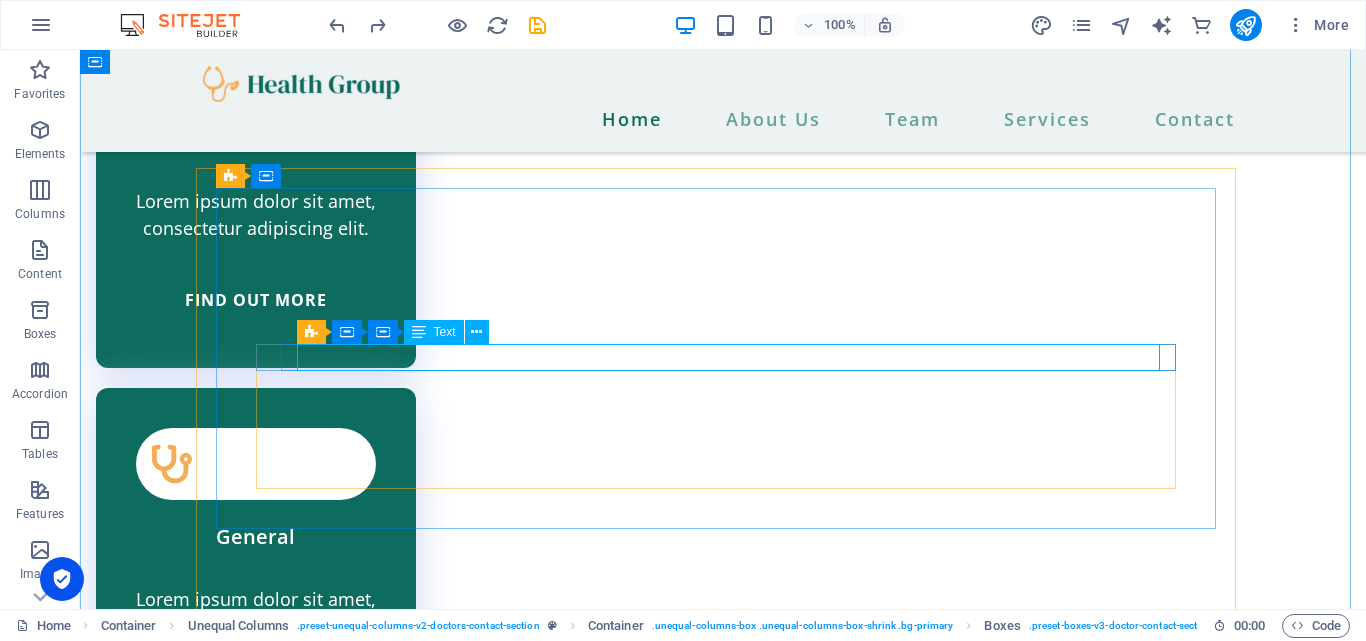 click on "Text" at bounding box center [445, 332] 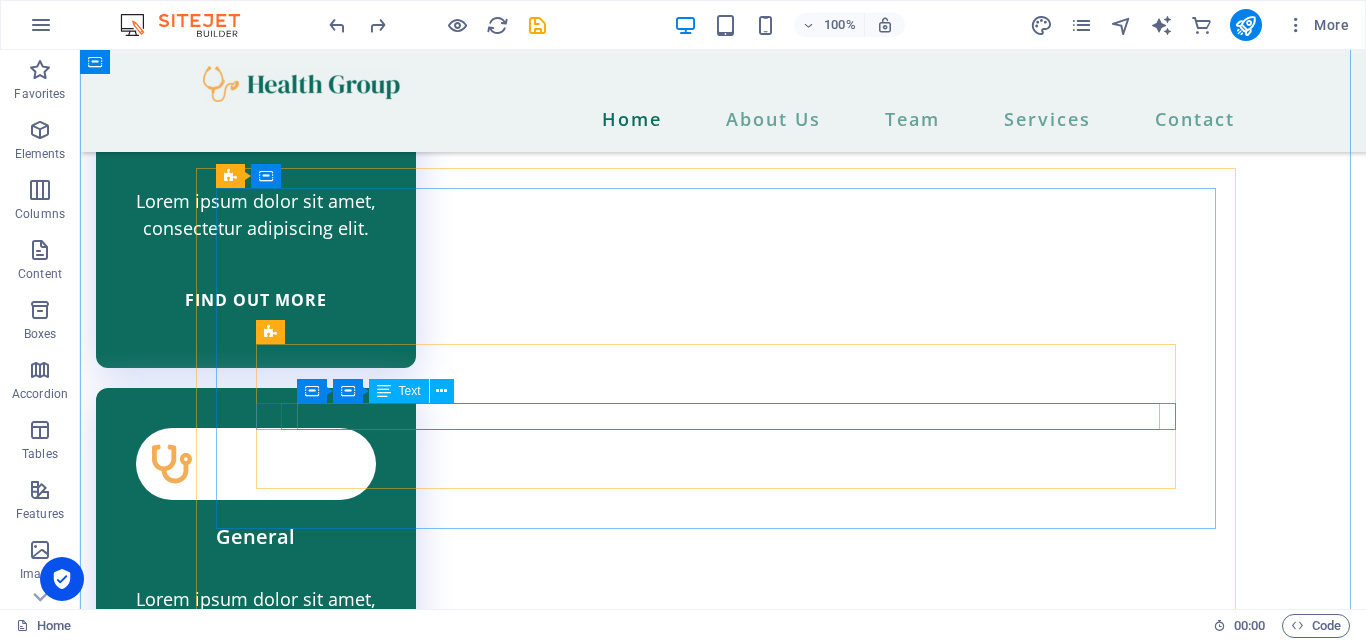 click on "[EMAIL_ADDRESS]" at bounding box center [723, 6522] 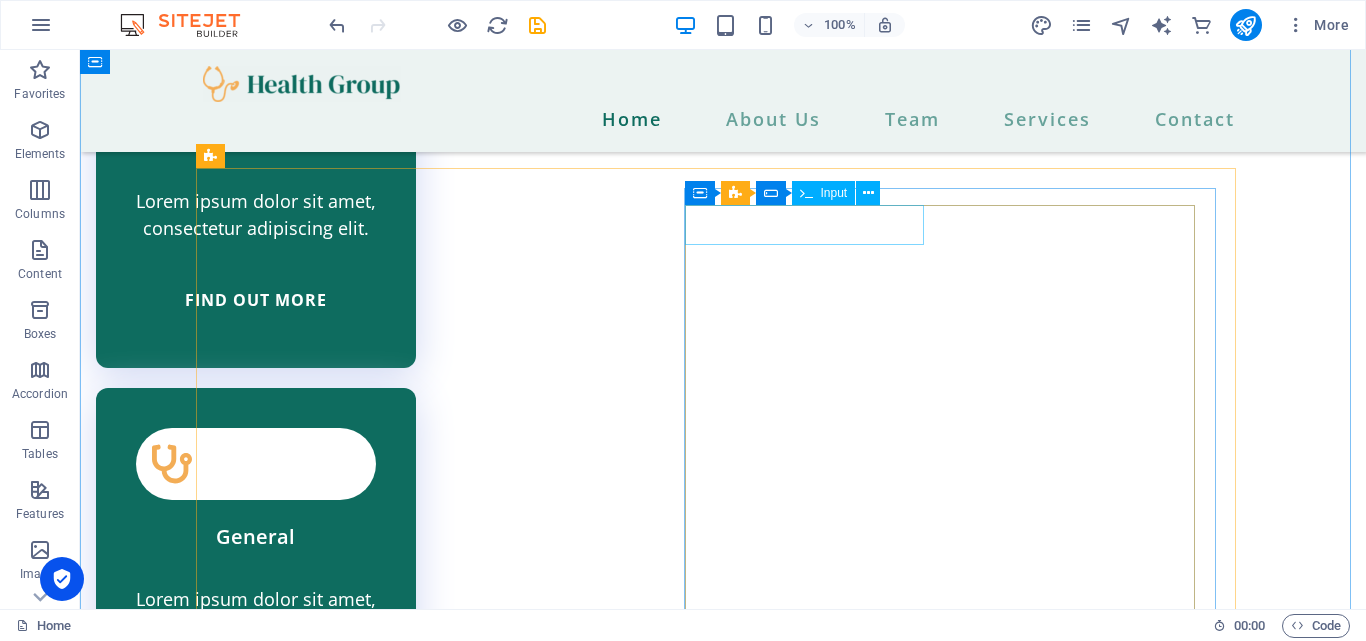 click at bounding box center (460, 6818) 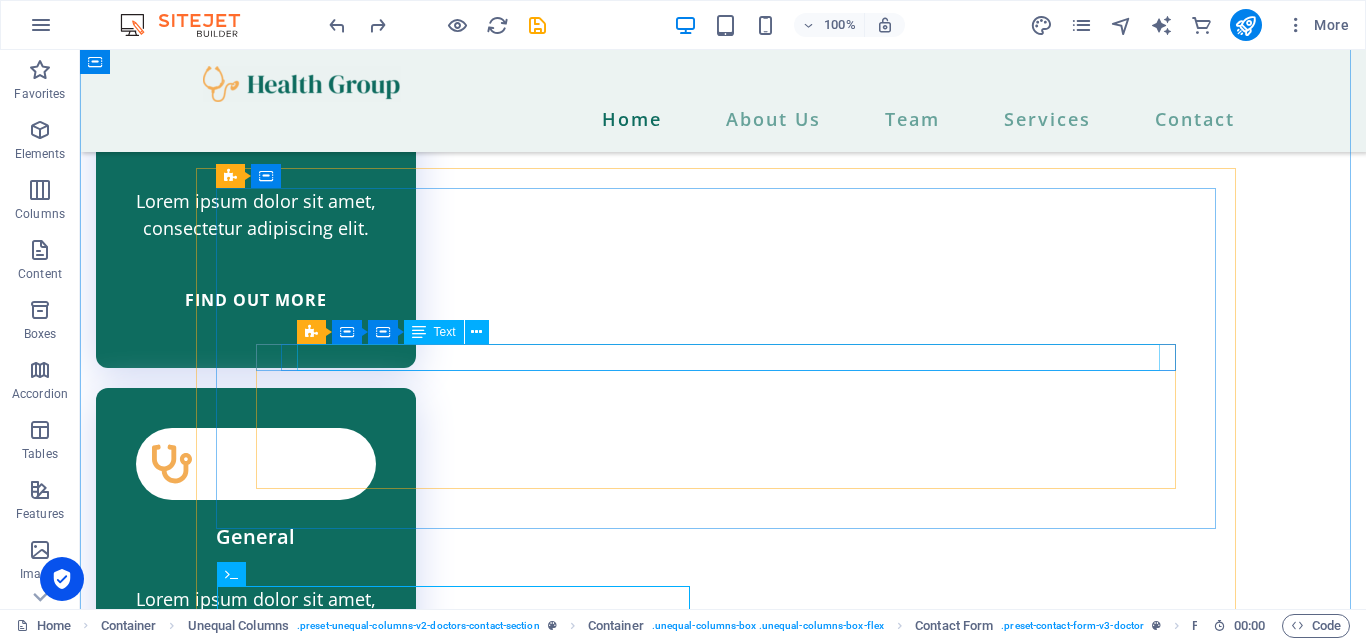 click on "[GEOGRAPHIC_DATA]" at bounding box center (723, 6454) 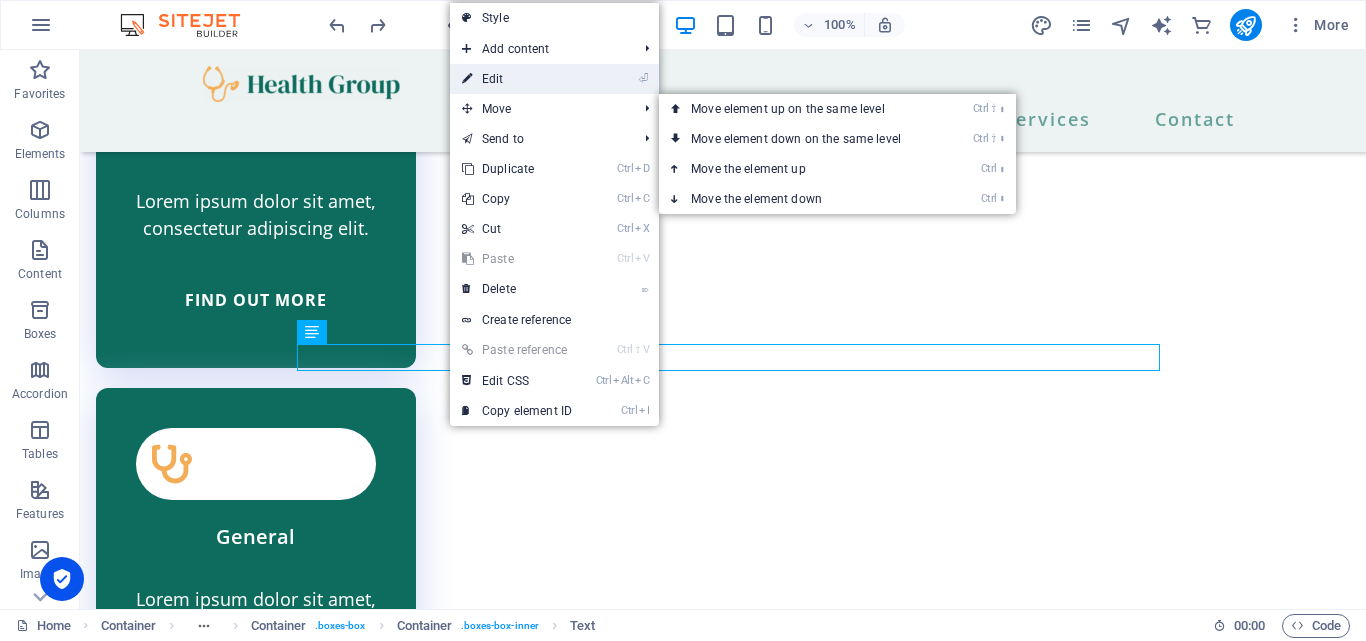 click on "⏎  Edit" at bounding box center [517, 79] 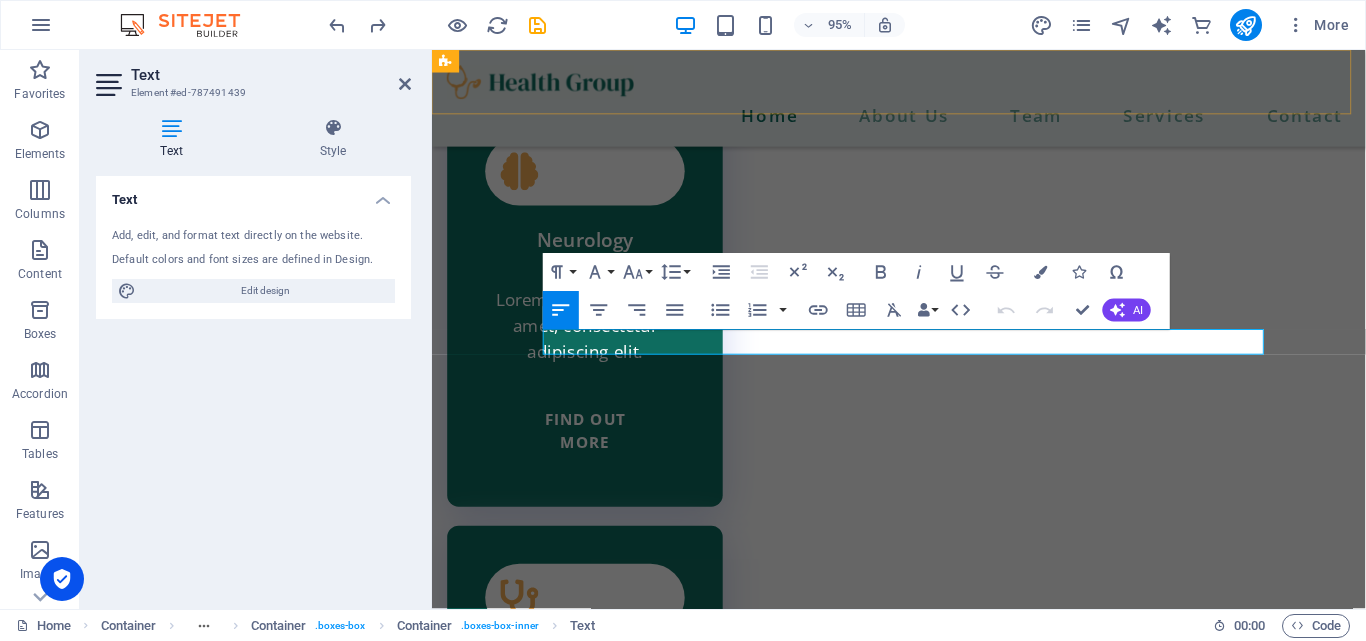 scroll, scrollTop: 5570, scrollLeft: 0, axis: vertical 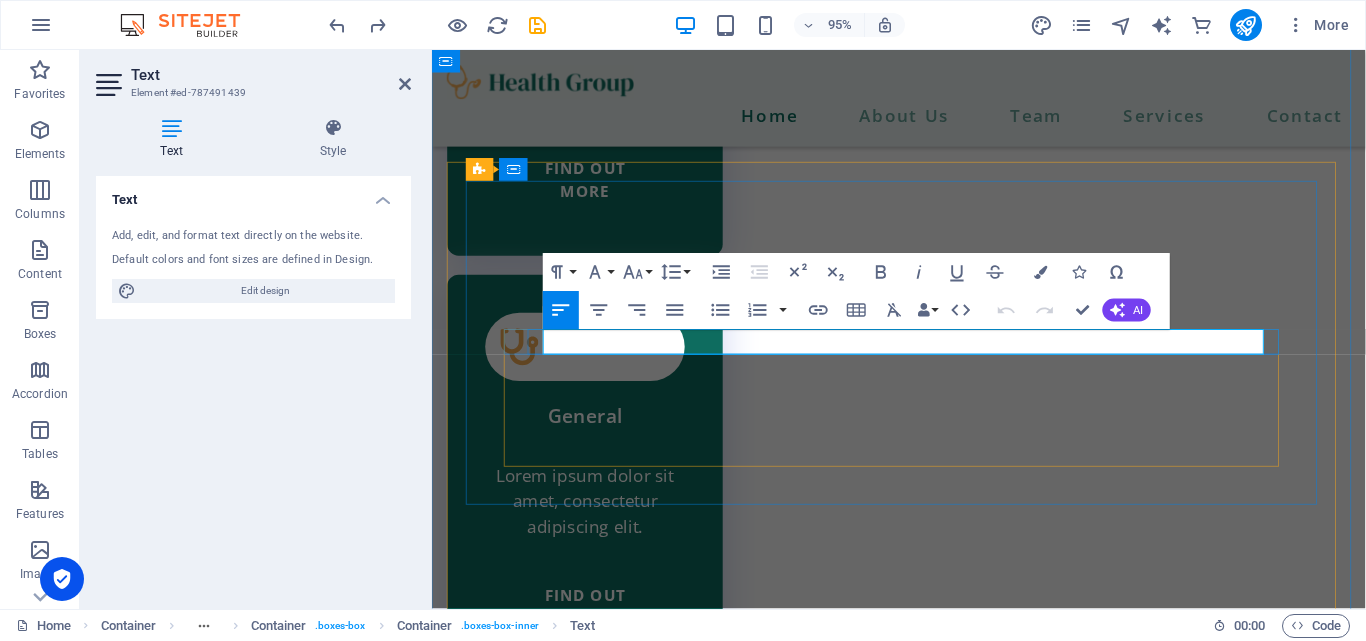 click on "12345" at bounding box center (785, 6680) 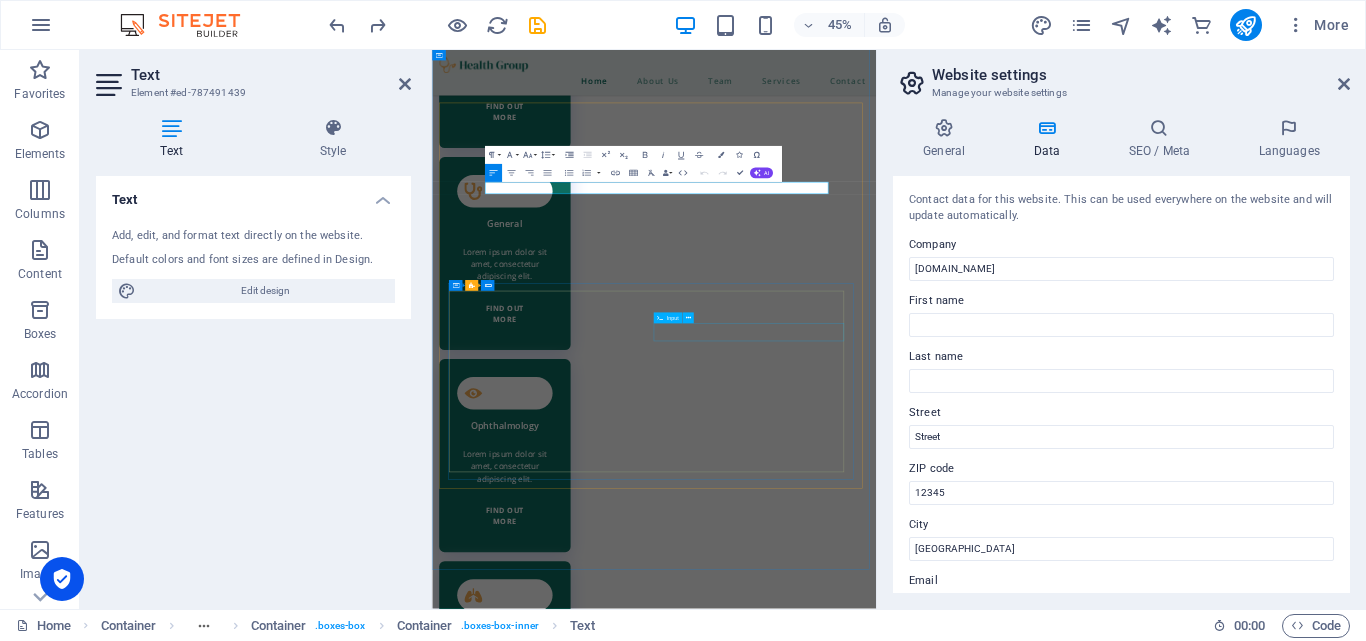 click at bounding box center [1147, 7007] 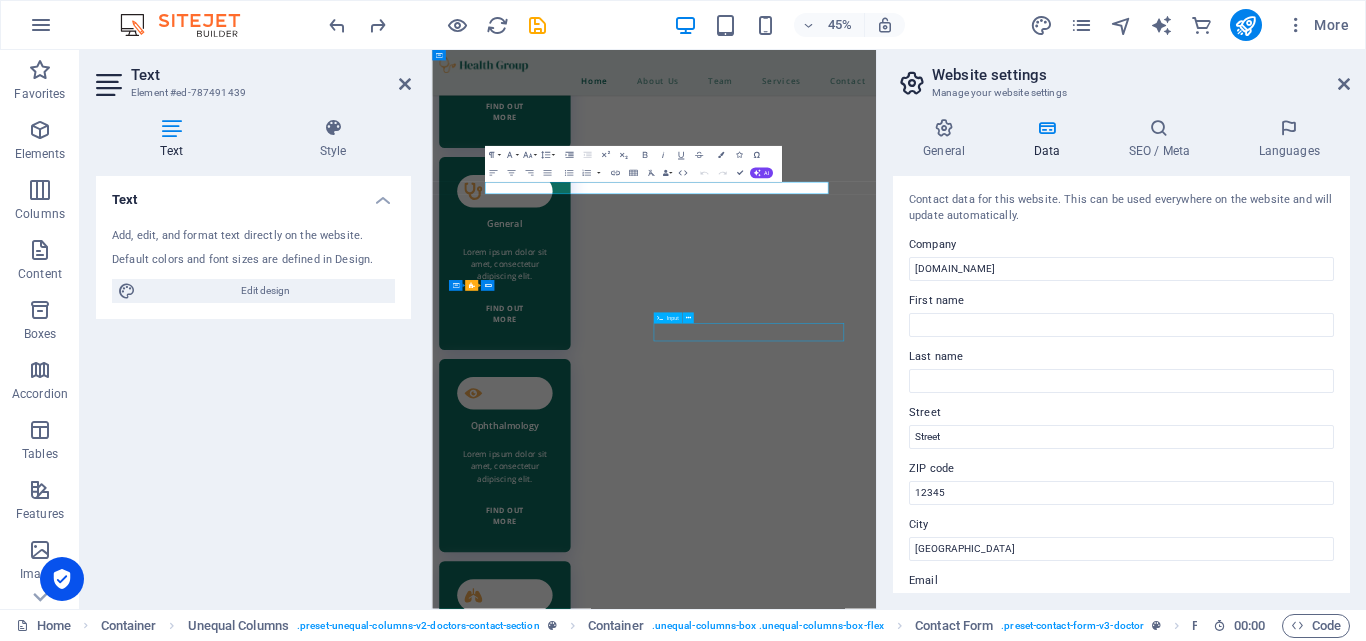 scroll, scrollTop: 5543, scrollLeft: 0, axis: vertical 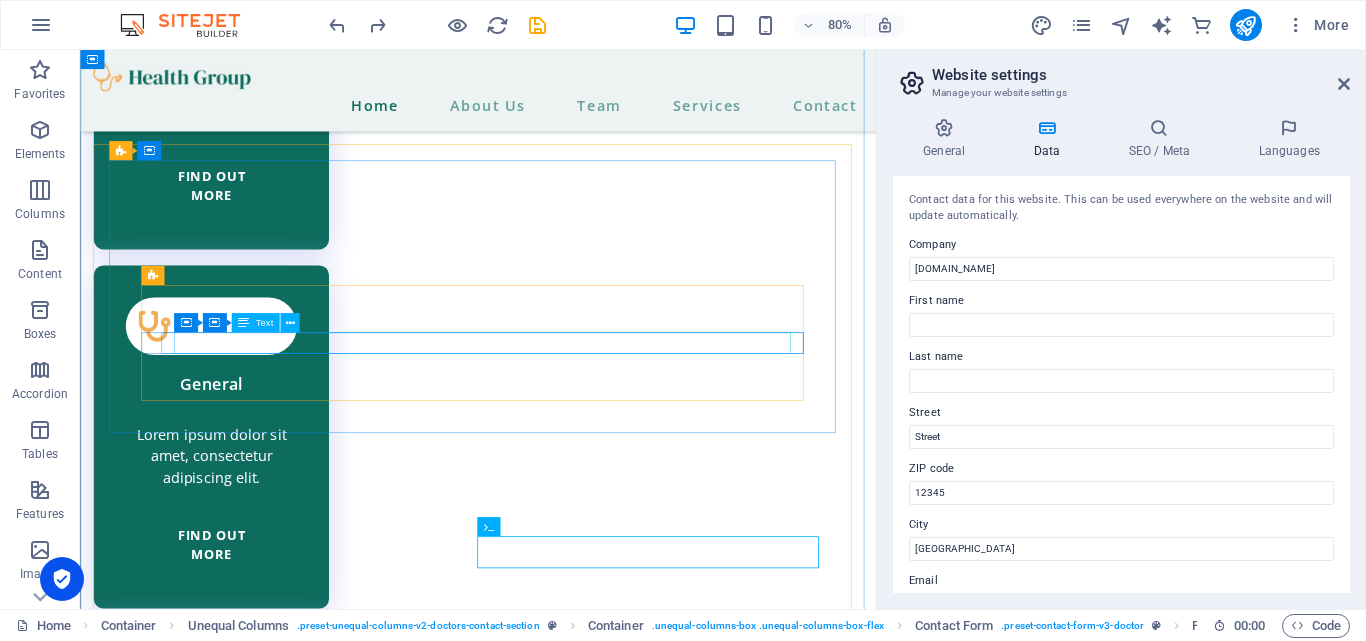 click on "[EMAIL_ADDRESS]" at bounding box center (577, 6781) 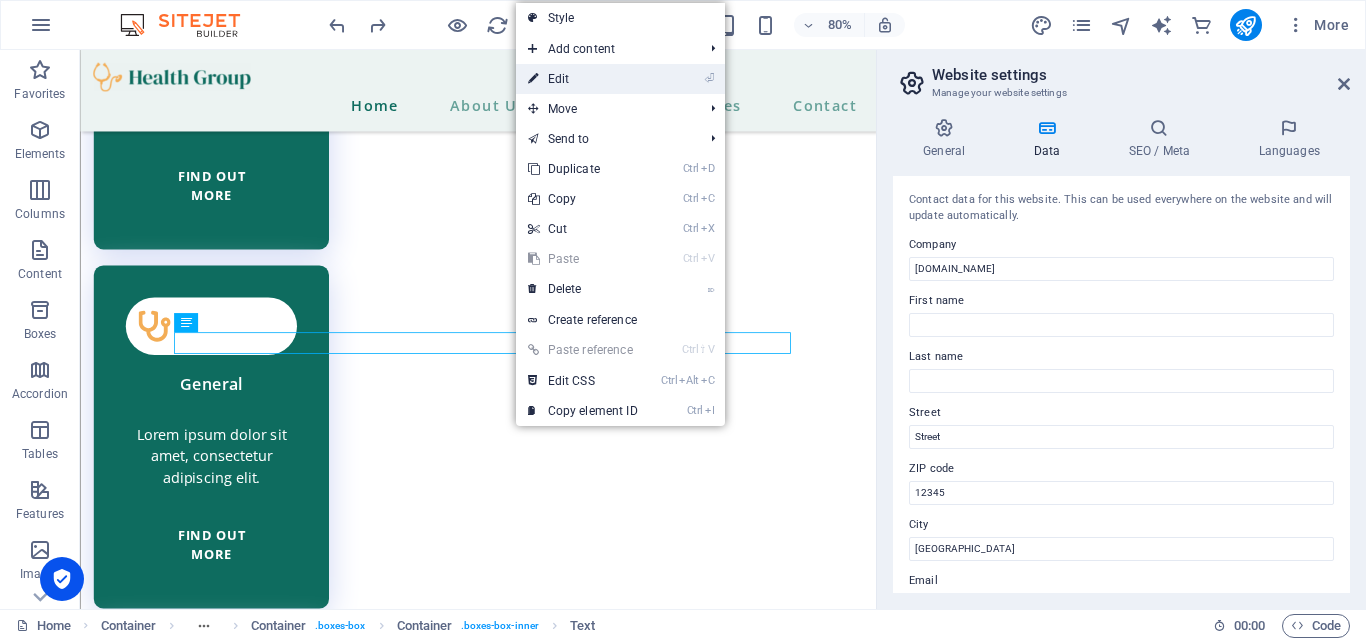 click on "⏎  Edit" at bounding box center [583, 79] 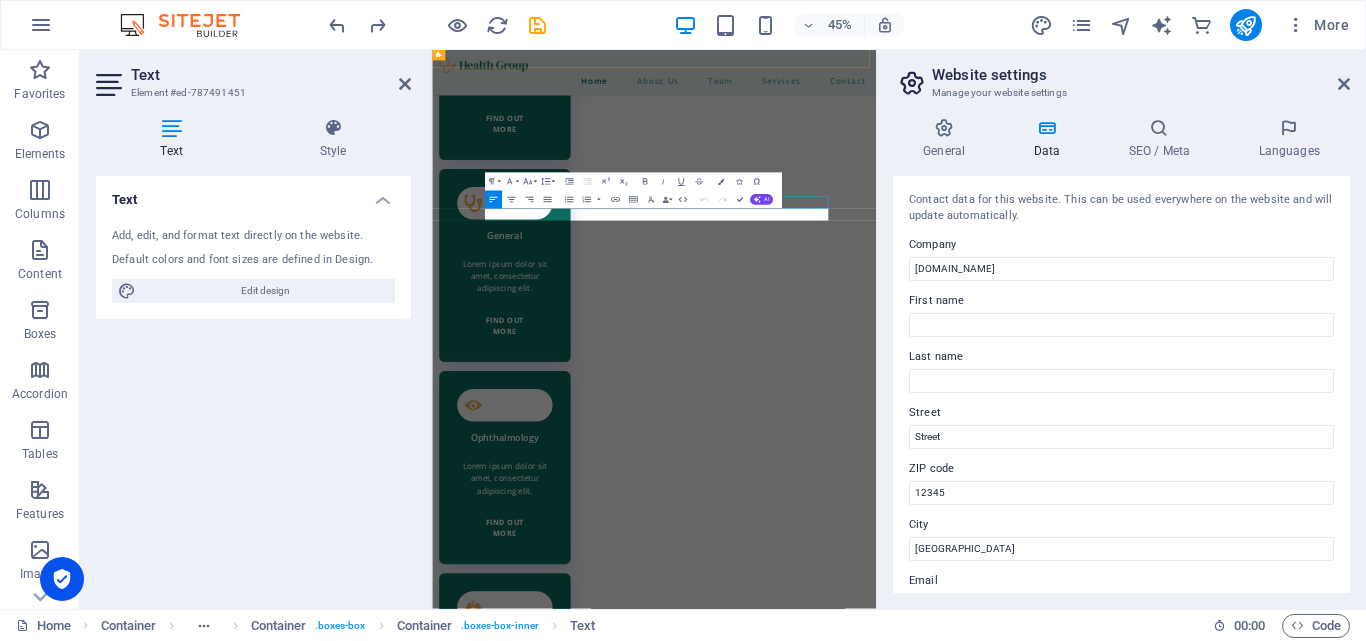 scroll, scrollTop: 5570, scrollLeft: 0, axis: vertical 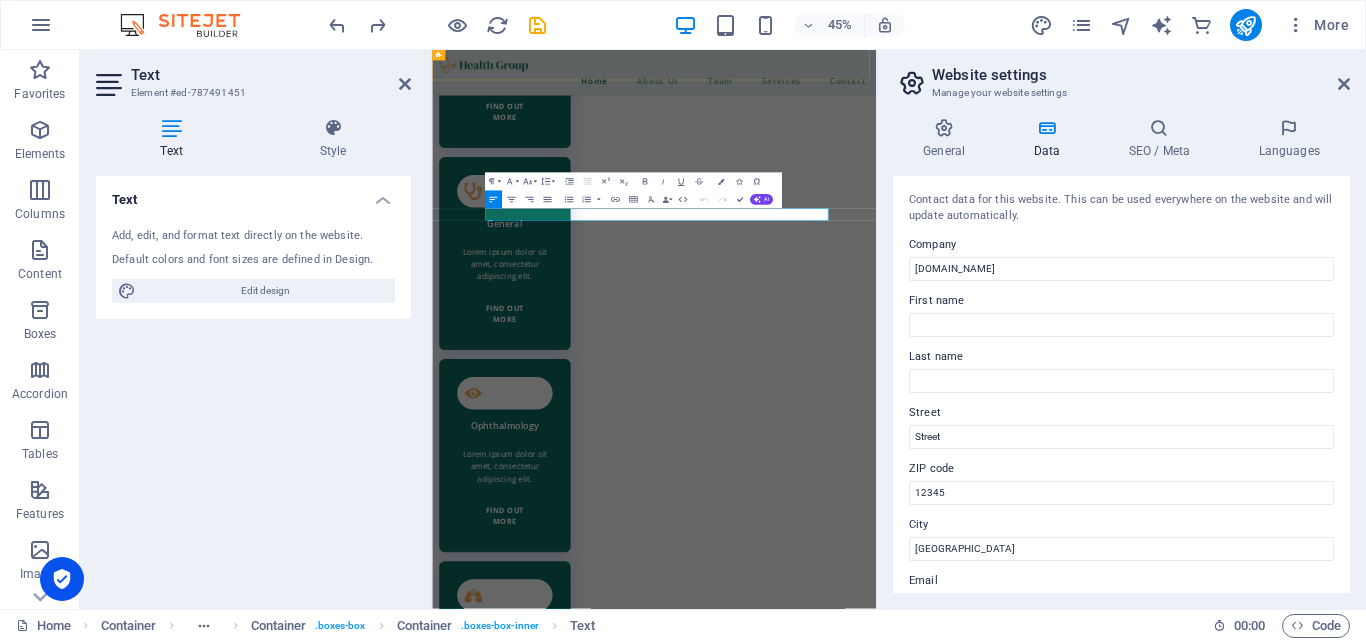 type 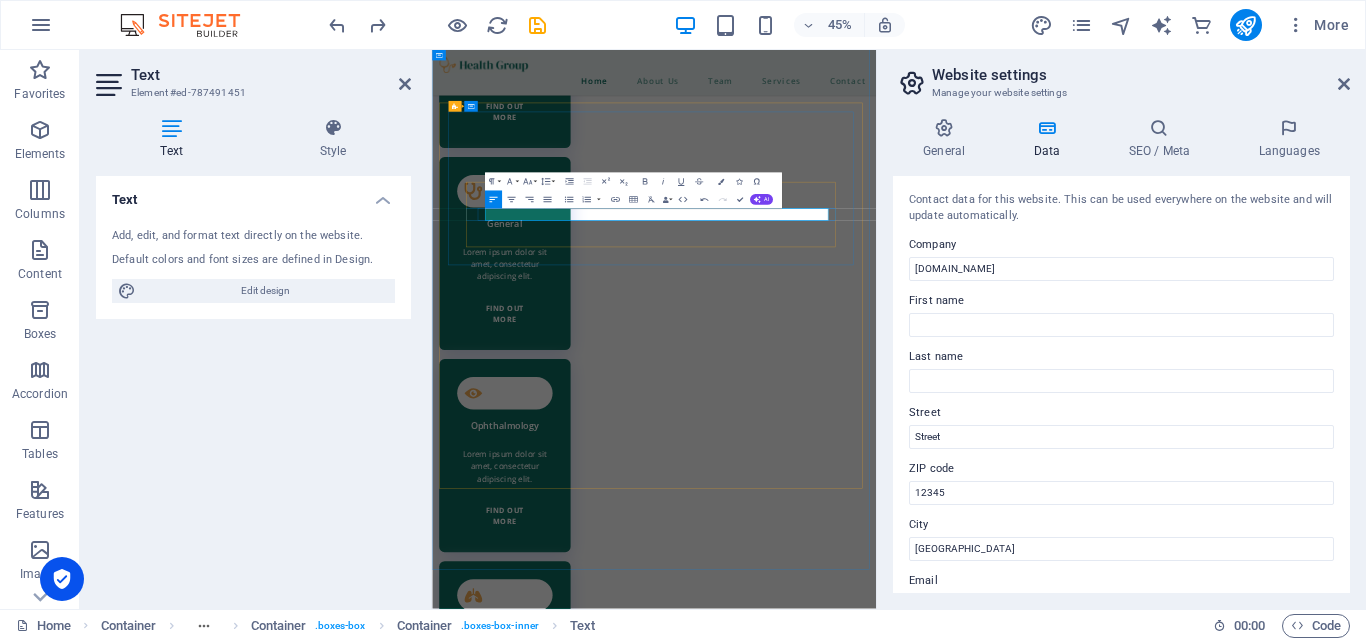 click on "j [EMAIL_ADDRESS]" at bounding box center [925, 6750] 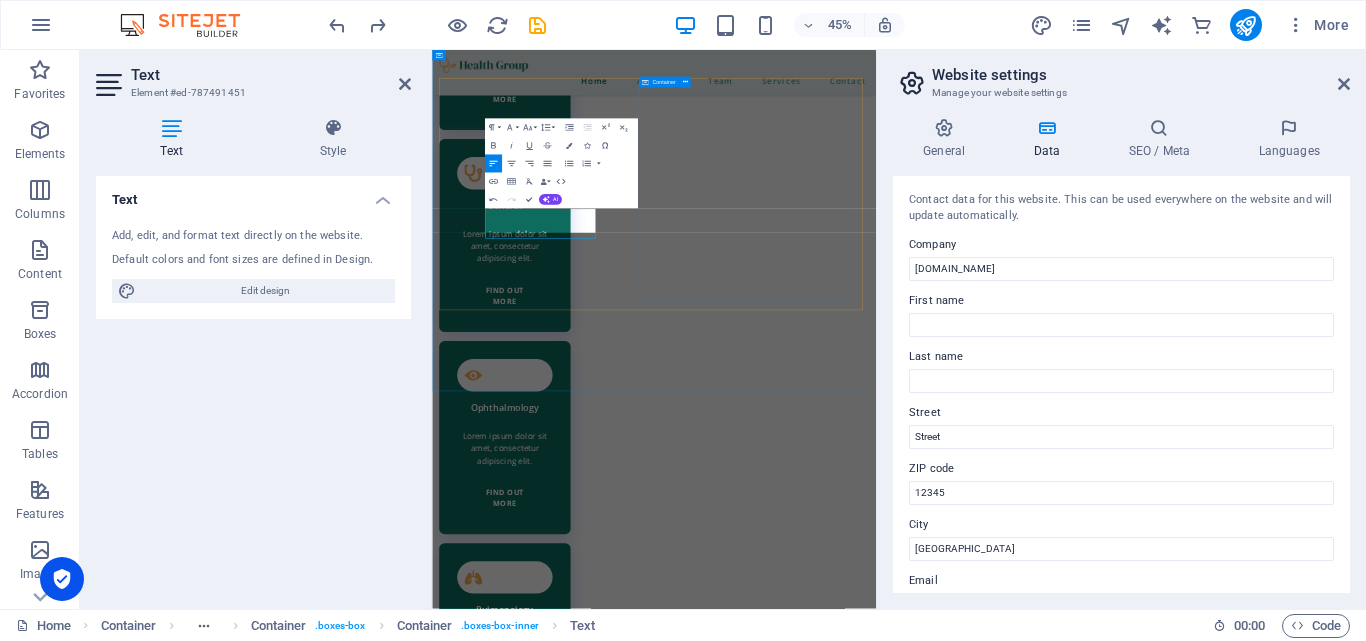 scroll, scrollTop: 5624, scrollLeft: 0, axis: vertical 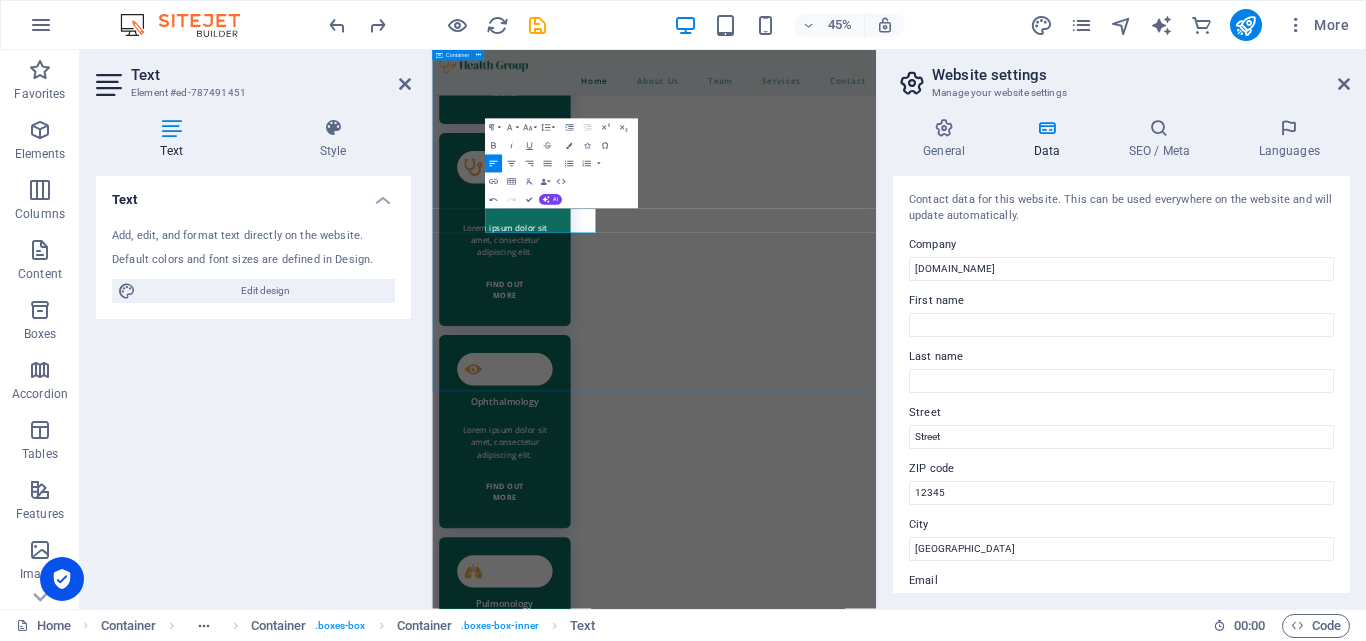 click on "Contact information [PERSON_NAME] ([PERSON_NAME][GEOGRAPHIC_DATA] [EMAIL_ADDRESS][DOMAIN_NAME] 0123 - 456789   I have read and understand the privacy policy. Unreadable? Regenerate SEND MESSAGE" at bounding box center [925, 6863] 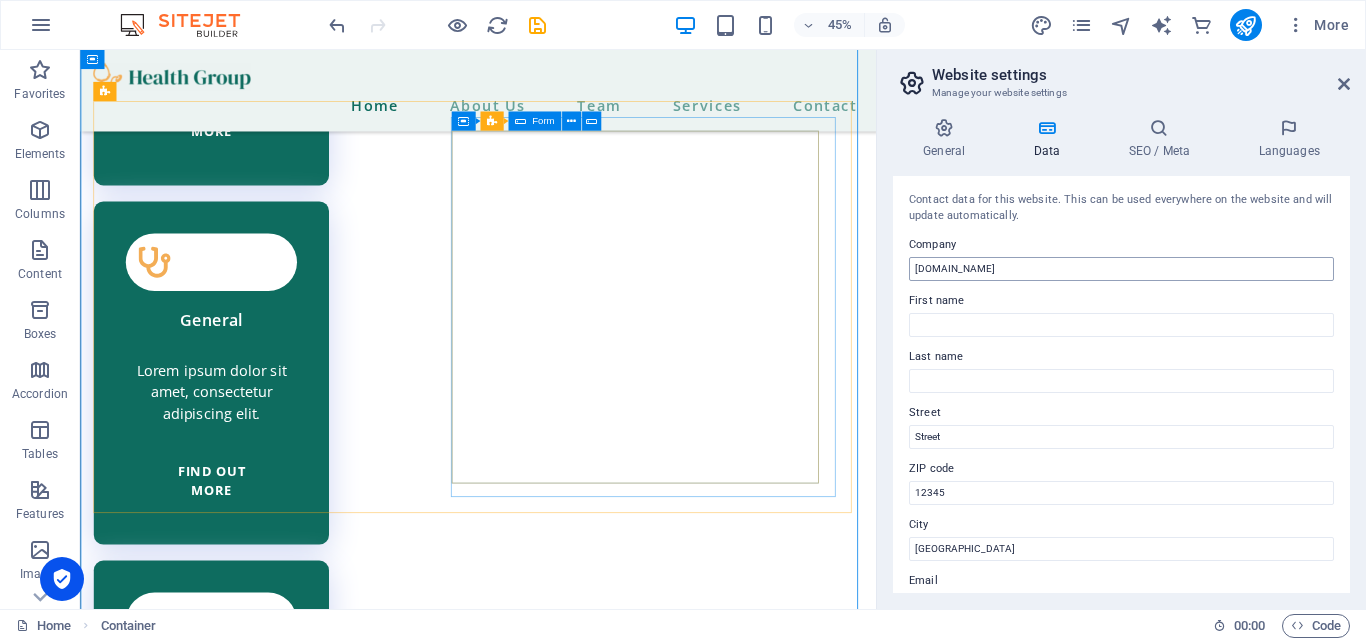 scroll, scrollTop: 5597, scrollLeft: 0, axis: vertical 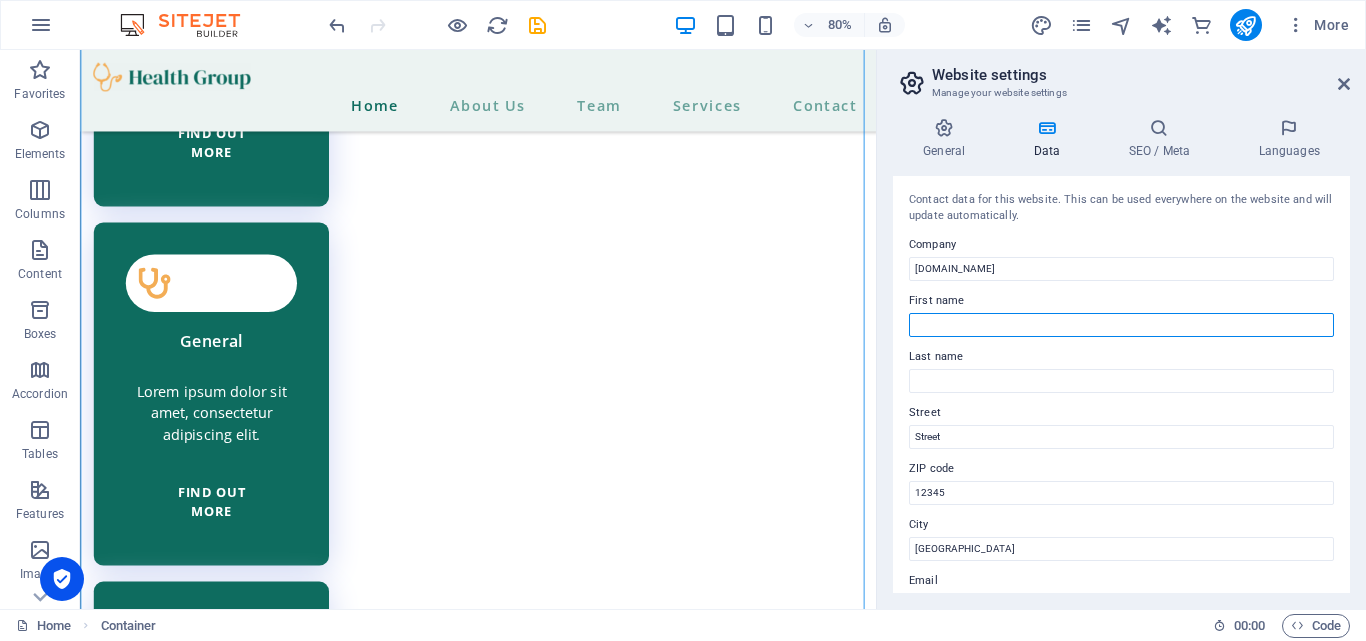 click on "First name" at bounding box center [1121, 325] 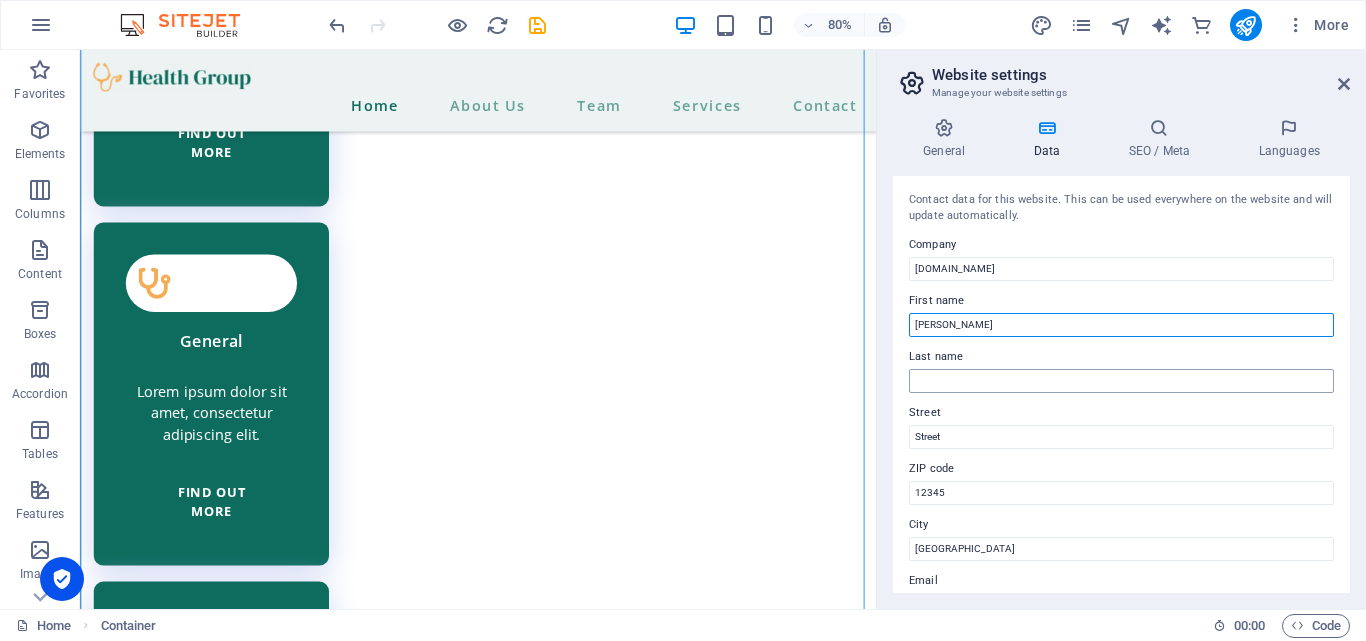 type on "[PERSON_NAME]" 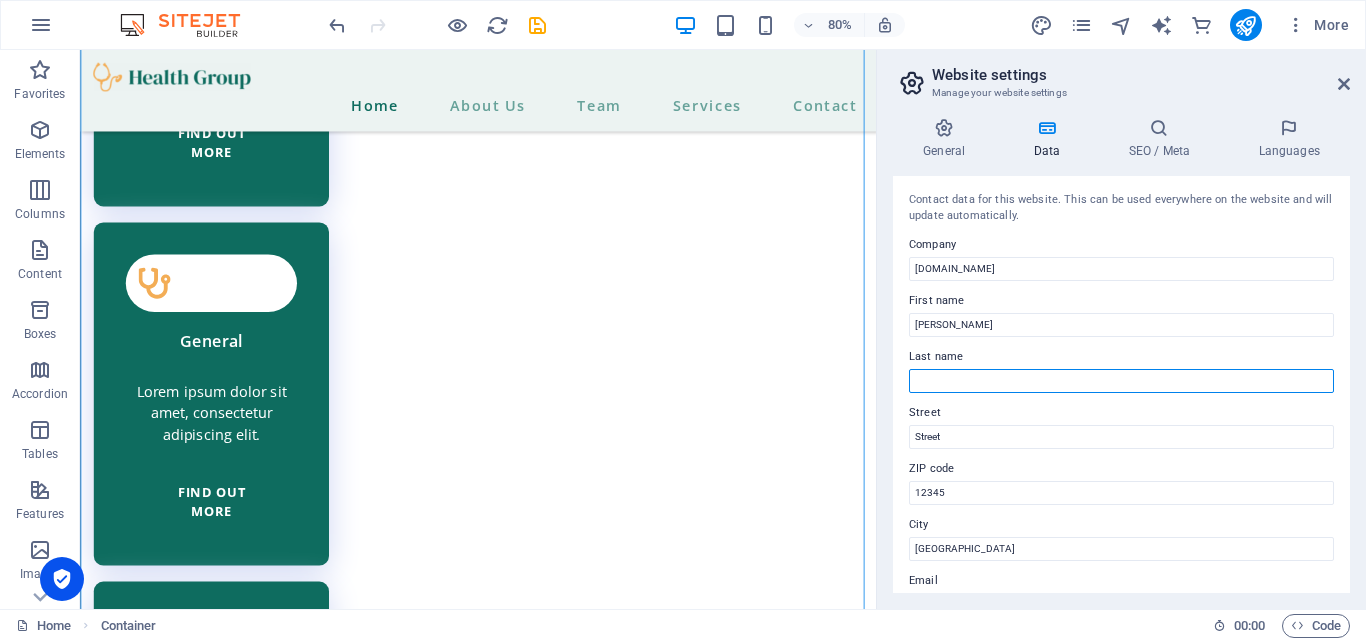 click on "Last name" at bounding box center [1121, 381] 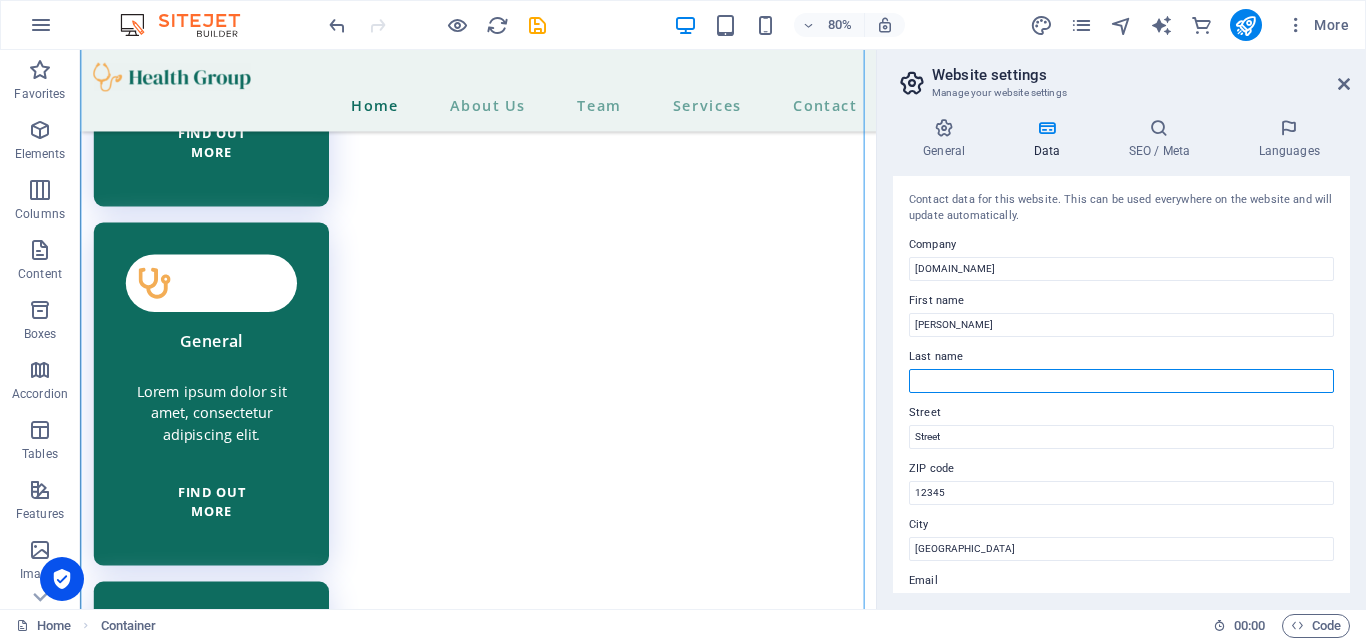 type on "[PERSON_NAME]" 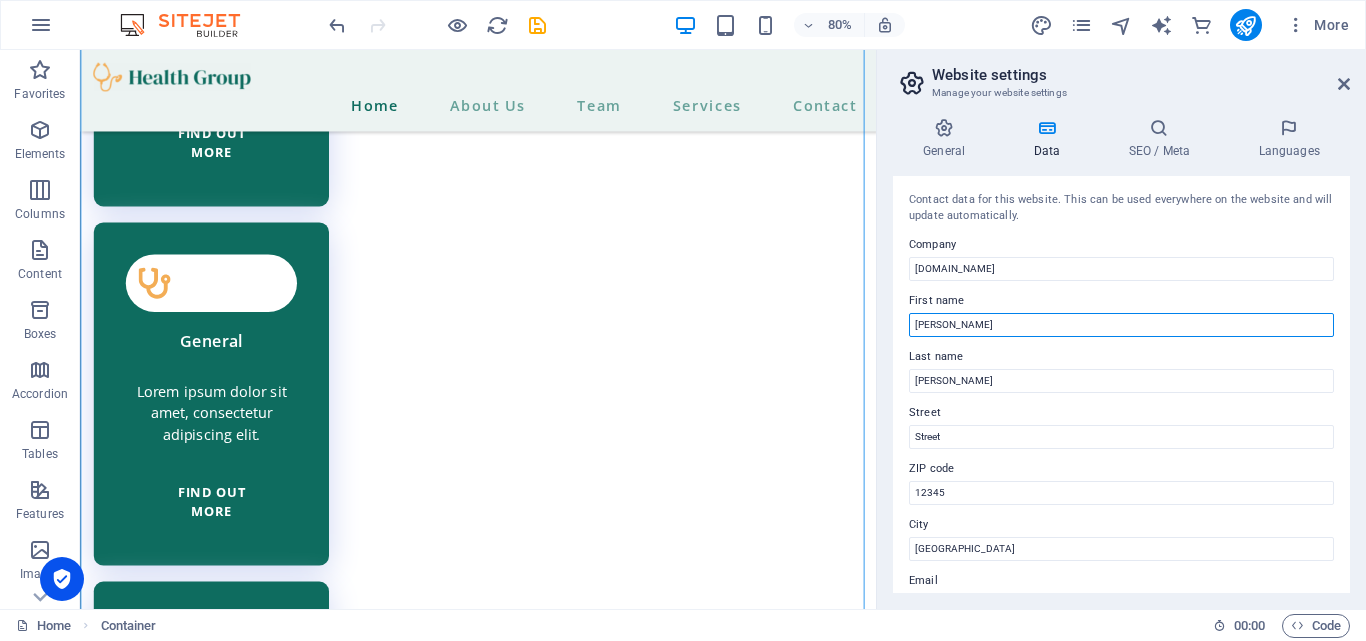 click on "[PERSON_NAME]" at bounding box center (1121, 325) 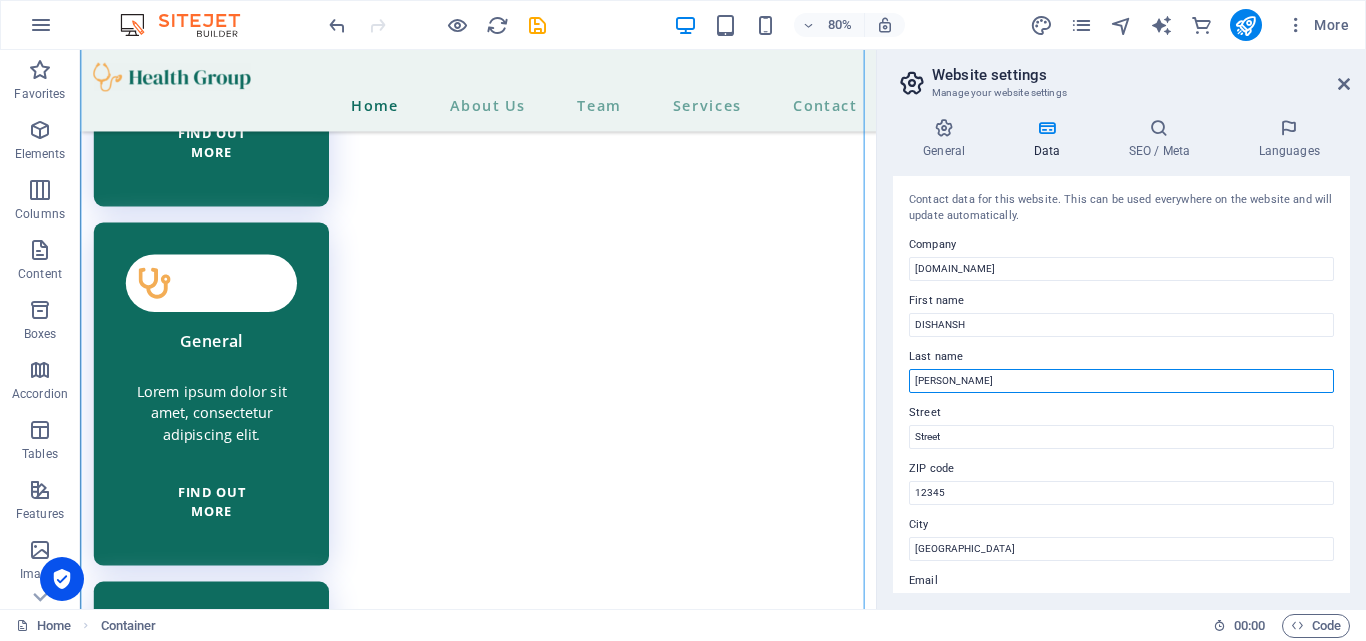 click on "[PERSON_NAME]" at bounding box center [1121, 381] 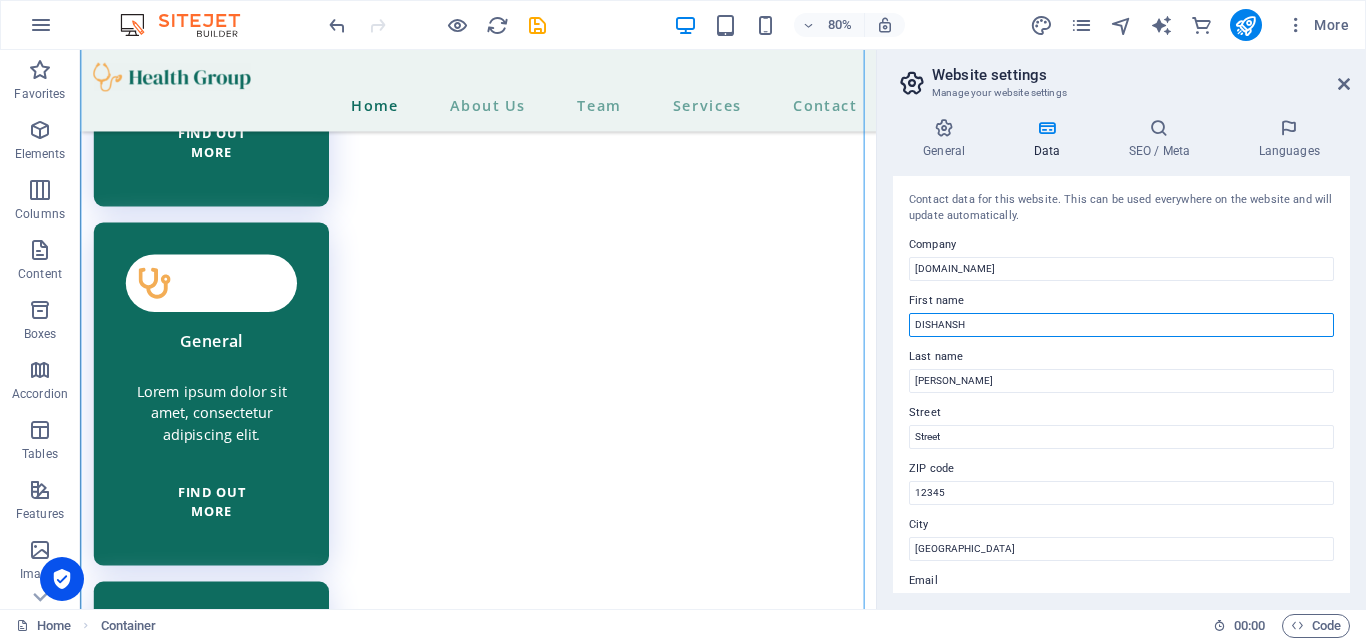 click on "DISHANSH" at bounding box center [1121, 325] 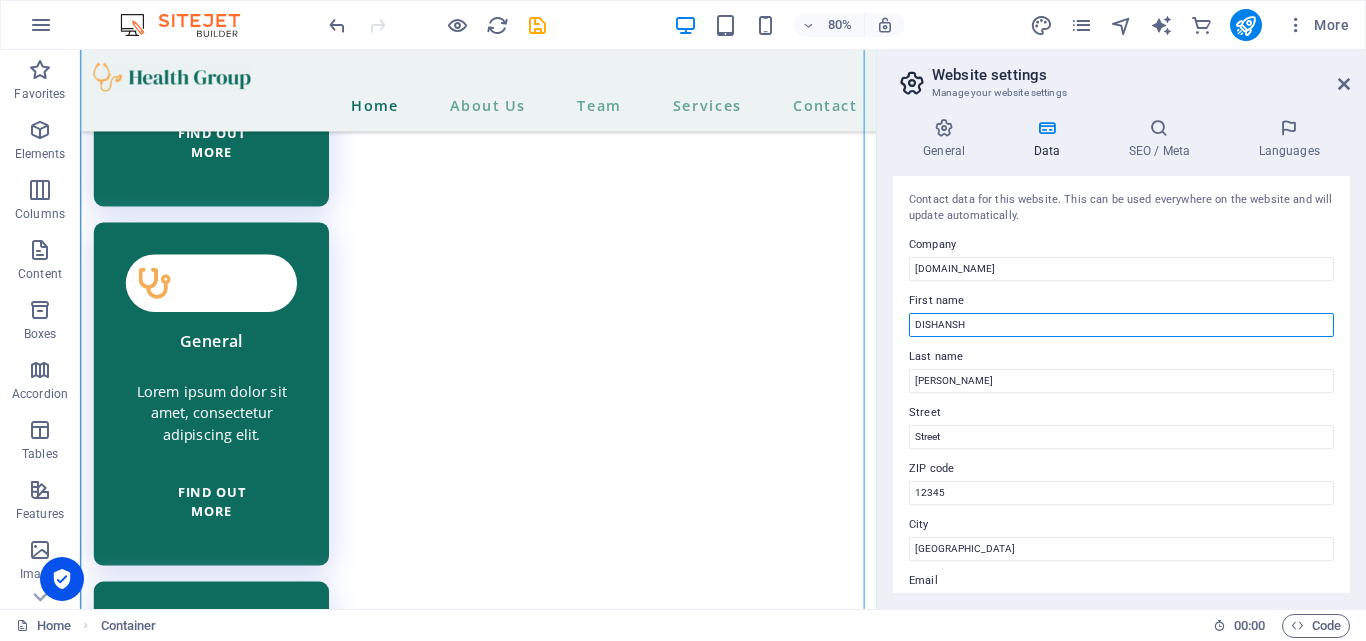 click on "DISHANSH" at bounding box center [1121, 325] 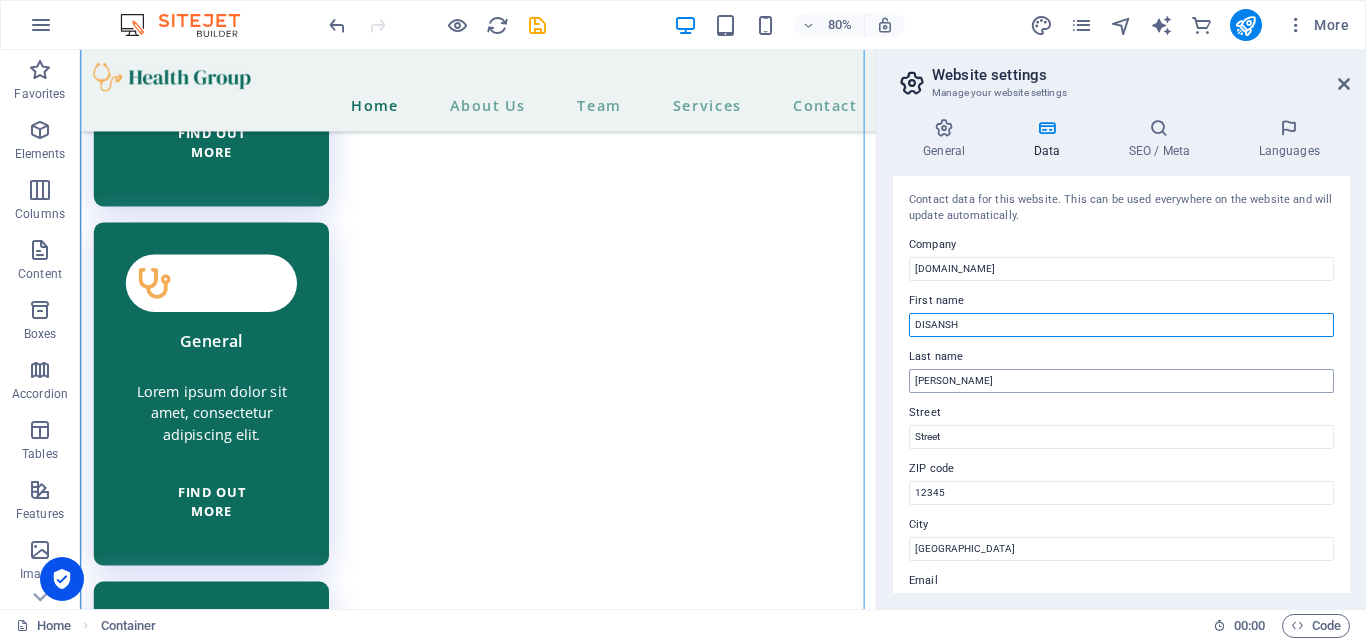 type on "DISANSH" 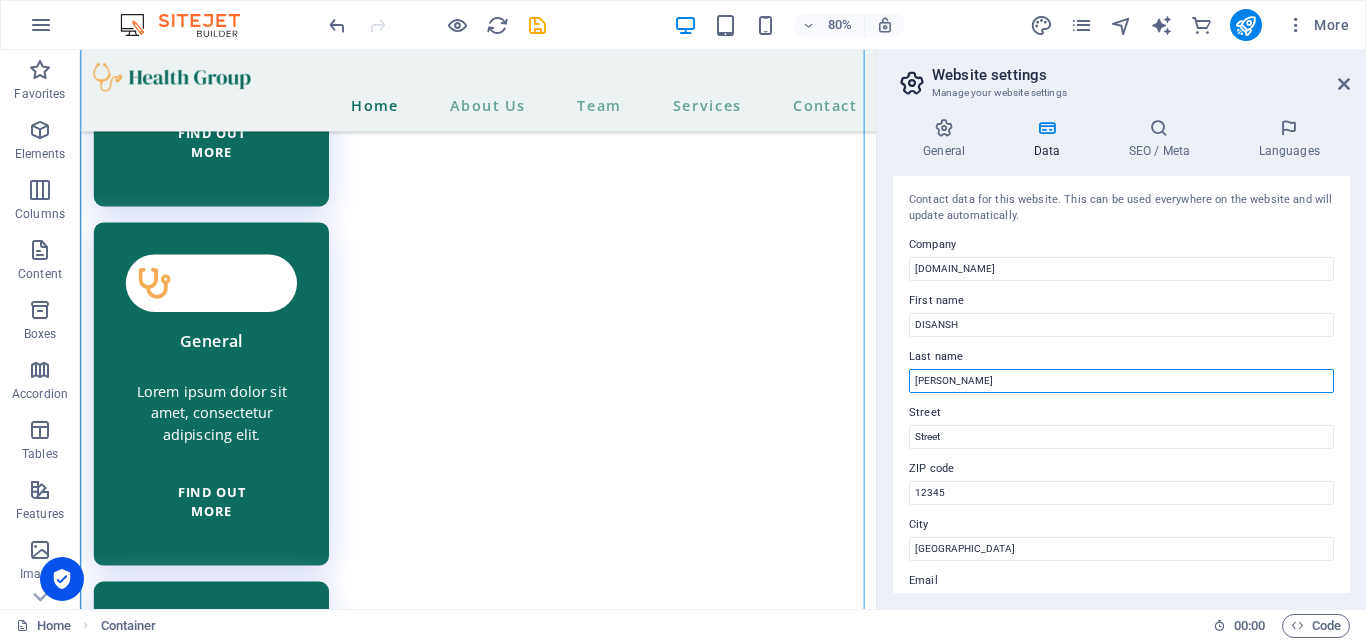 click on "[PERSON_NAME]" at bounding box center [1121, 381] 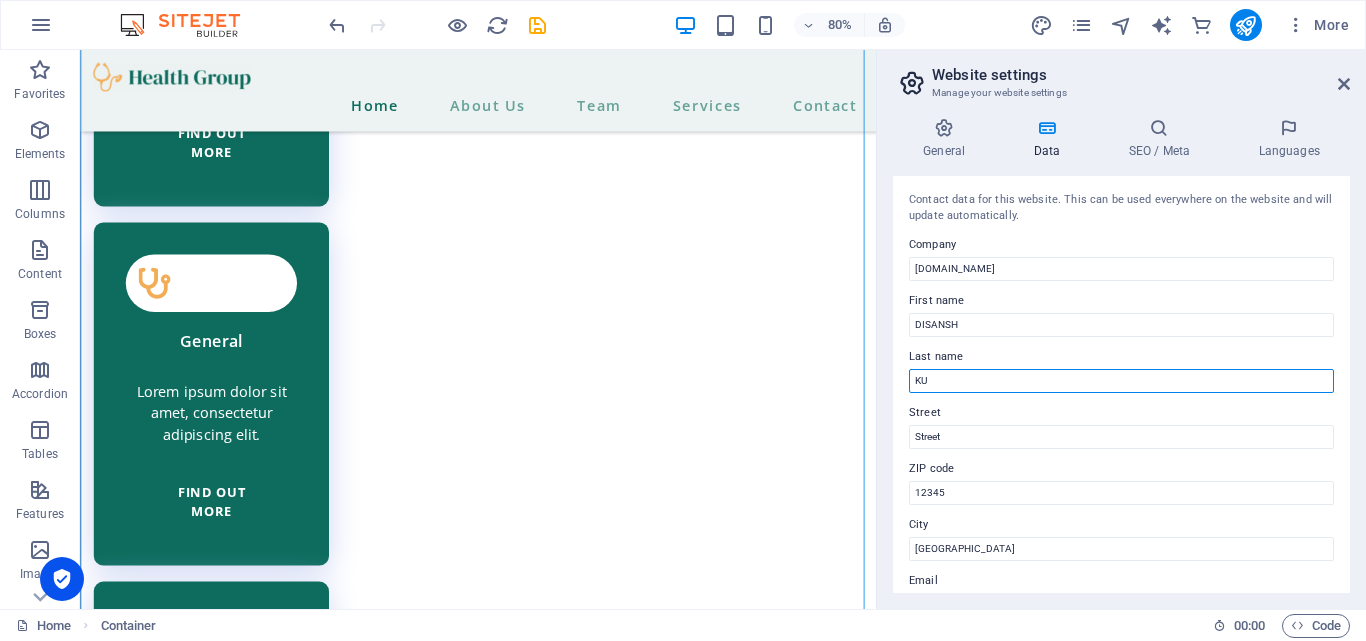 type on "K" 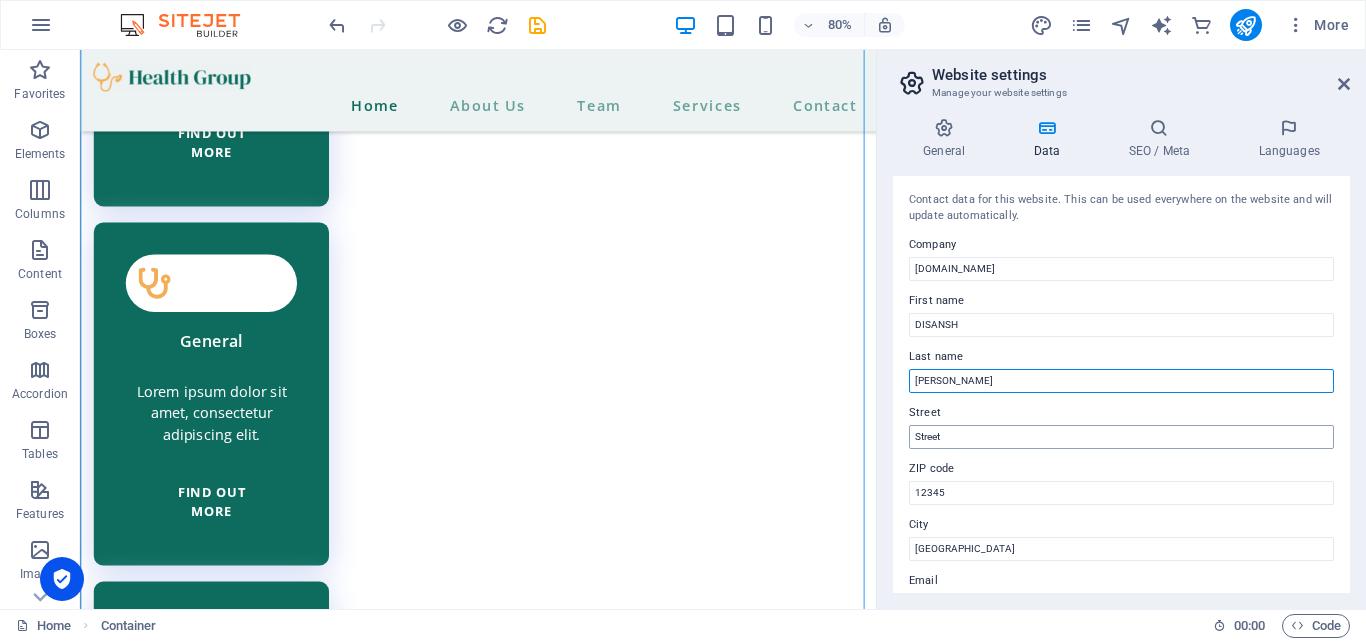 type on "[PERSON_NAME]" 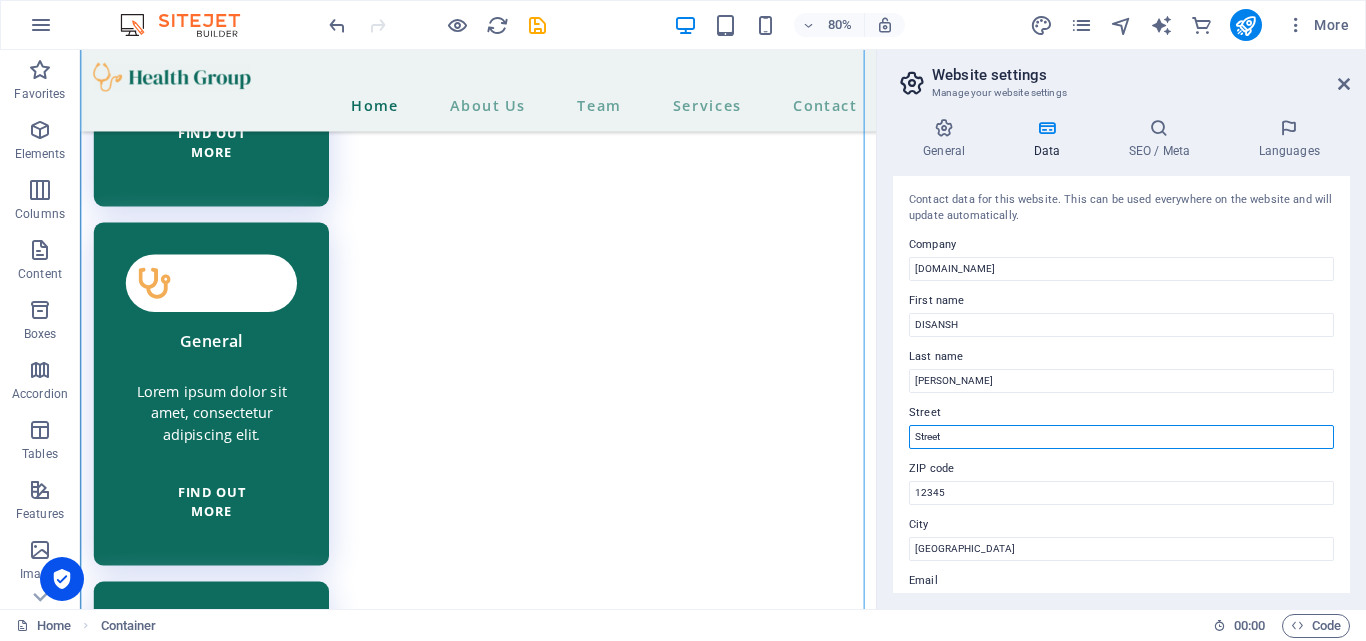 click on "Street" at bounding box center [1121, 437] 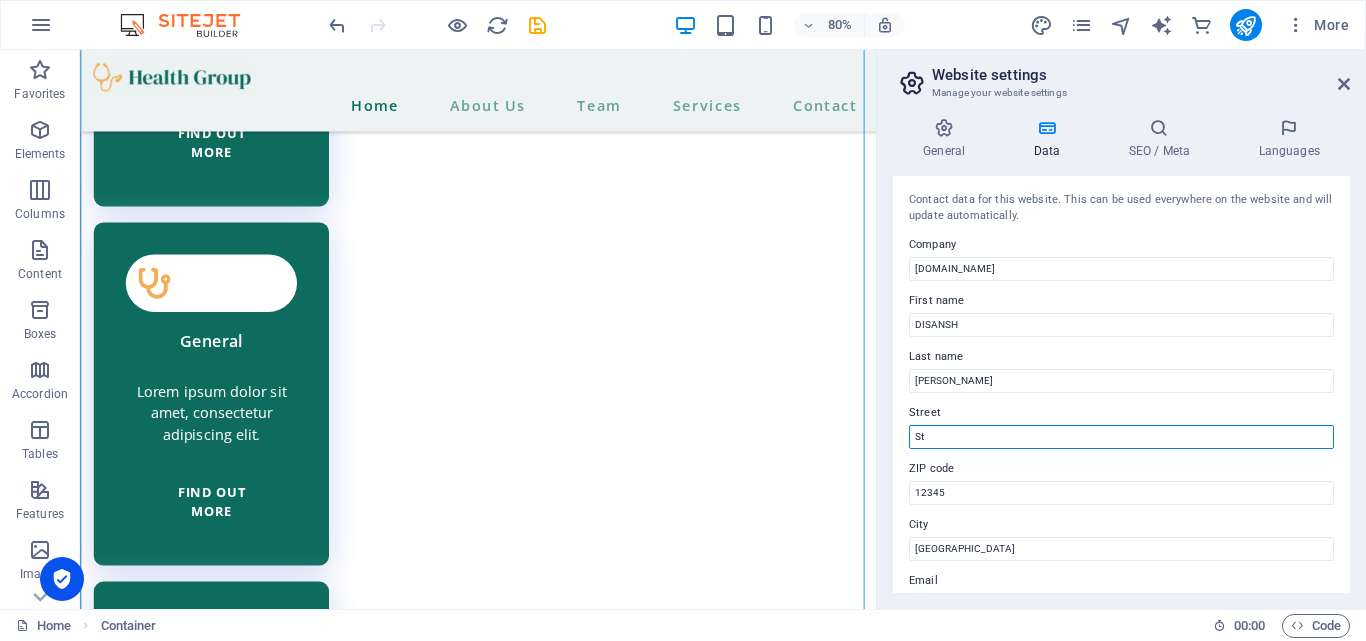 type on "S" 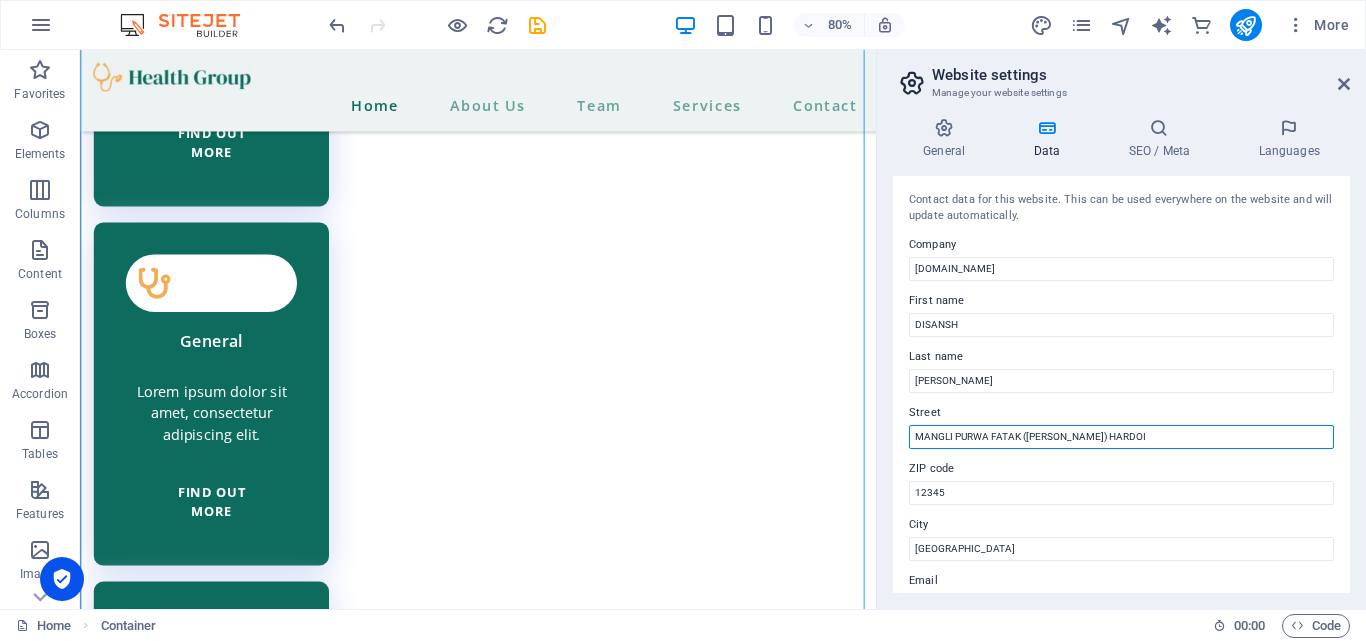 type on "MANGLI PURWA FATAK ([PERSON_NAME]) HARDOI" 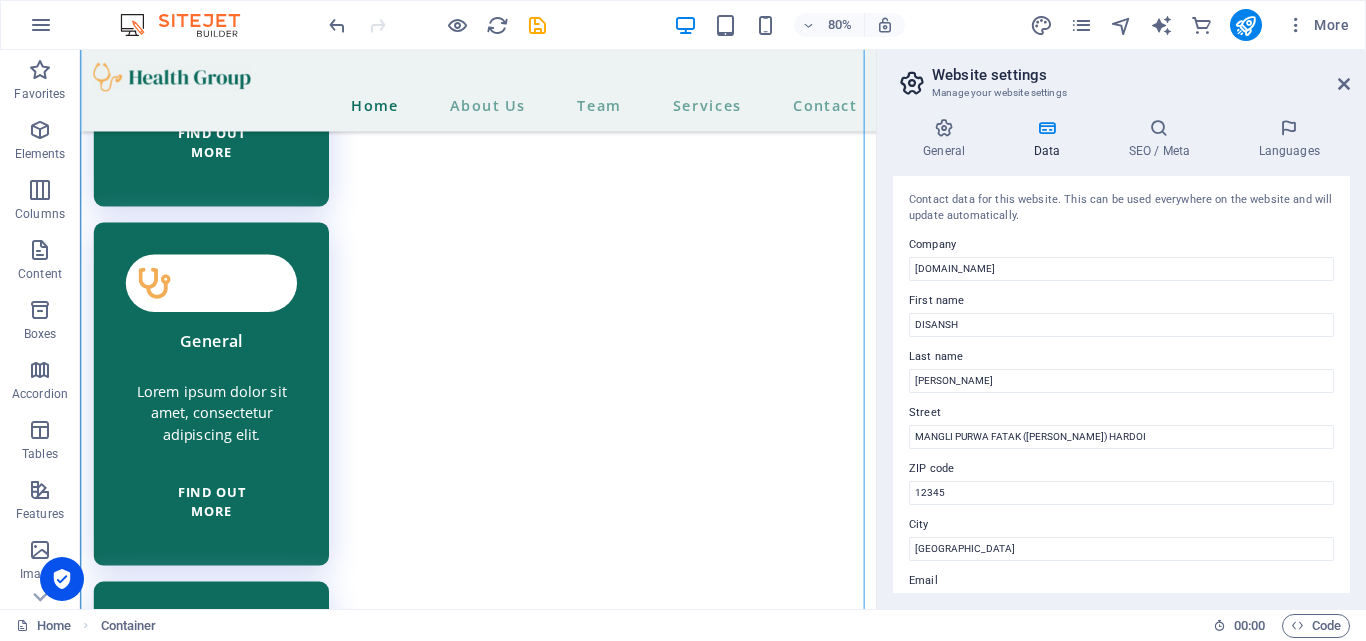 click on "ZIP code" at bounding box center [1121, 469] 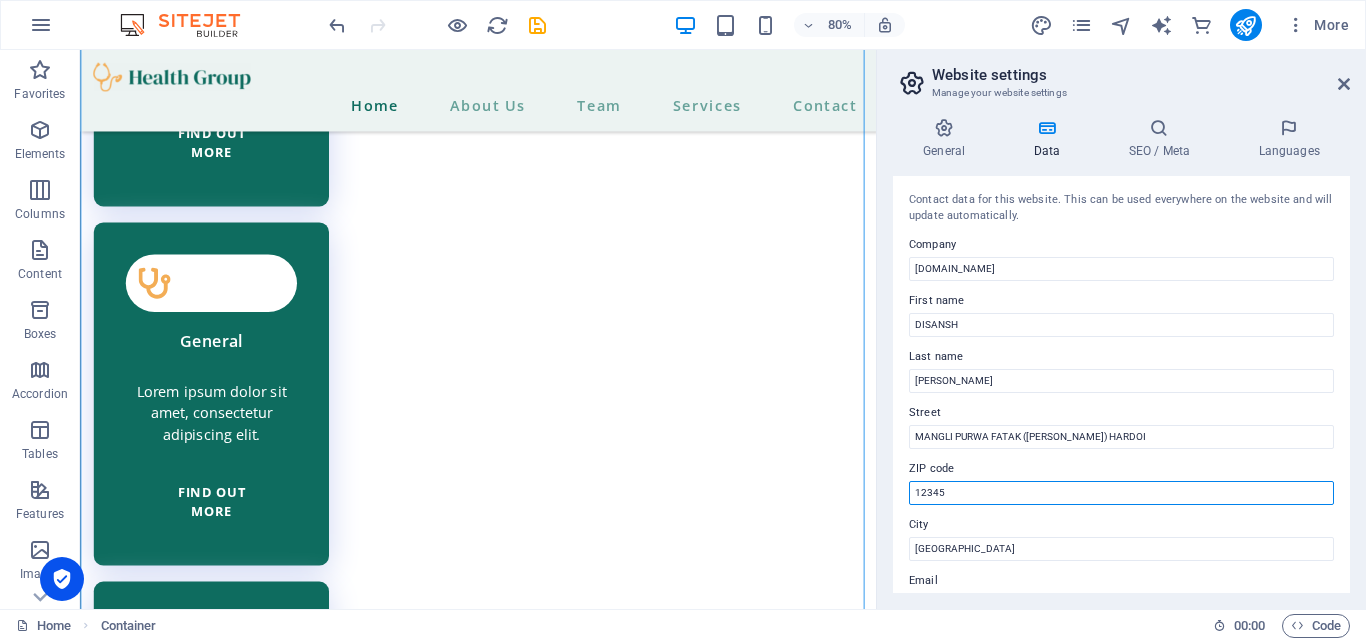 click on "12345" at bounding box center [1121, 493] 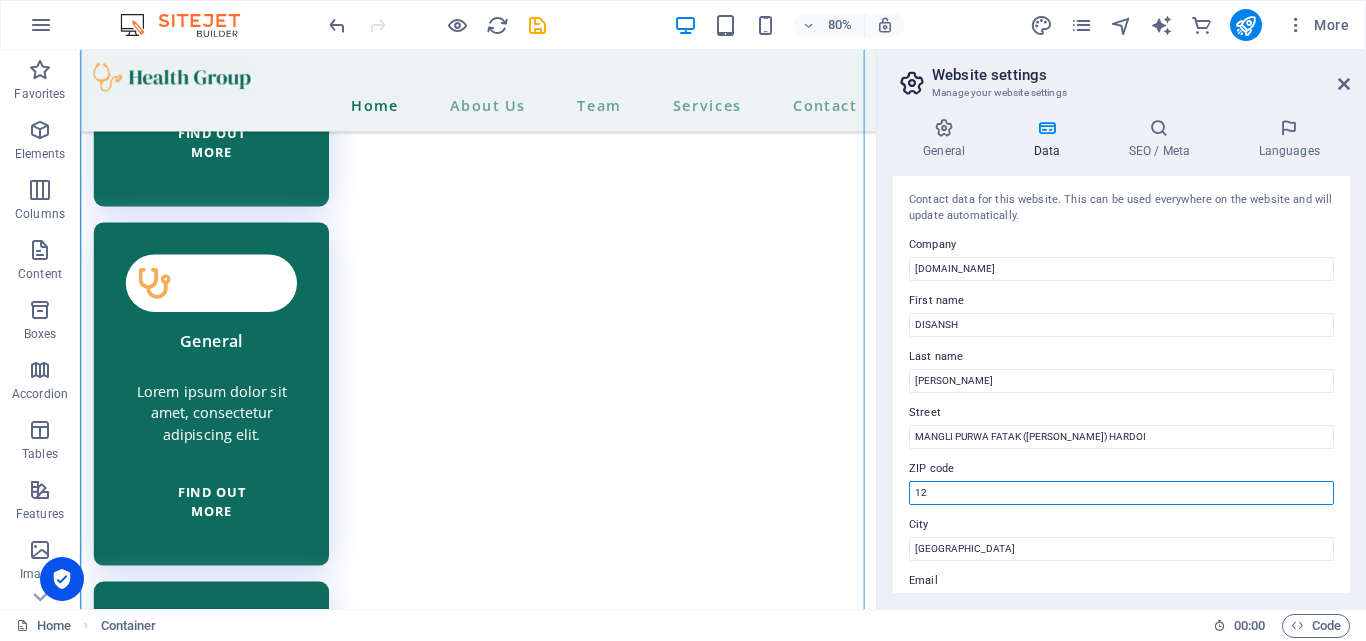 type on "1" 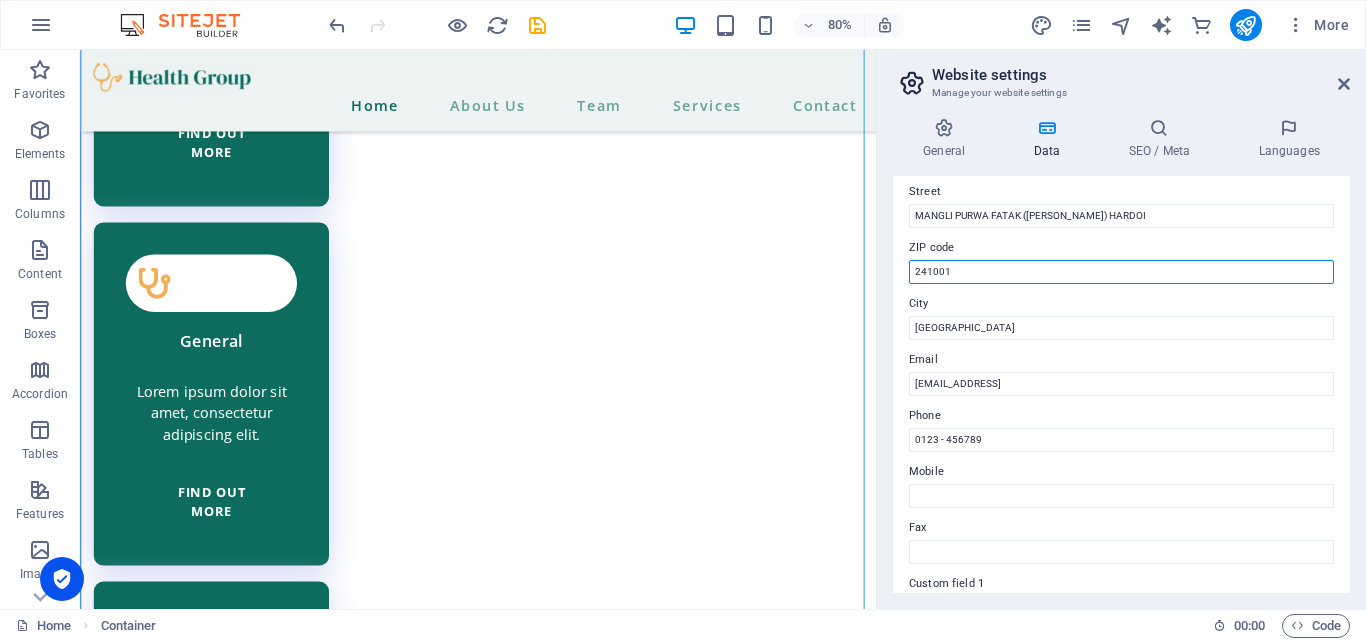 scroll, scrollTop: 233, scrollLeft: 0, axis: vertical 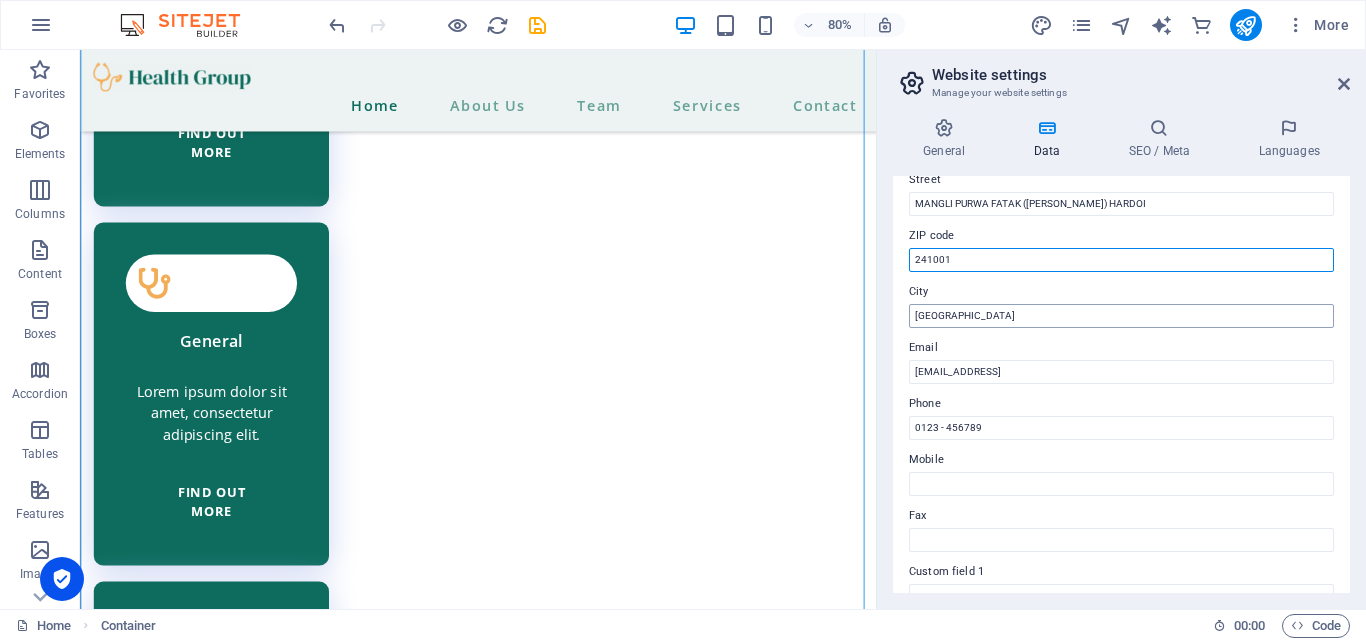 type on "241001" 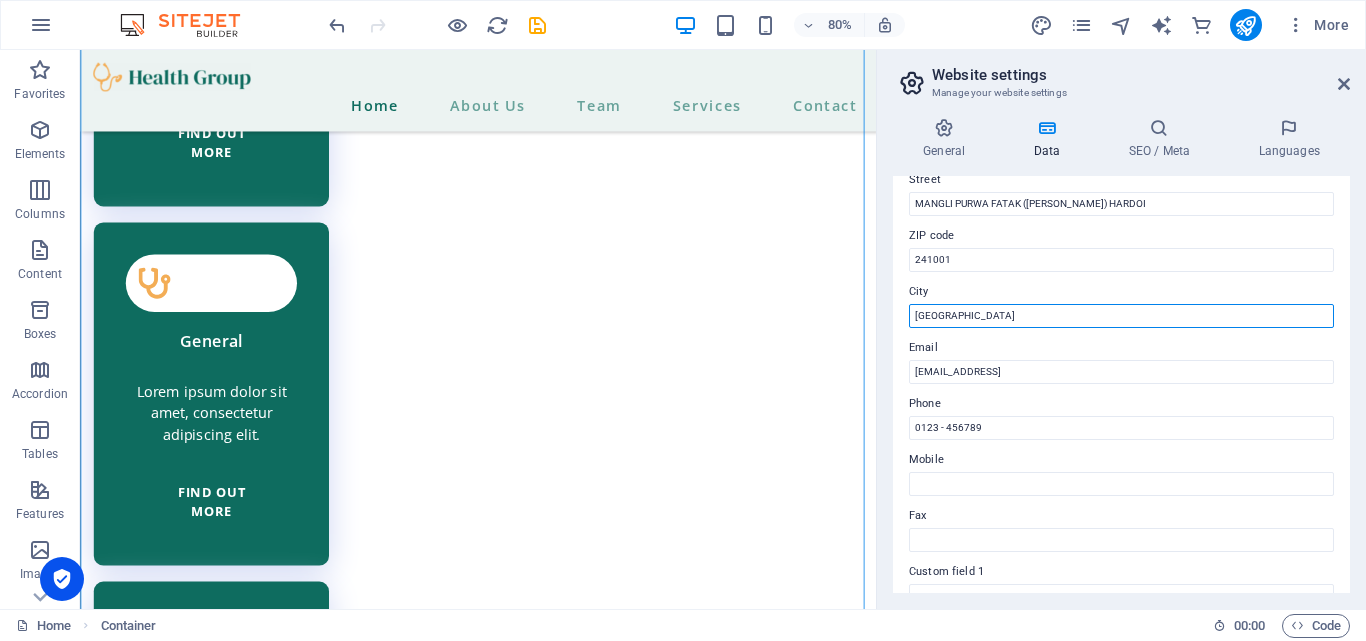 click on "[GEOGRAPHIC_DATA]" at bounding box center (1121, 316) 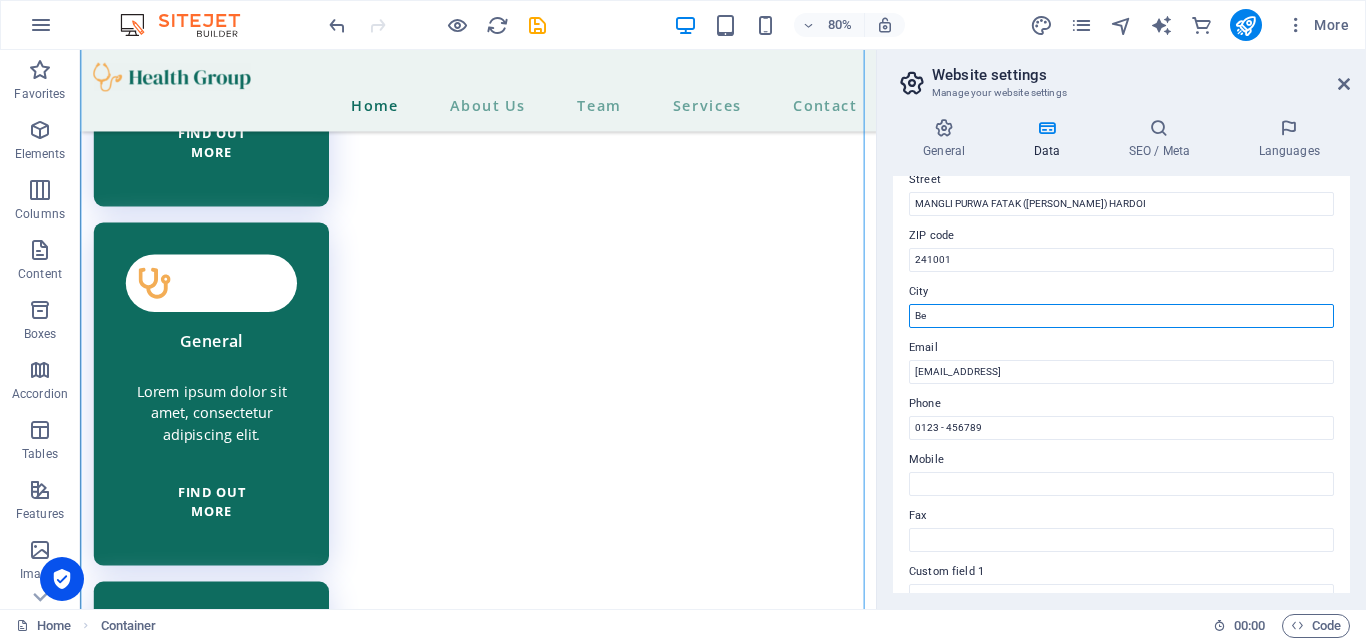 type on "B" 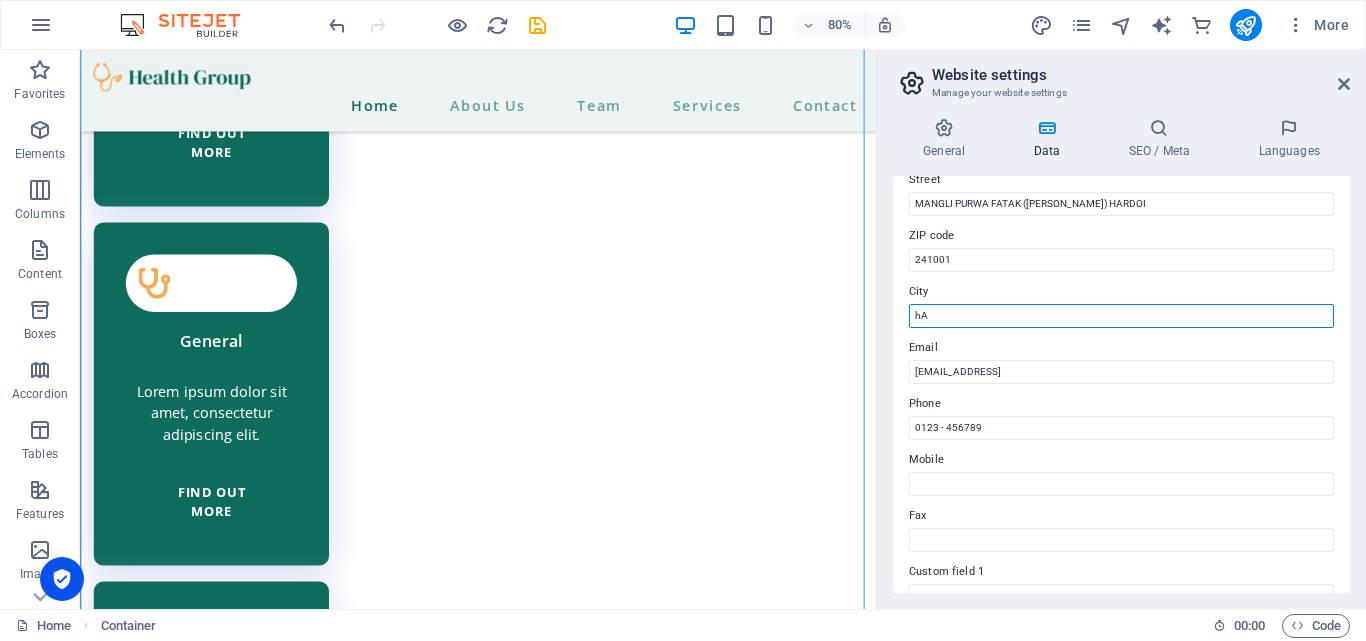 type on "h" 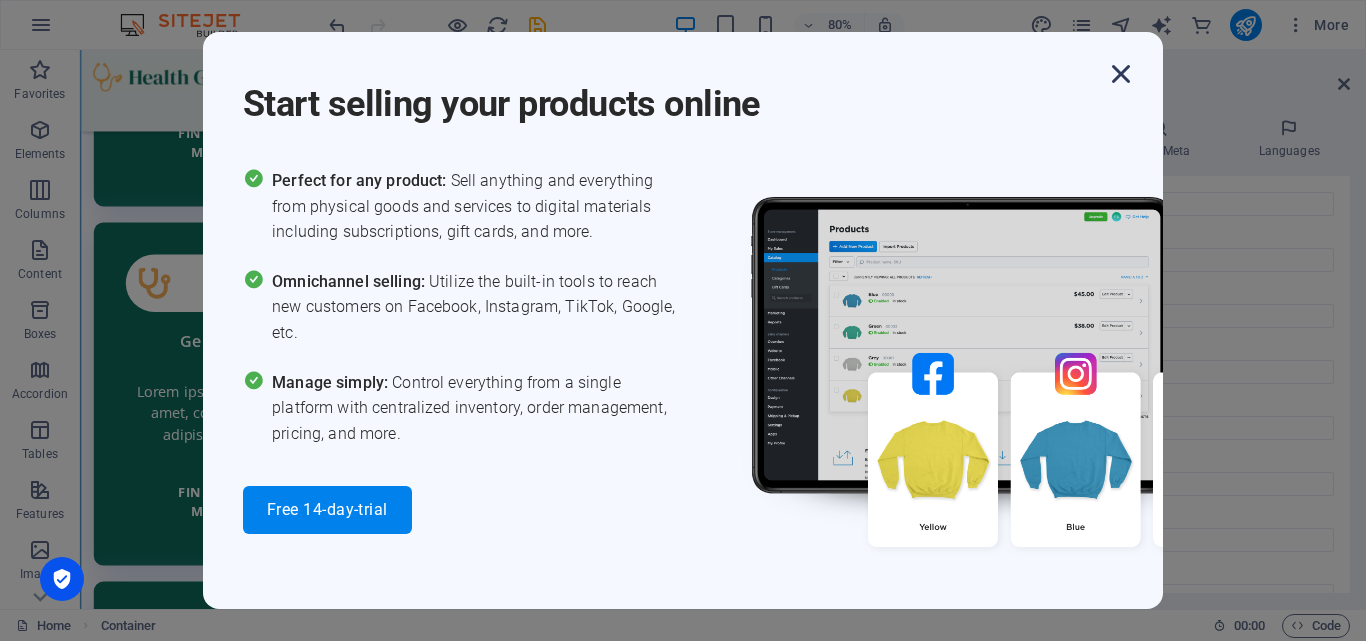 click at bounding box center [1121, 74] 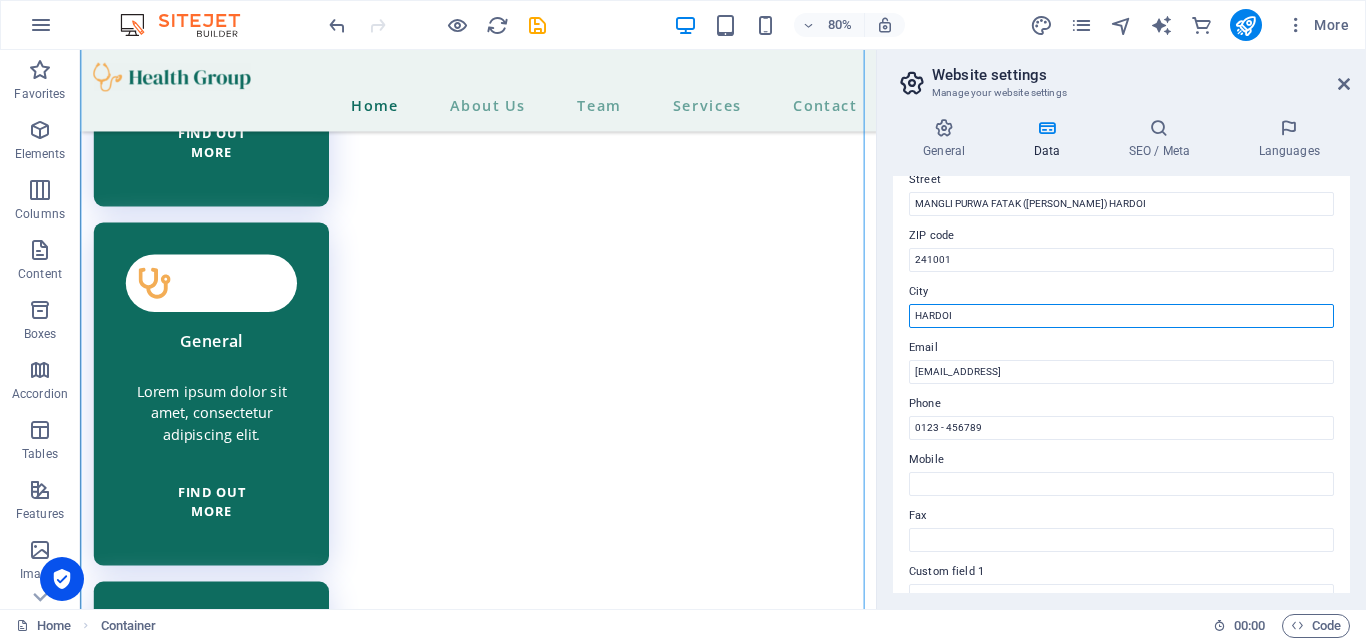 scroll, scrollTop: 210, scrollLeft: 0, axis: vertical 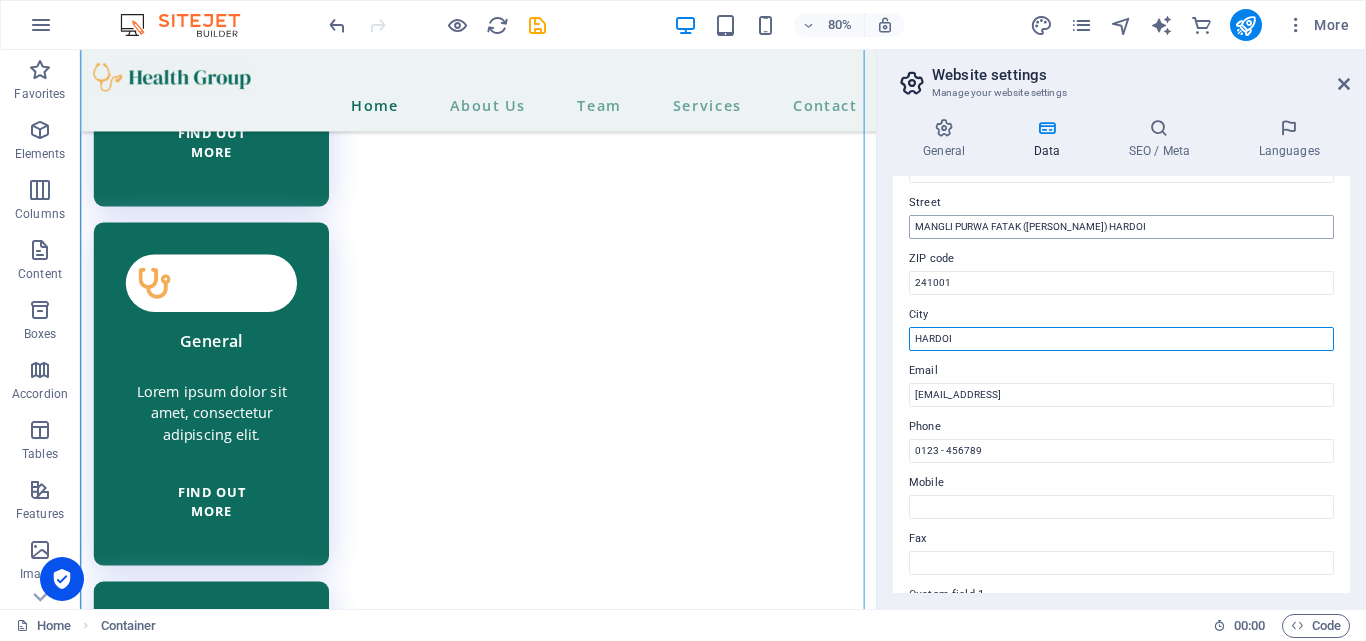type on "HARDOI" 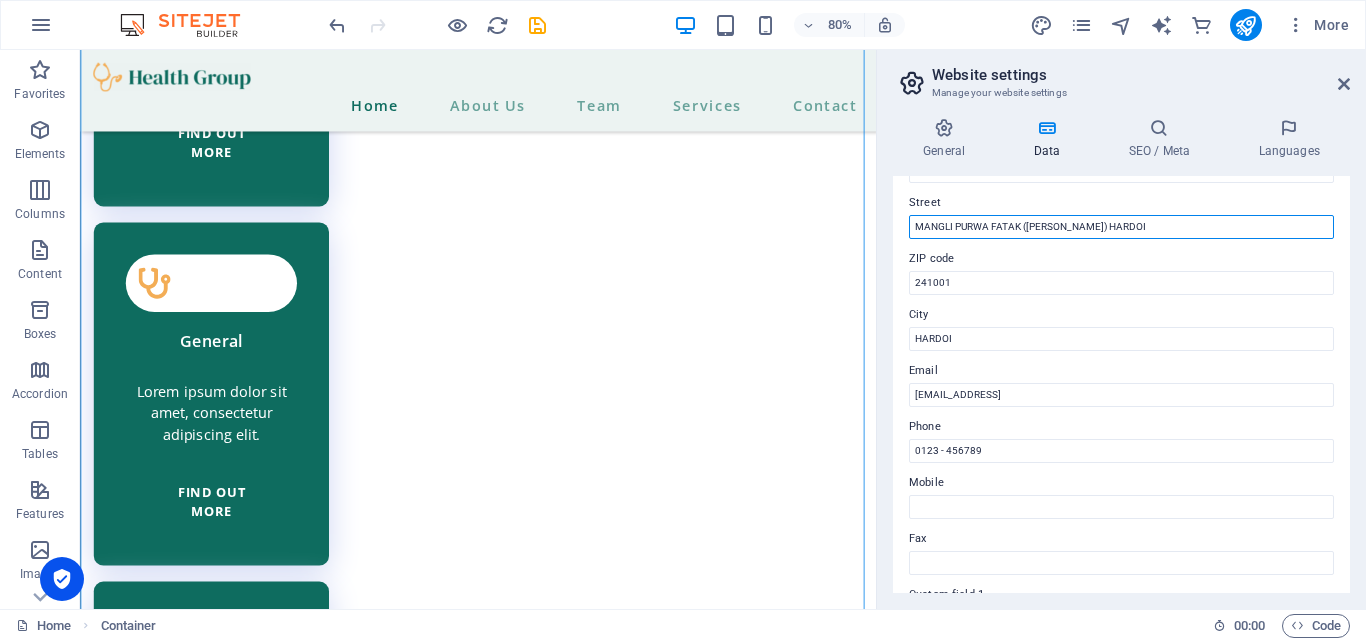 click on "MANGLI PURWA FATAK ([PERSON_NAME]) HARDOI" at bounding box center [1121, 227] 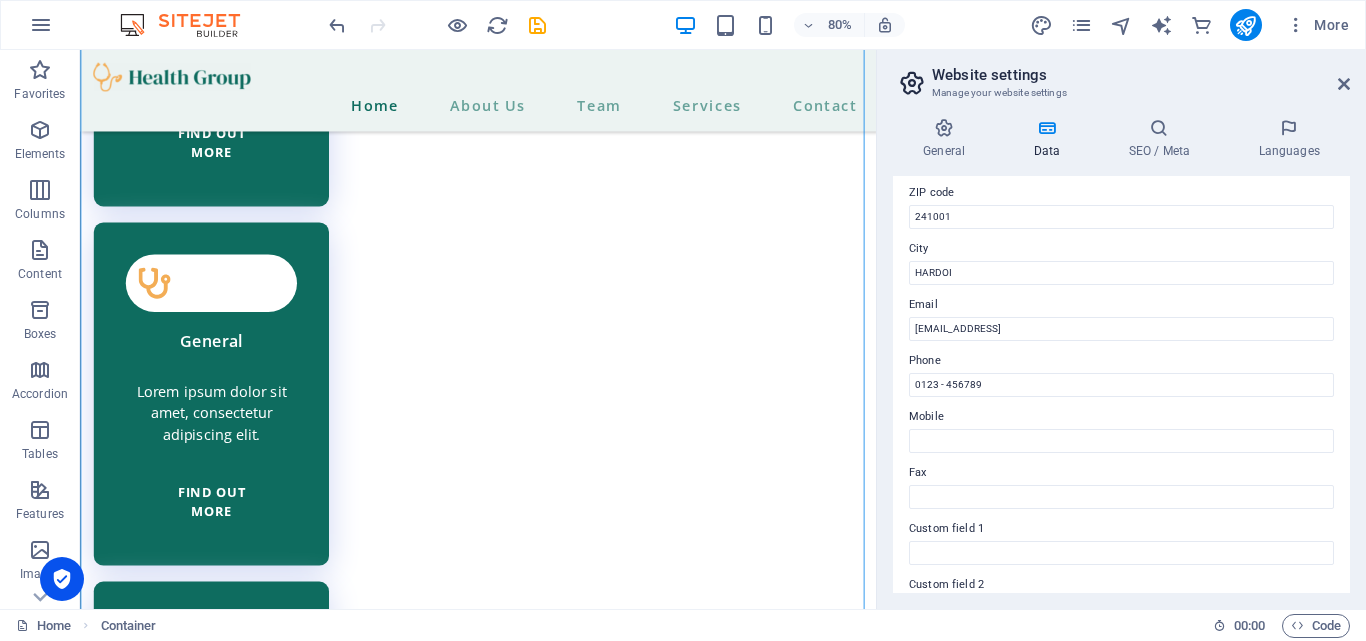 scroll, scrollTop: 290, scrollLeft: 0, axis: vertical 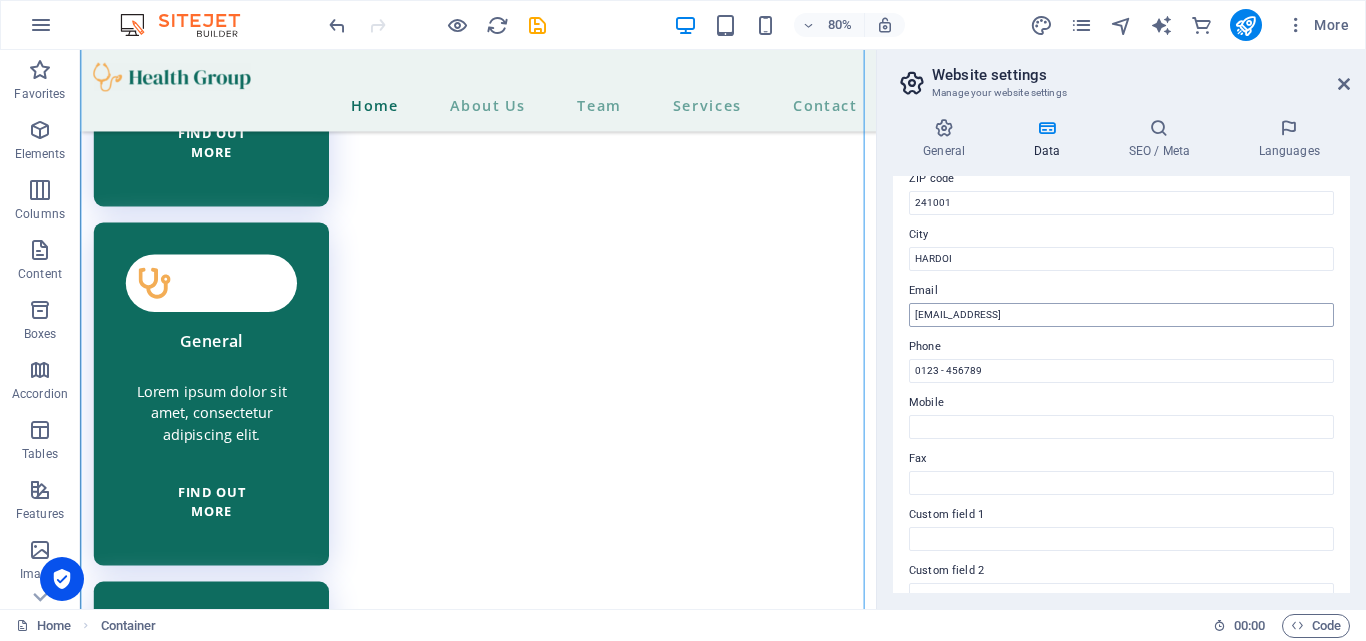 type on "MANGLI PURWA FATAK ([PERSON_NAME])" 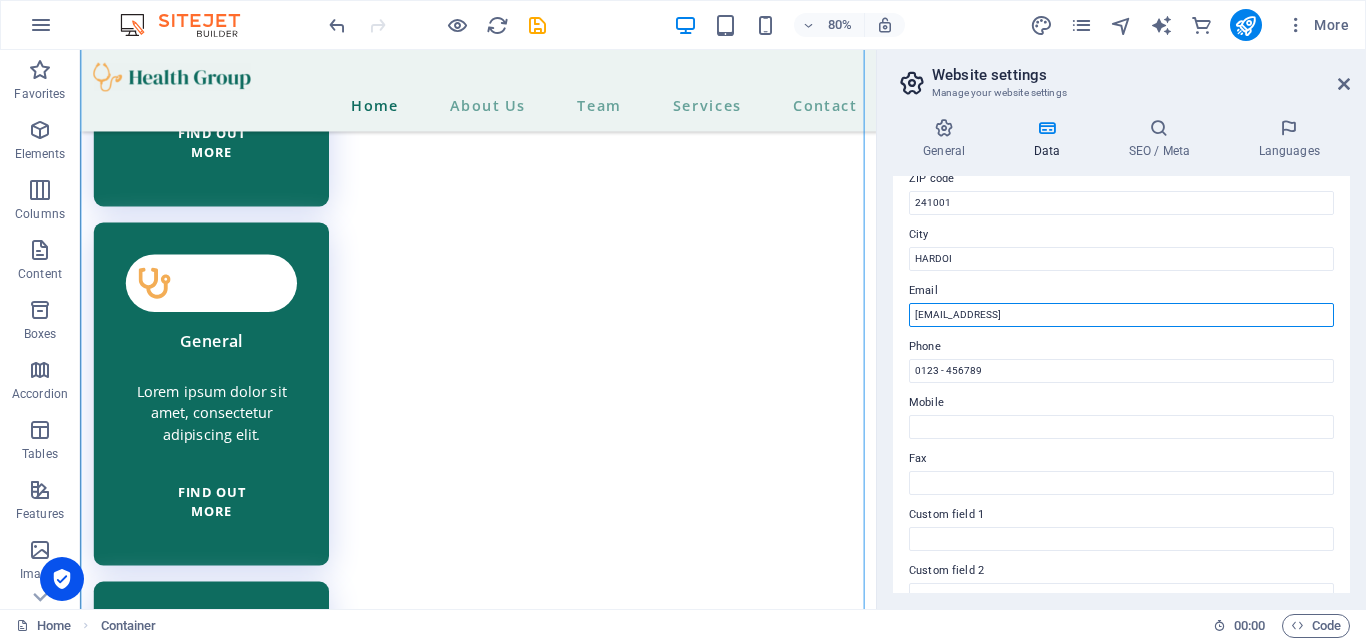 click on "[EMAIL_ADDRESS]" at bounding box center [1121, 315] 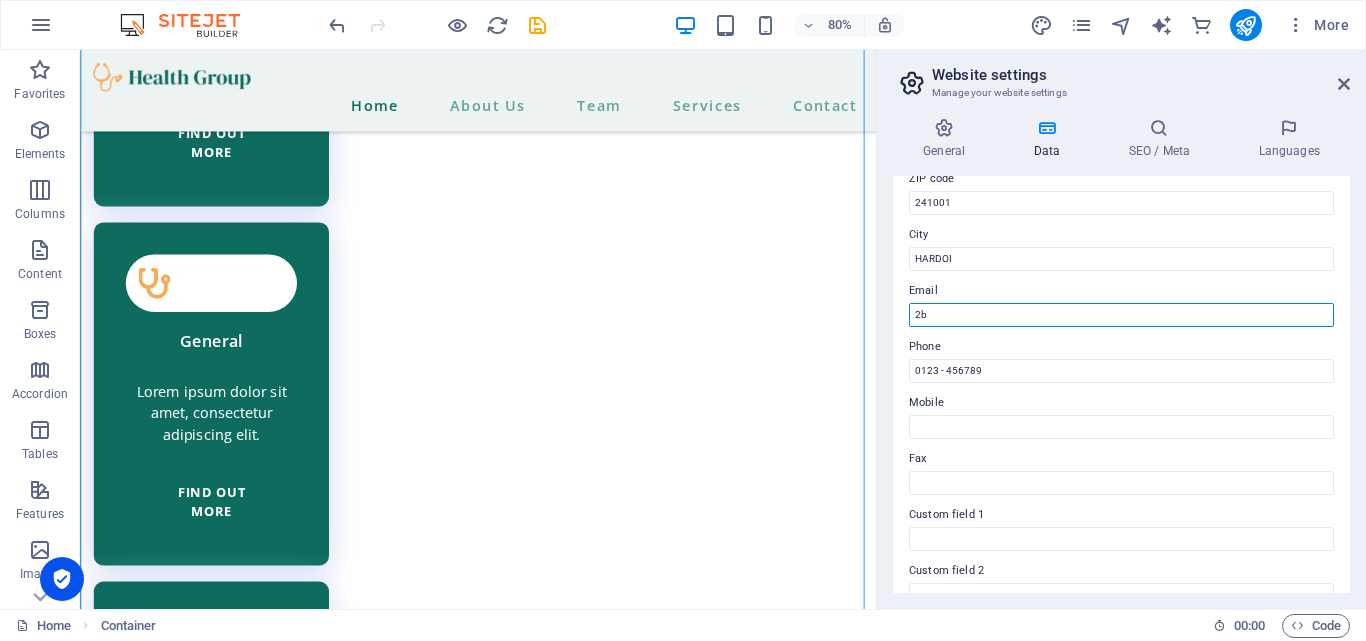 type on "2" 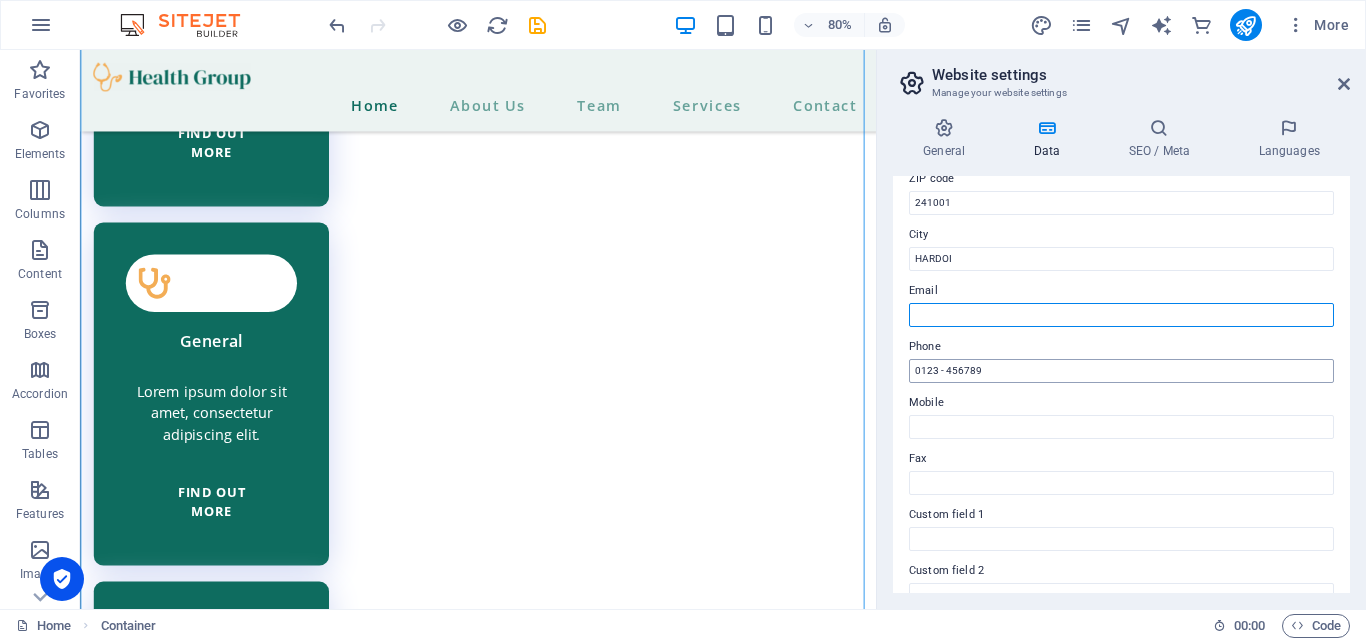 type 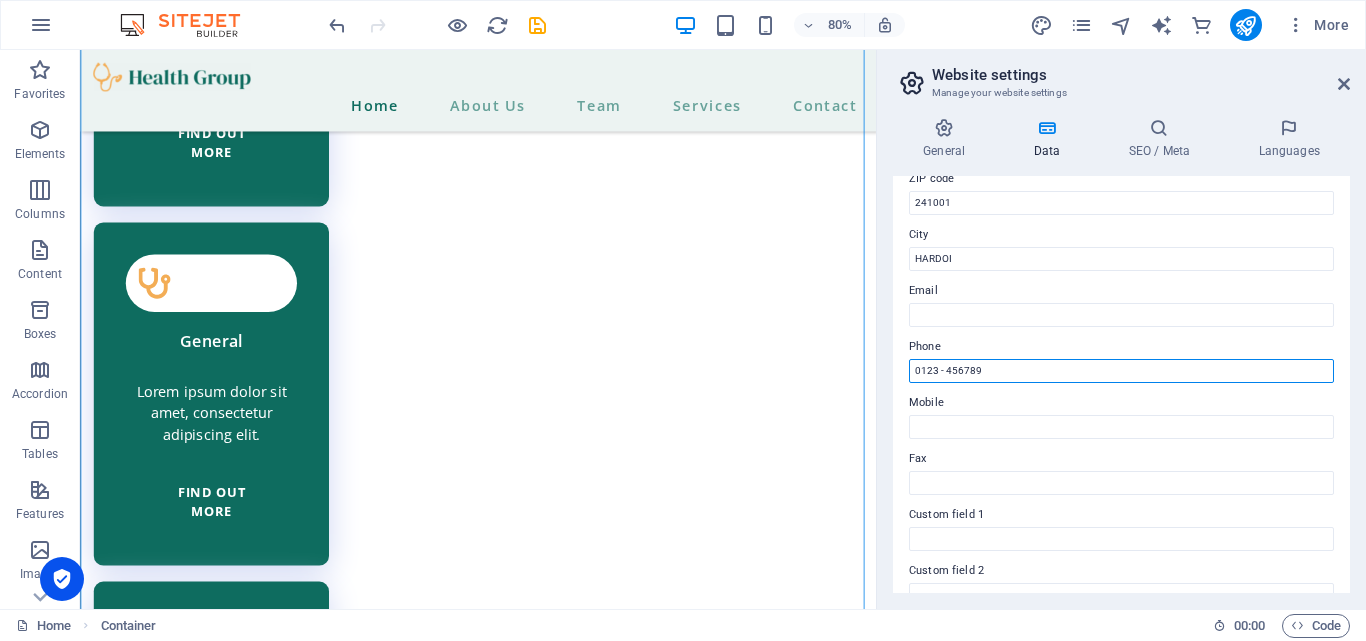 click on "0123 - 456789" at bounding box center [1121, 371] 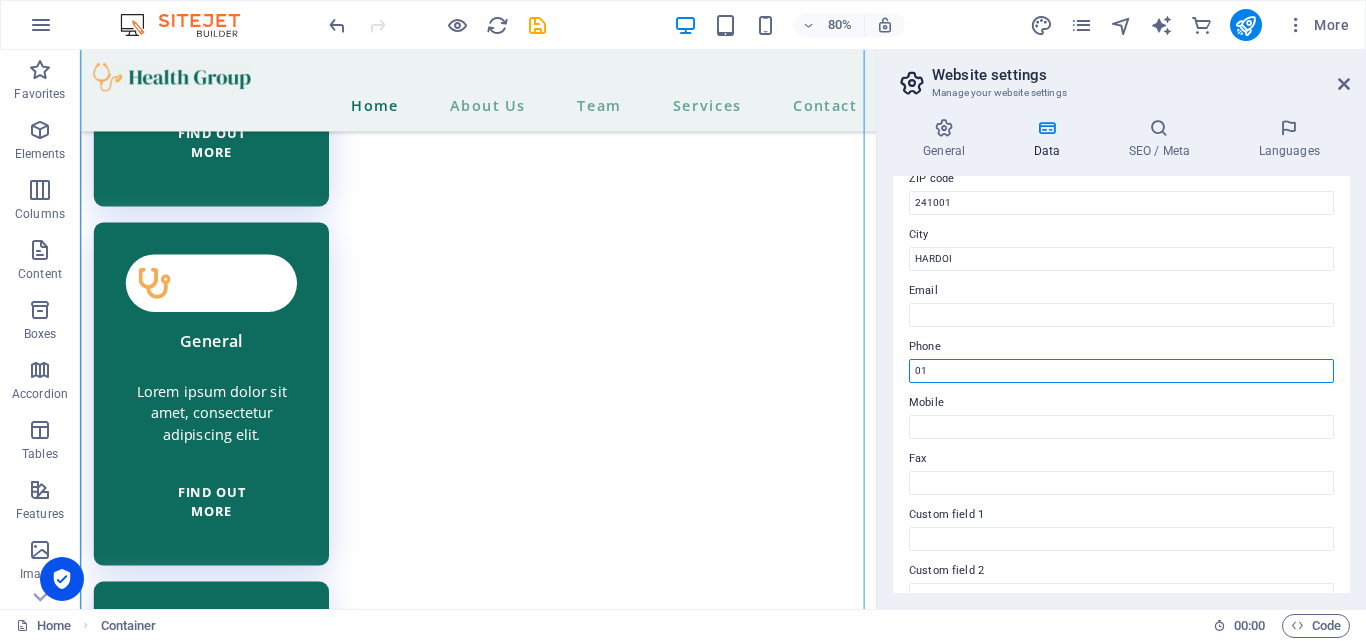 type on "0" 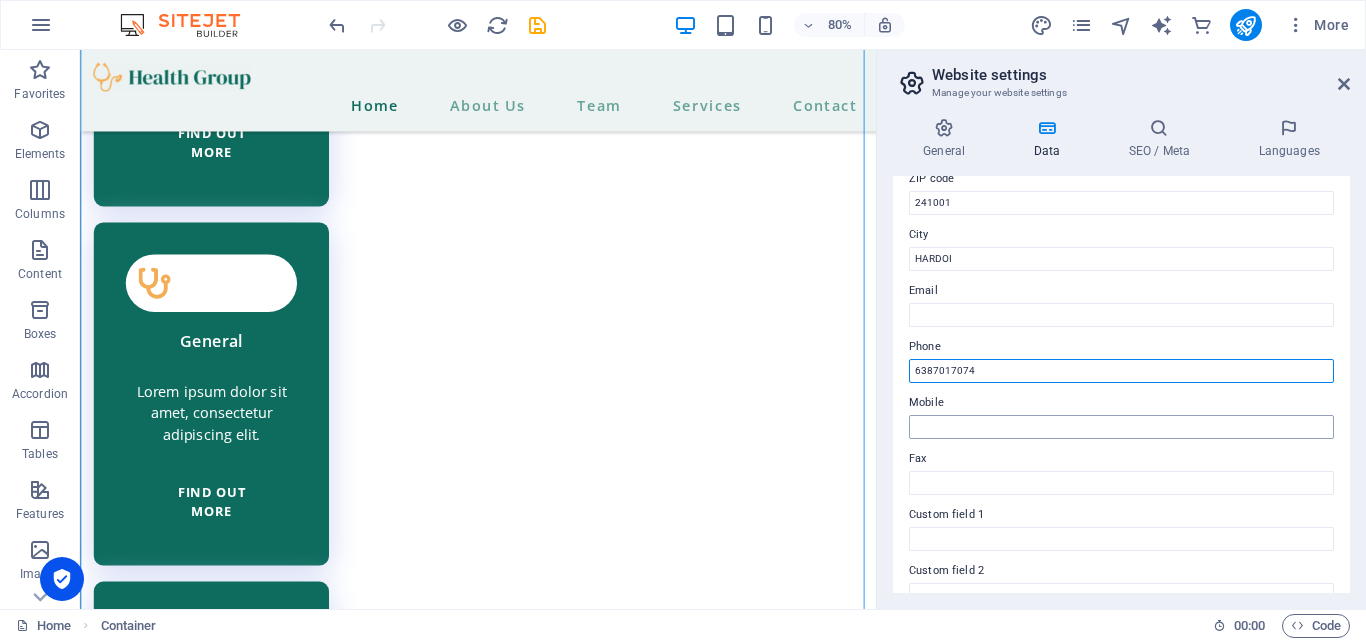 type on "6387017074" 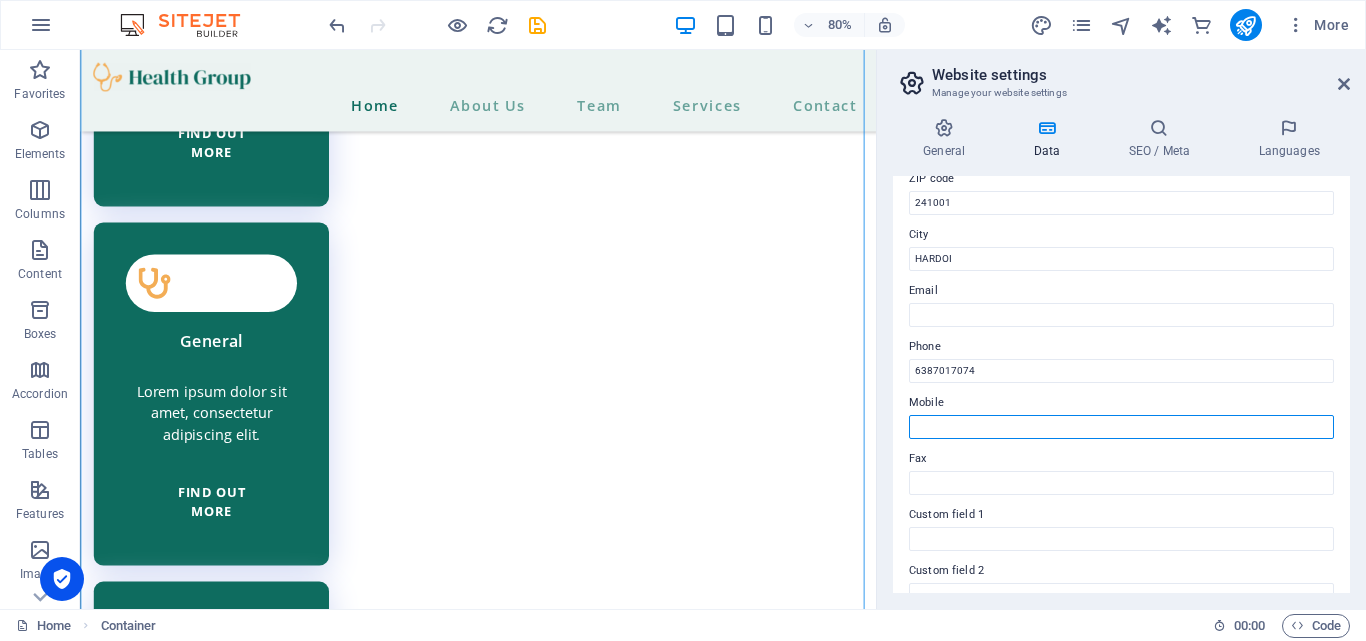 click on "Mobile" at bounding box center (1121, 427) 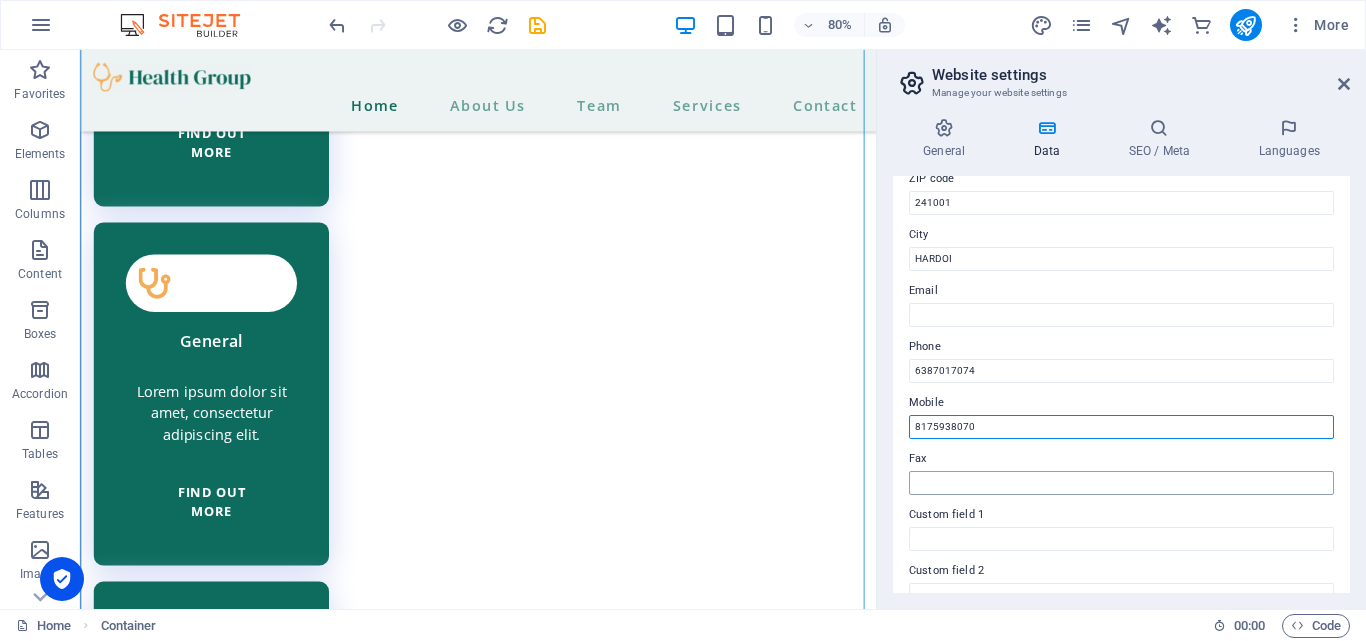 type on "8175938070" 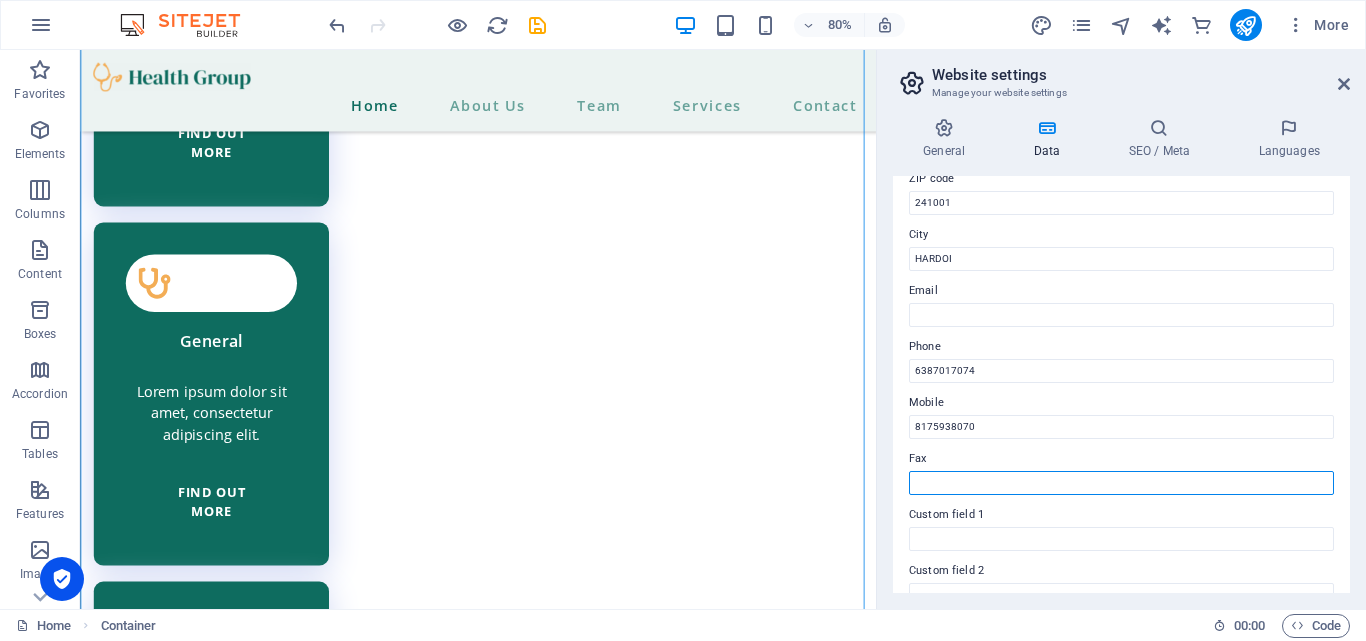 click on "Fax" at bounding box center [1121, 483] 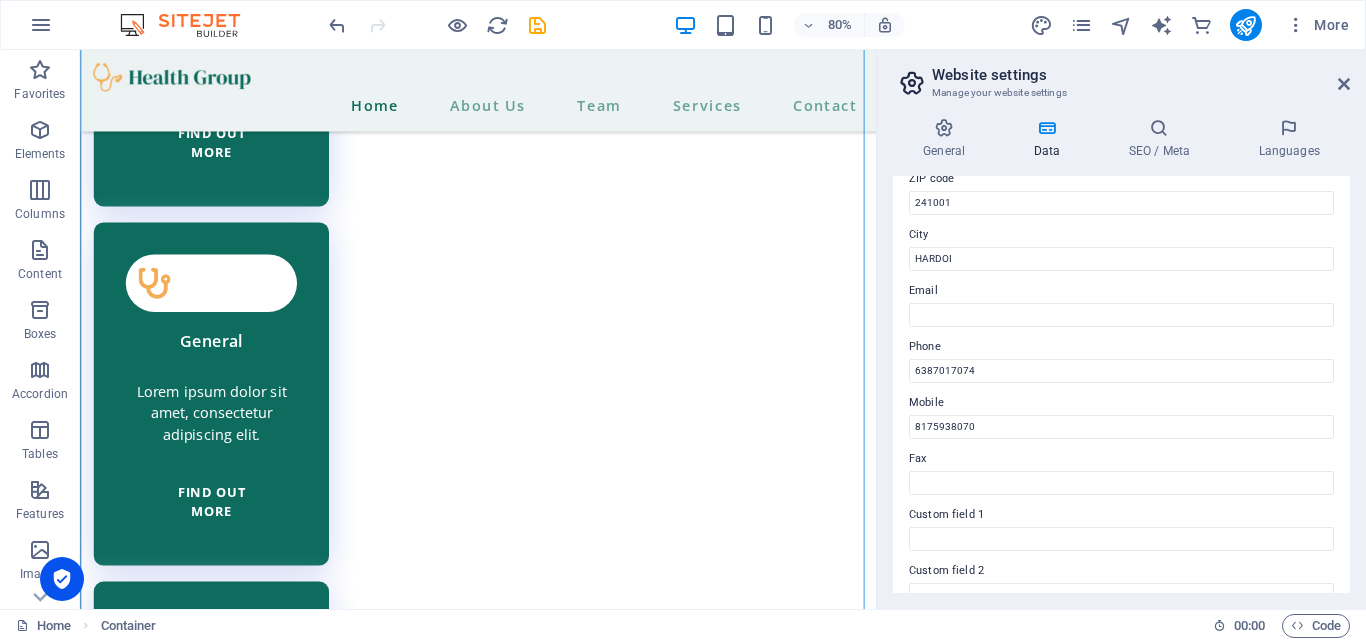 drag, startPoint x: 1344, startPoint y: 362, endPoint x: 1349, endPoint y: 372, distance: 11.18034 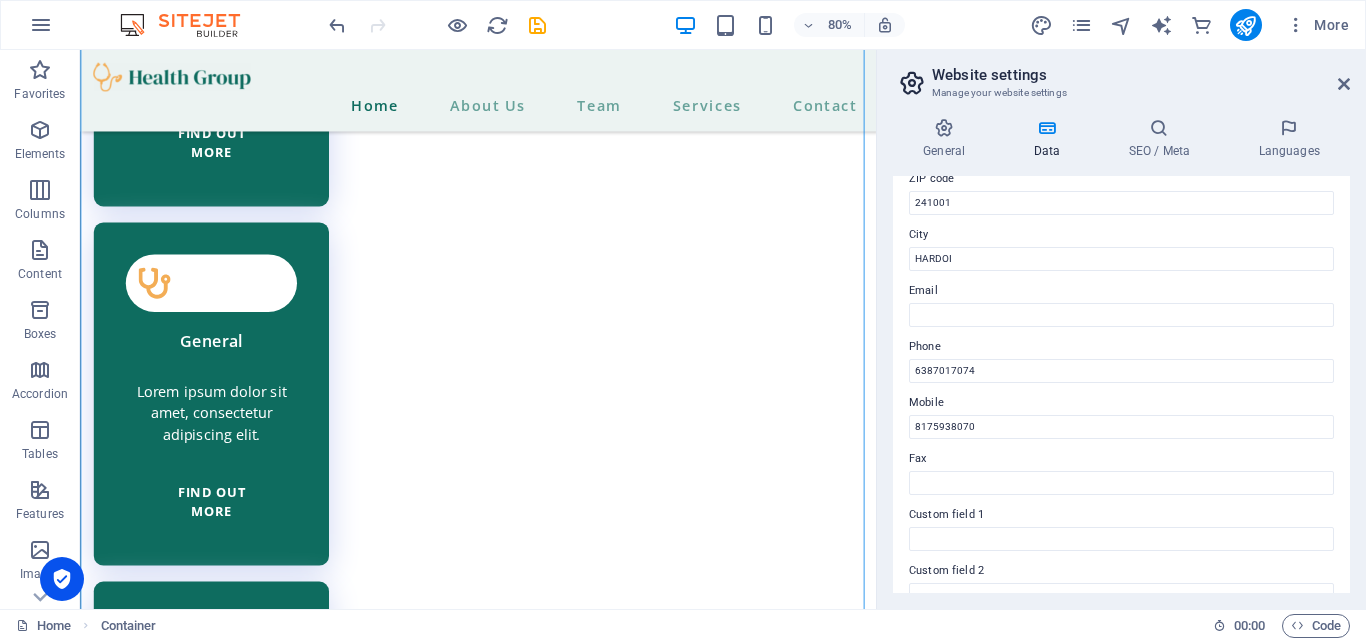 drag, startPoint x: 1341, startPoint y: 374, endPoint x: 1343, endPoint y: 398, distance: 24.083189 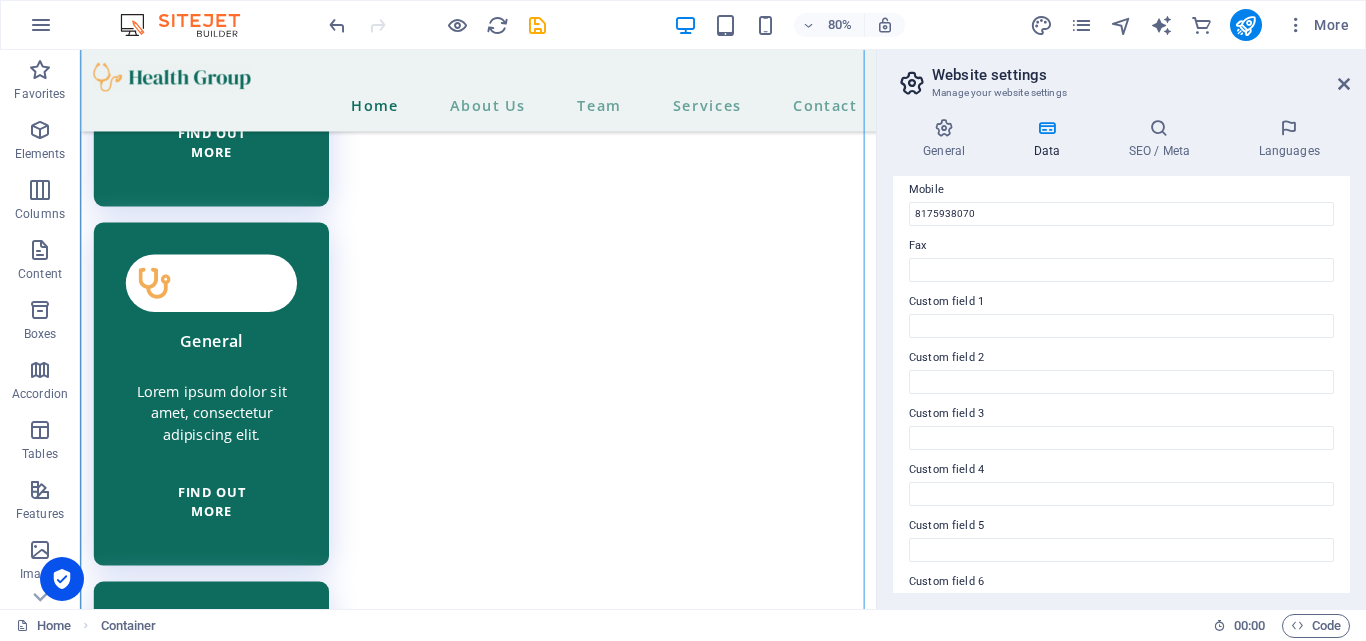 scroll, scrollTop: 544, scrollLeft: 0, axis: vertical 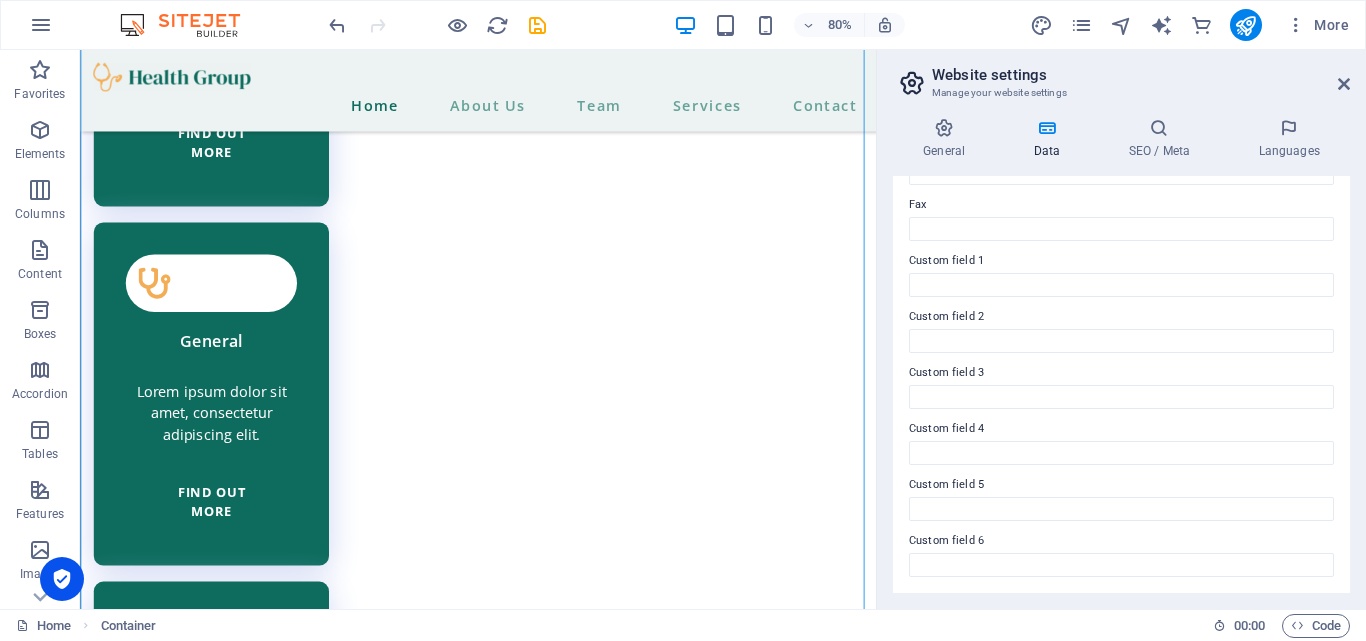 drag, startPoint x: 1341, startPoint y: 478, endPoint x: 1341, endPoint y: 411, distance: 67 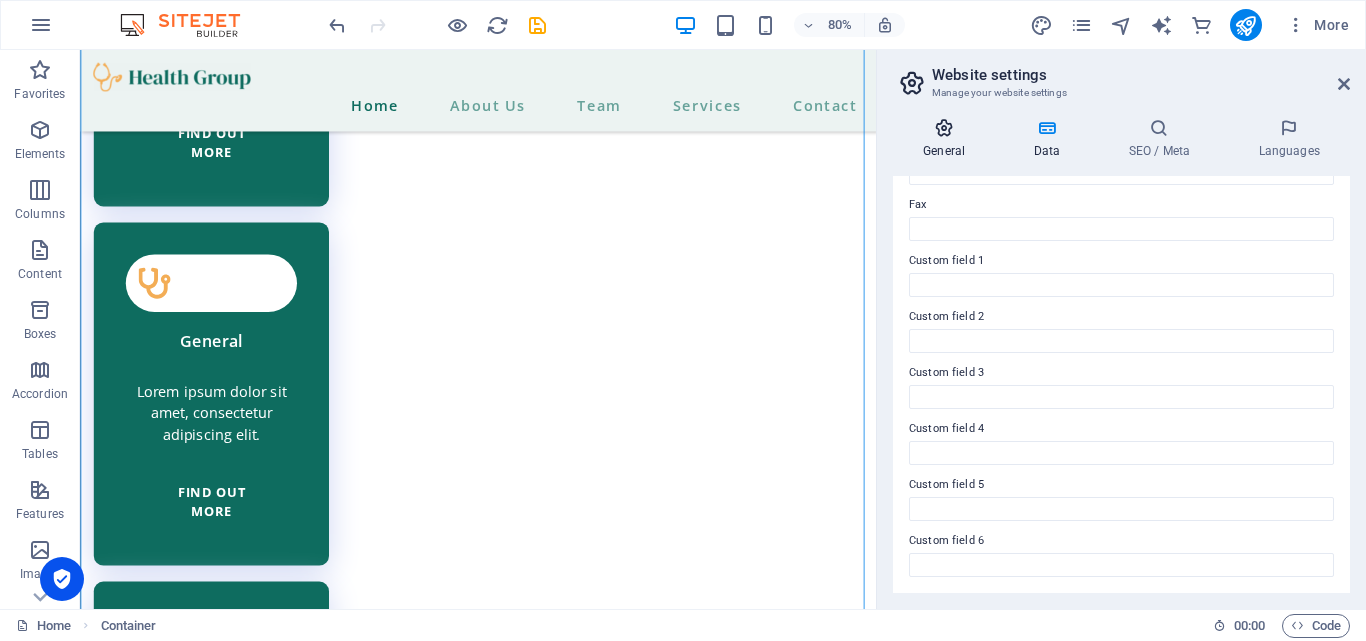 click on "General" at bounding box center [948, 139] 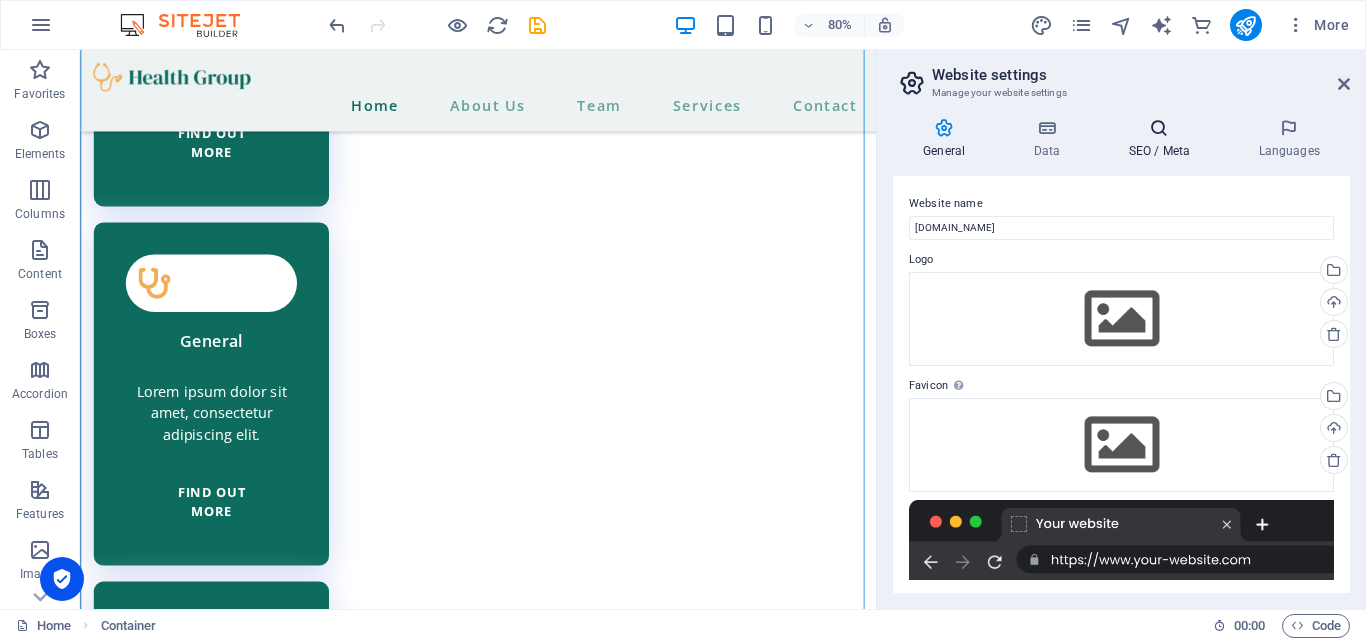 click at bounding box center (1159, 128) 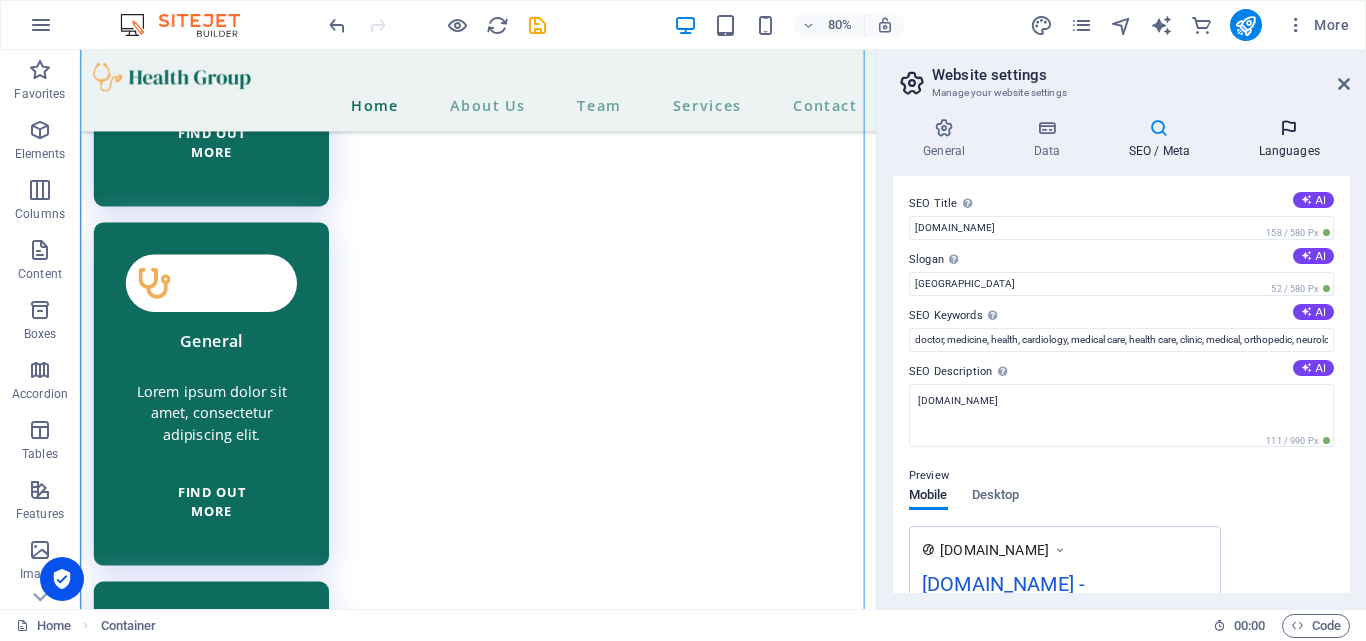 click on "Languages" at bounding box center (1289, 139) 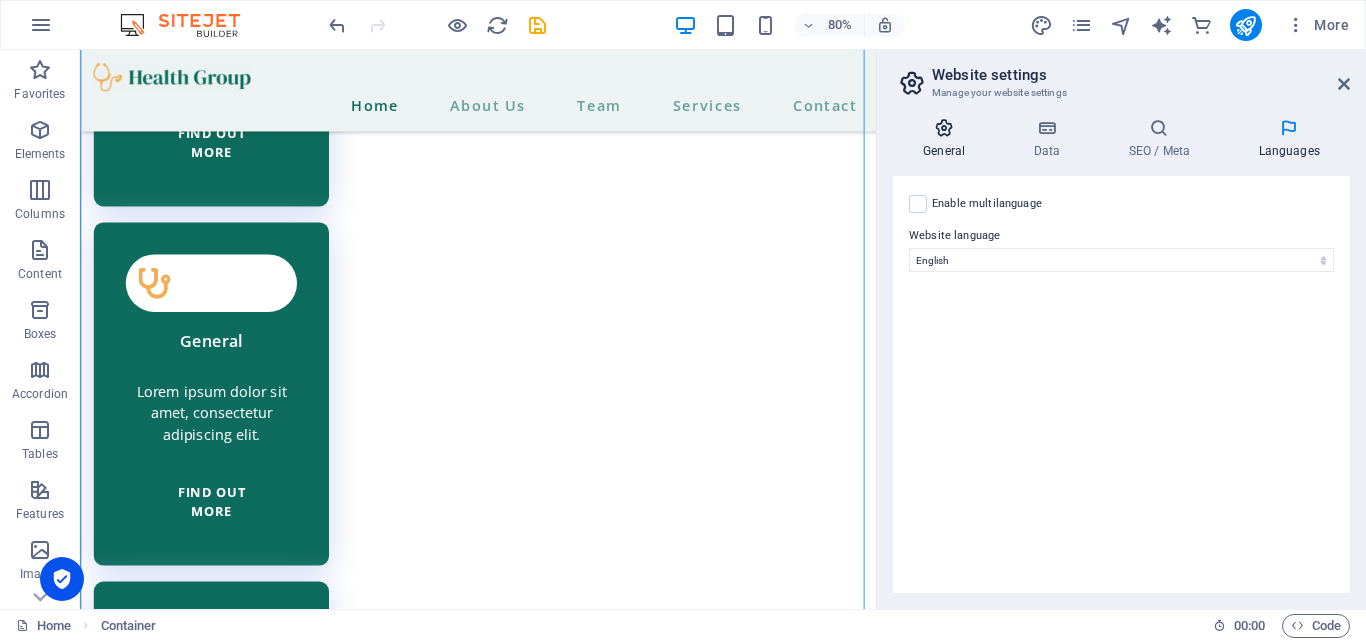 click on "General" at bounding box center (948, 139) 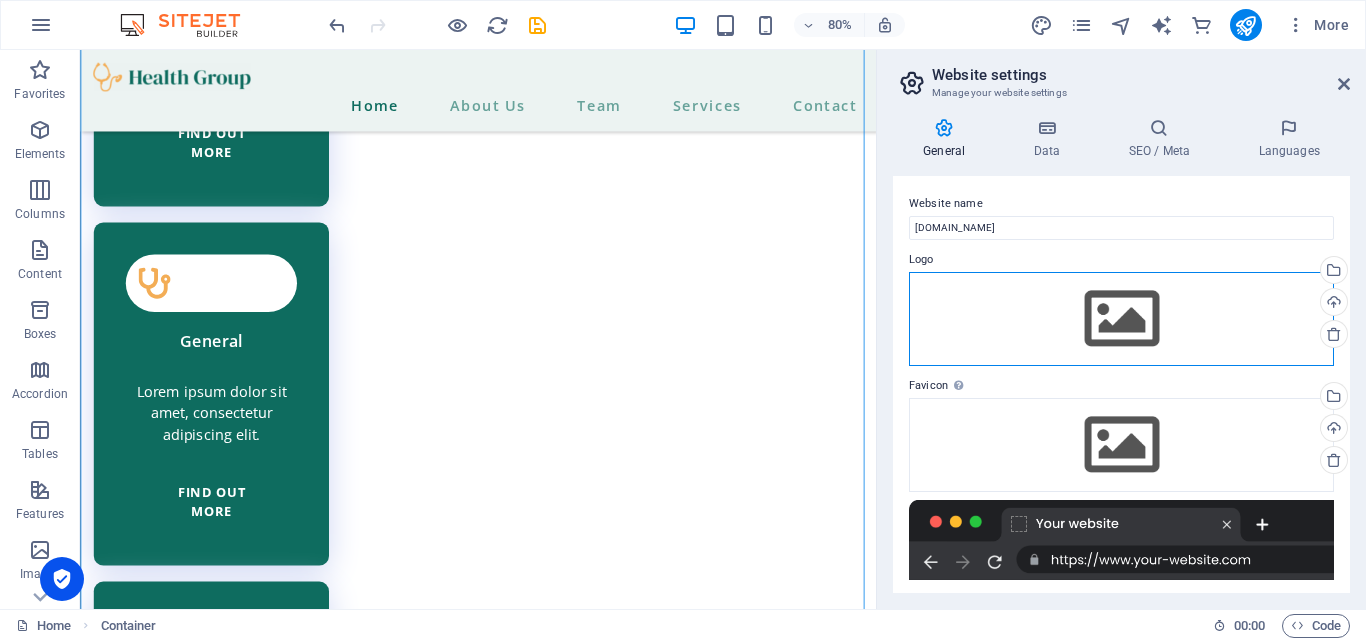 click on "Drag files here, click to choose files or select files from Files or our free stock photos & videos" at bounding box center (1121, 319) 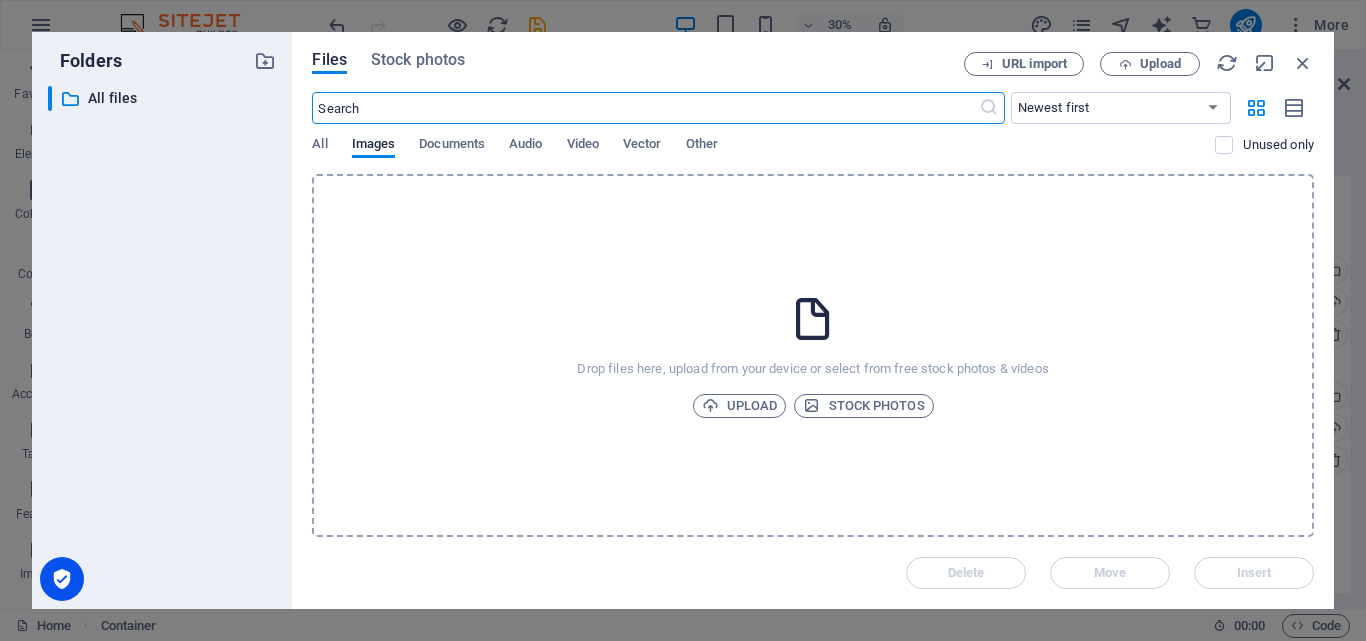 scroll, scrollTop: 5205, scrollLeft: 0, axis: vertical 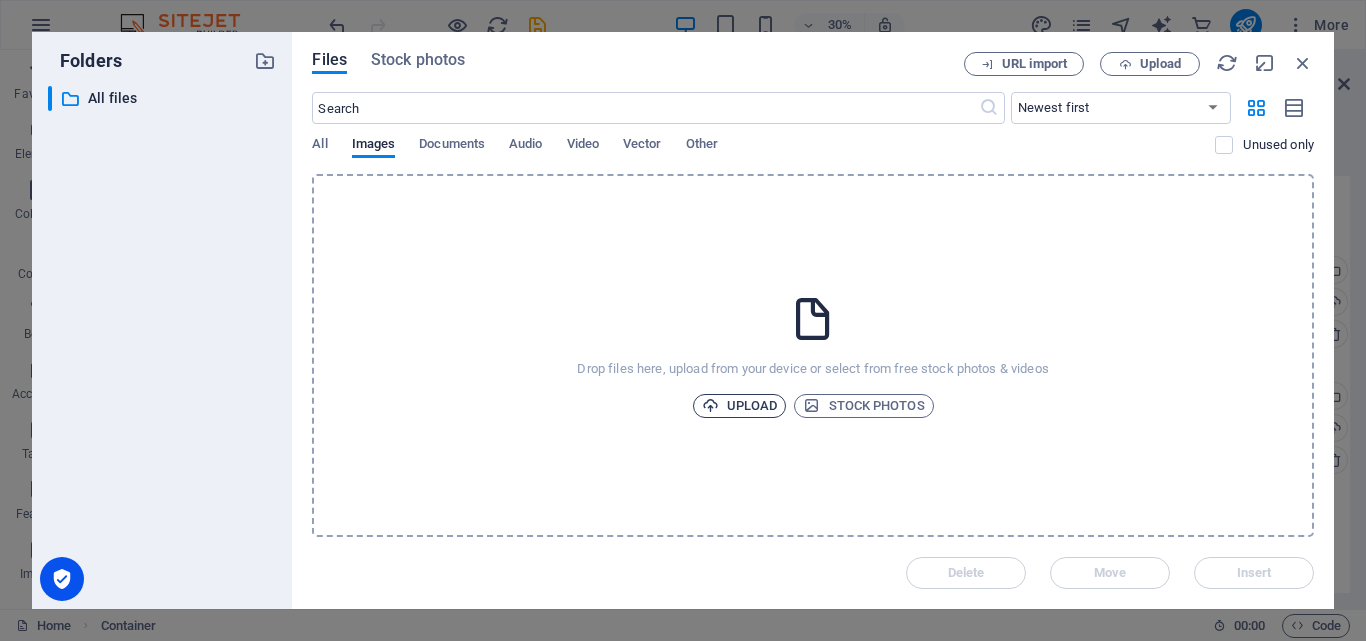 click on "Upload" at bounding box center (740, 406) 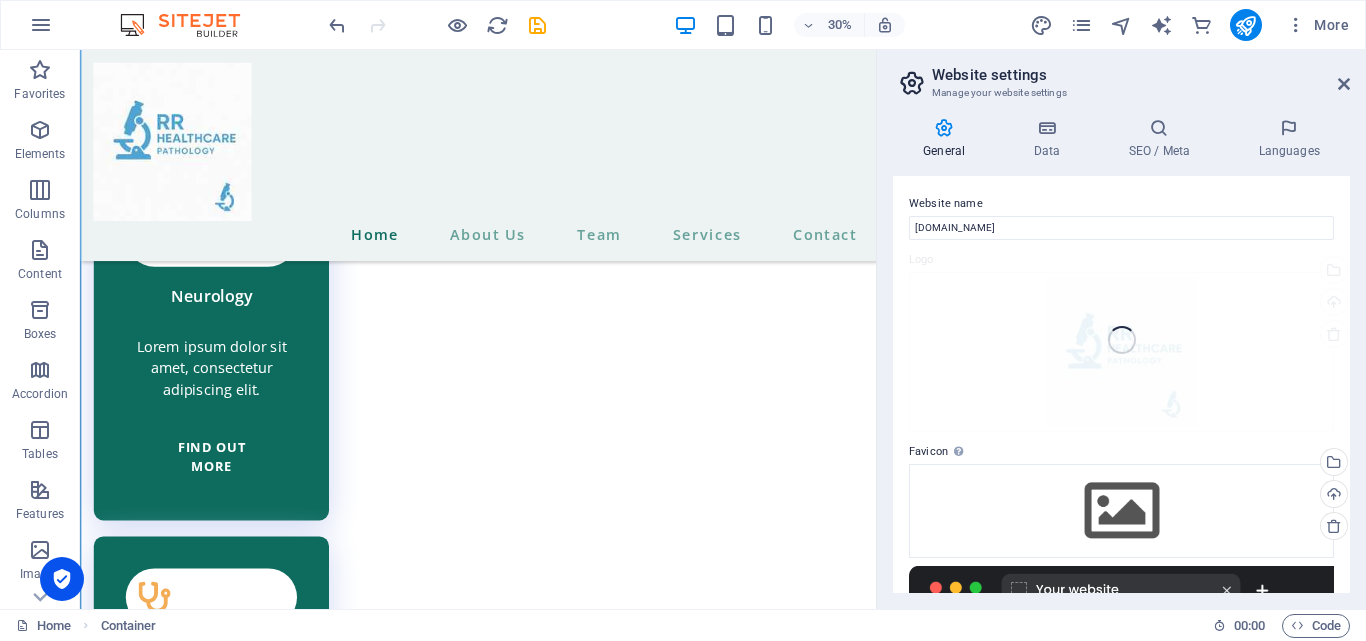 scroll, scrollTop: 5597, scrollLeft: 0, axis: vertical 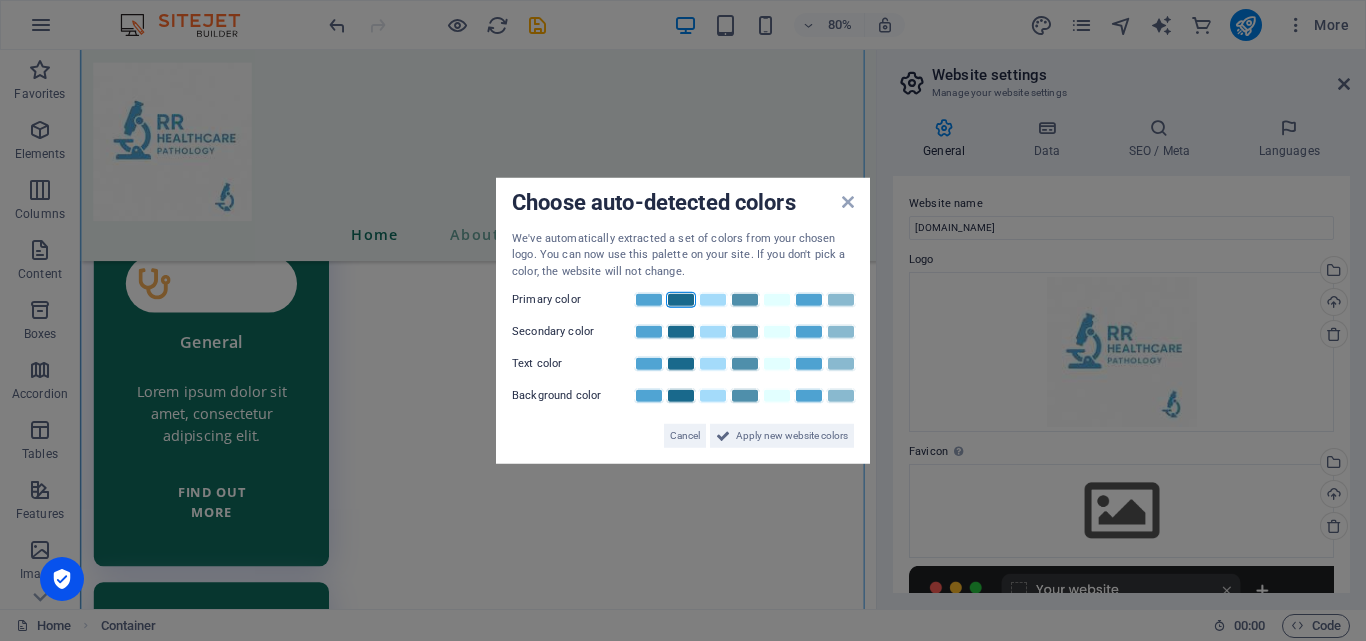 click at bounding box center (681, 300) 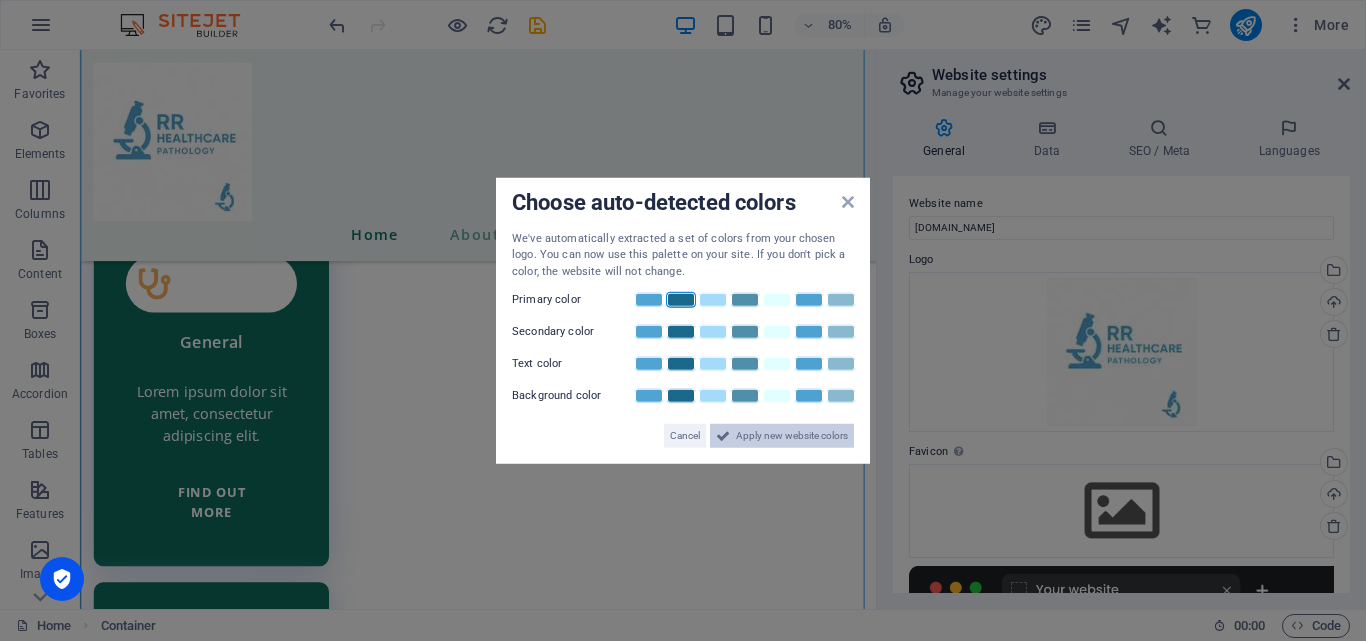 click on "Apply new website colors" at bounding box center (792, 436) 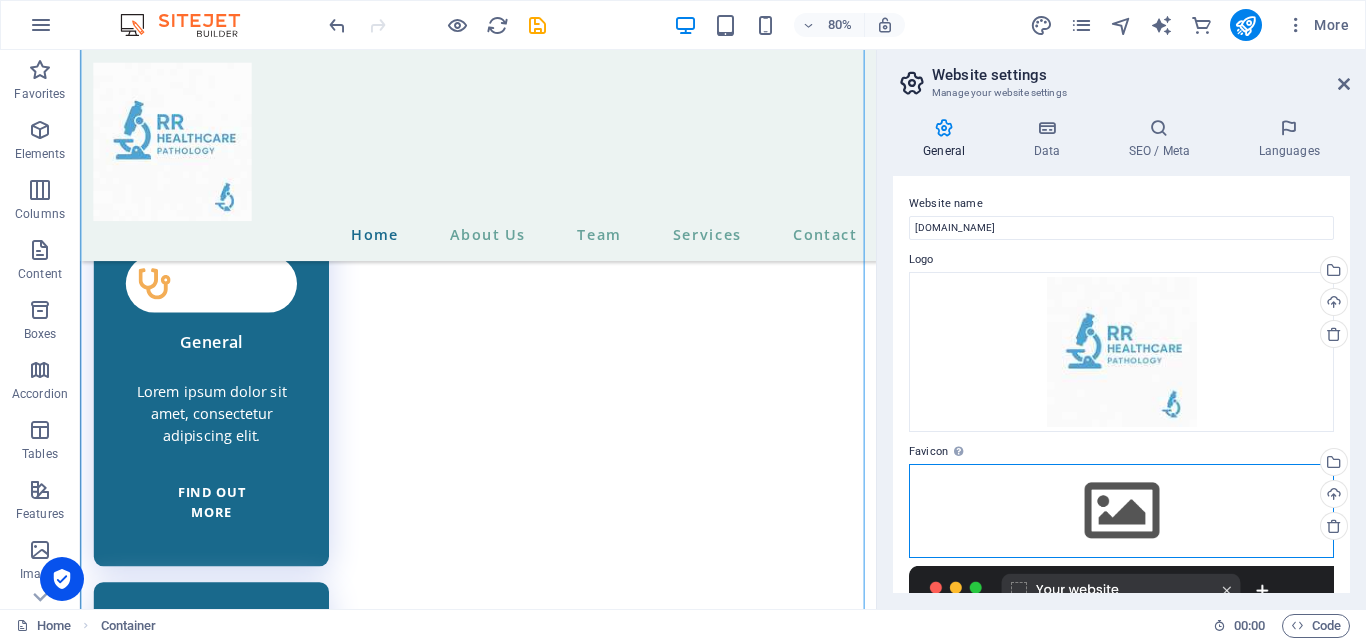 click on "Drag files here, click to choose files or select files from Files or our free stock photos & videos" at bounding box center [1121, 511] 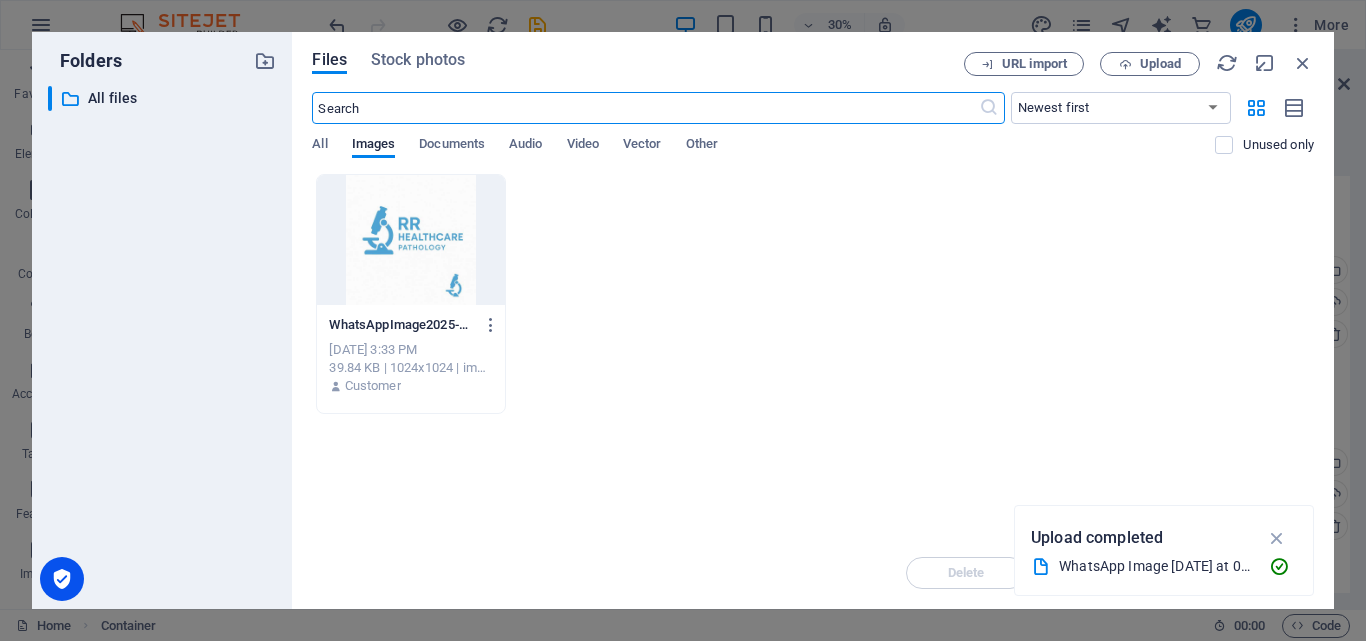 scroll, scrollTop: 5529, scrollLeft: 0, axis: vertical 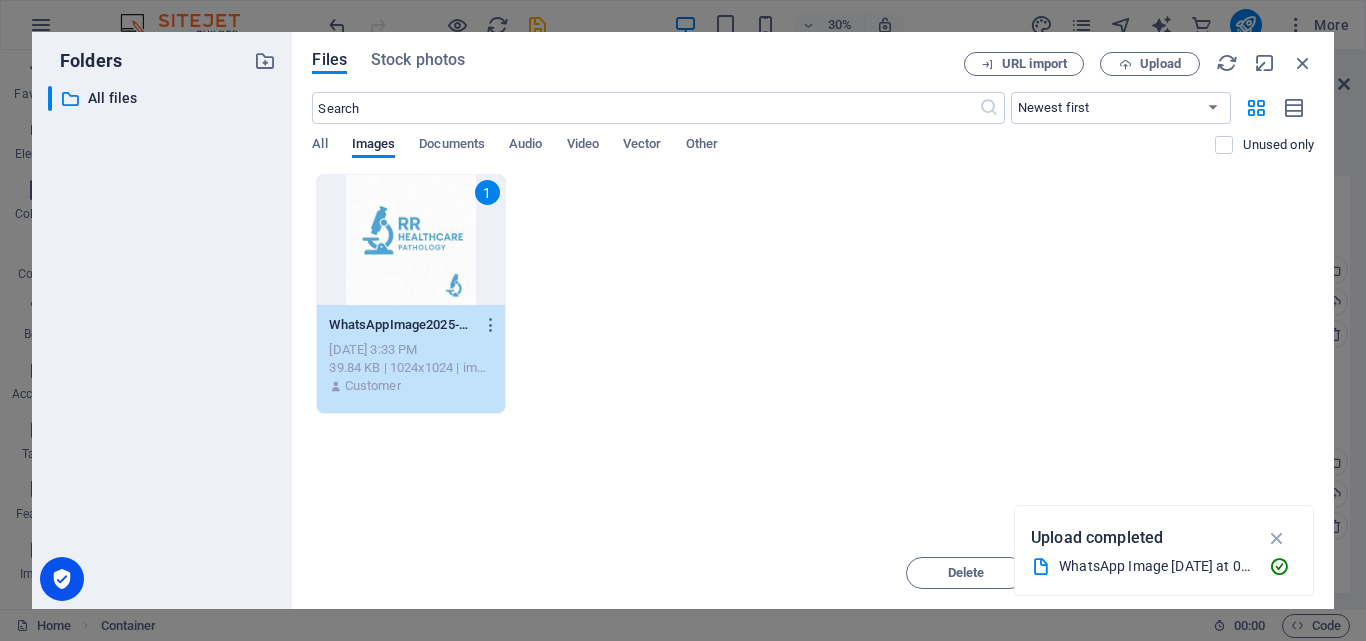 click on "1 WhatsAppImage2025-07-13at05.32.47_96c3aa53-Fmfm52btgL_0sVkARZI86g.jpg WhatsAppImage2025-07-13at05.32.47_96c3aa53-Fmfm52btgL_0sVkARZI86g.jpg [DATE] 3:33 PM 39.84 KB | 1024x1024 | image/jpeg Customer" at bounding box center (813, 294) 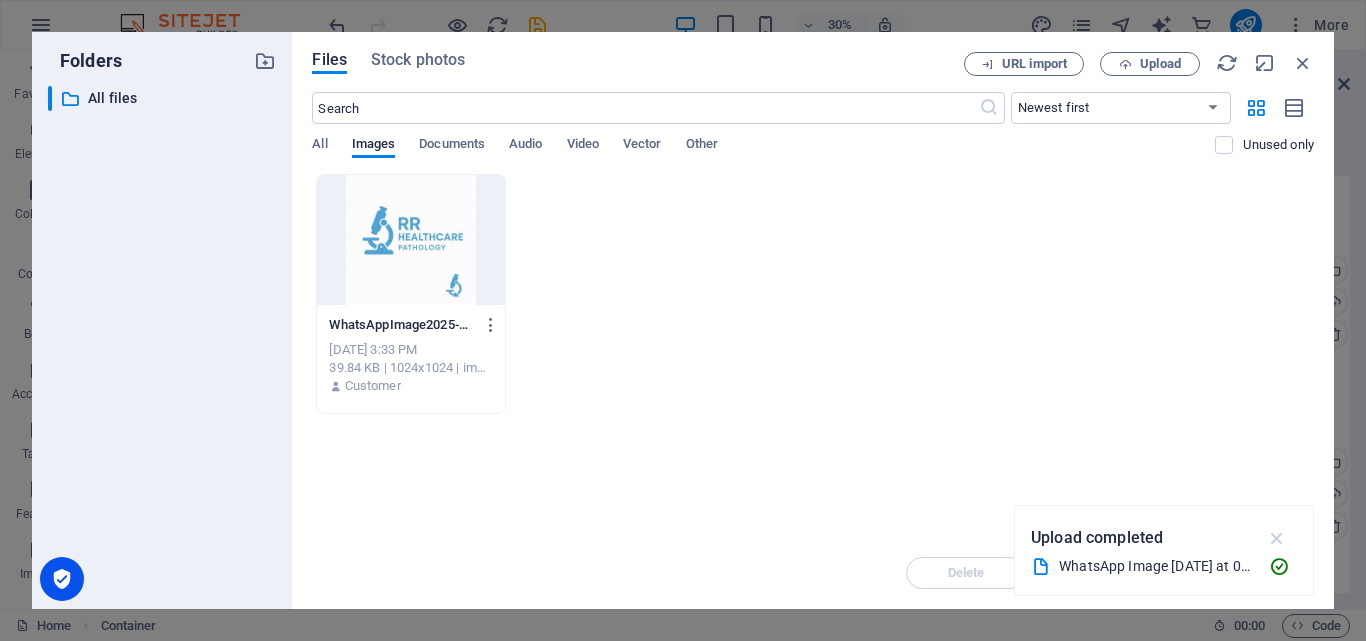 click at bounding box center (1277, 538) 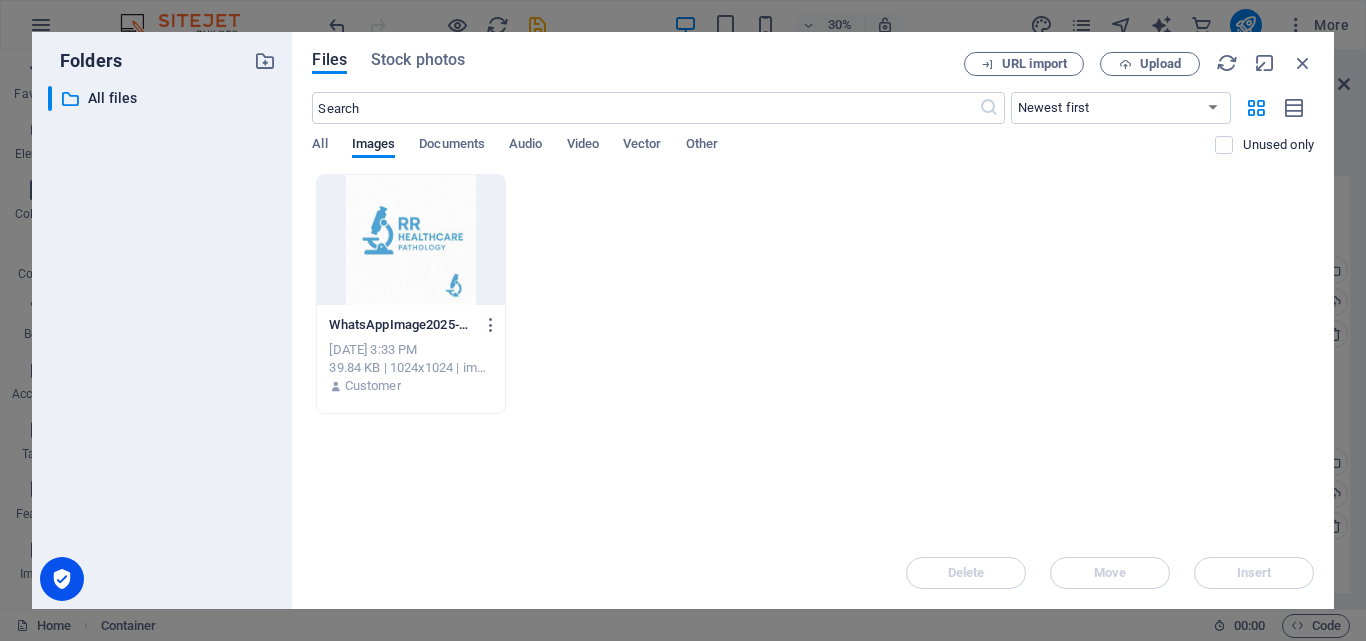 drag, startPoint x: 1277, startPoint y: 572, endPoint x: 1241, endPoint y: 561, distance: 37.64306 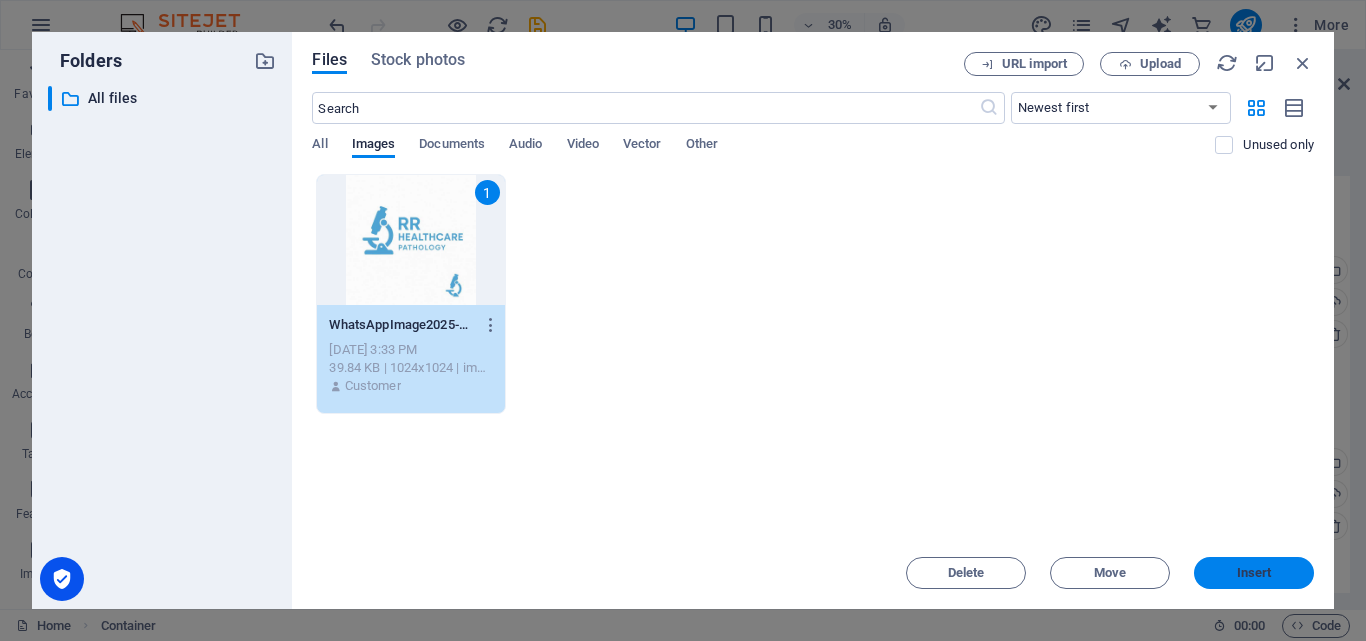 click on "Insert" at bounding box center (1254, 573) 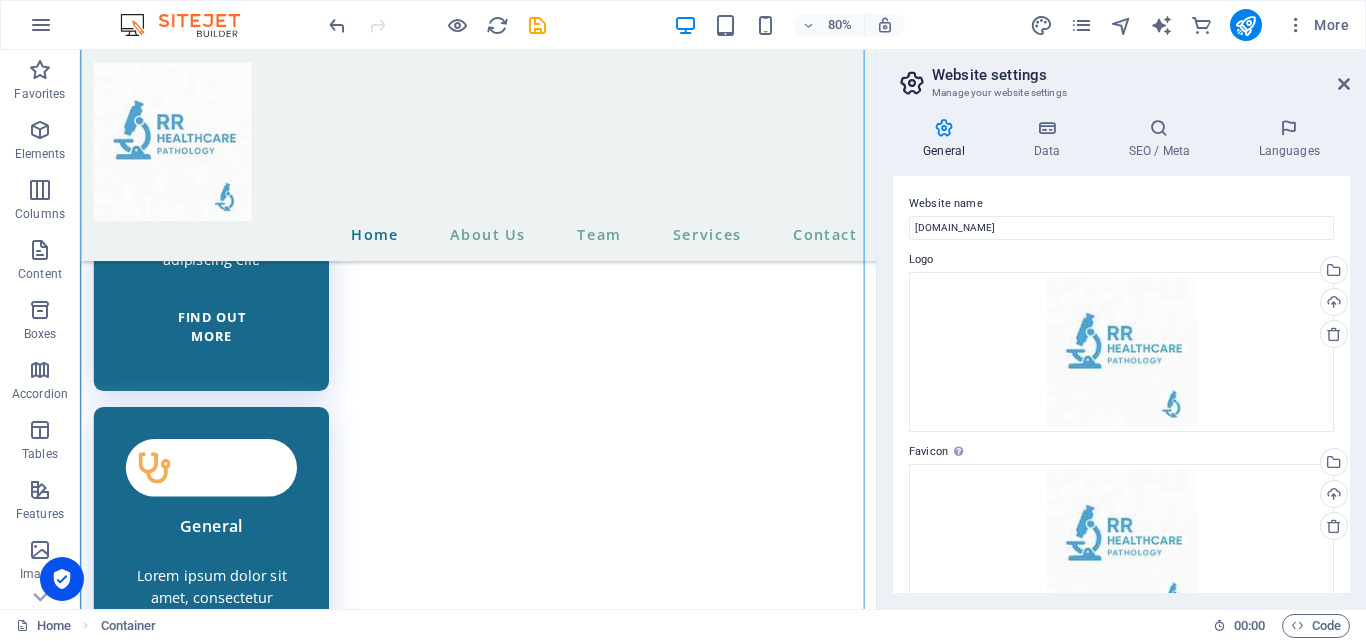 scroll, scrollTop: 5759, scrollLeft: 0, axis: vertical 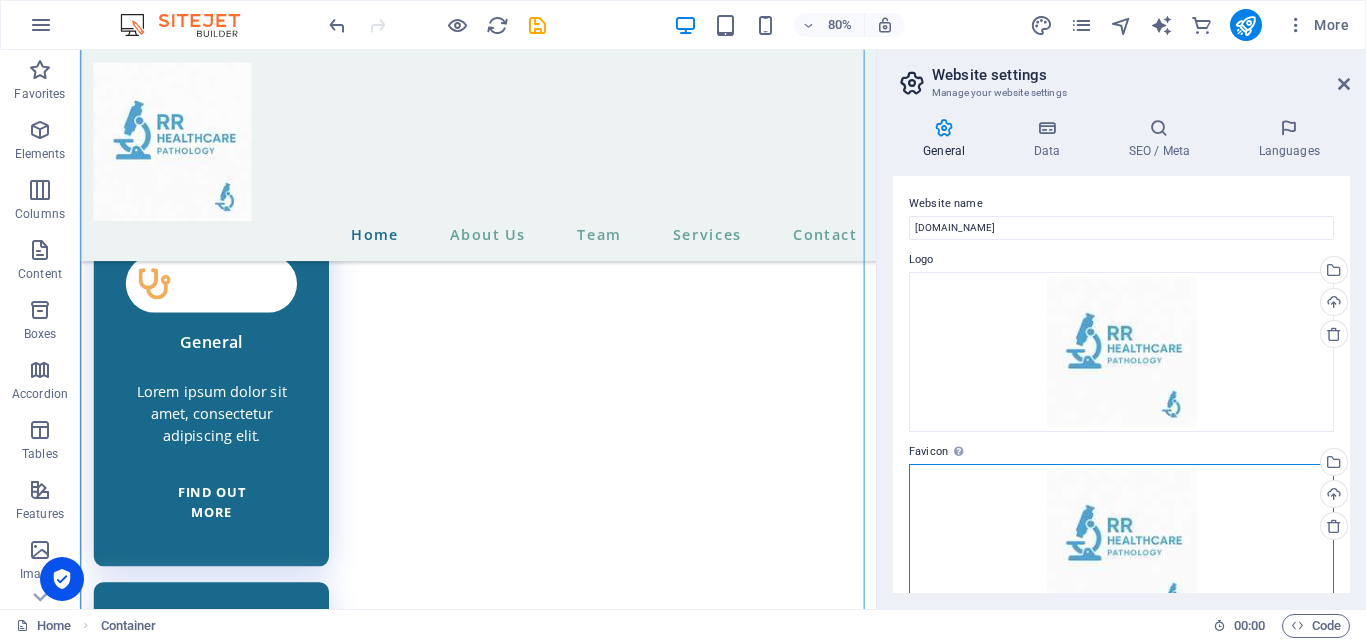 drag, startPoint x: 1236, startPoint y: 525, endPoint x: 1234, endPoint y: 507, distance: 18.110771 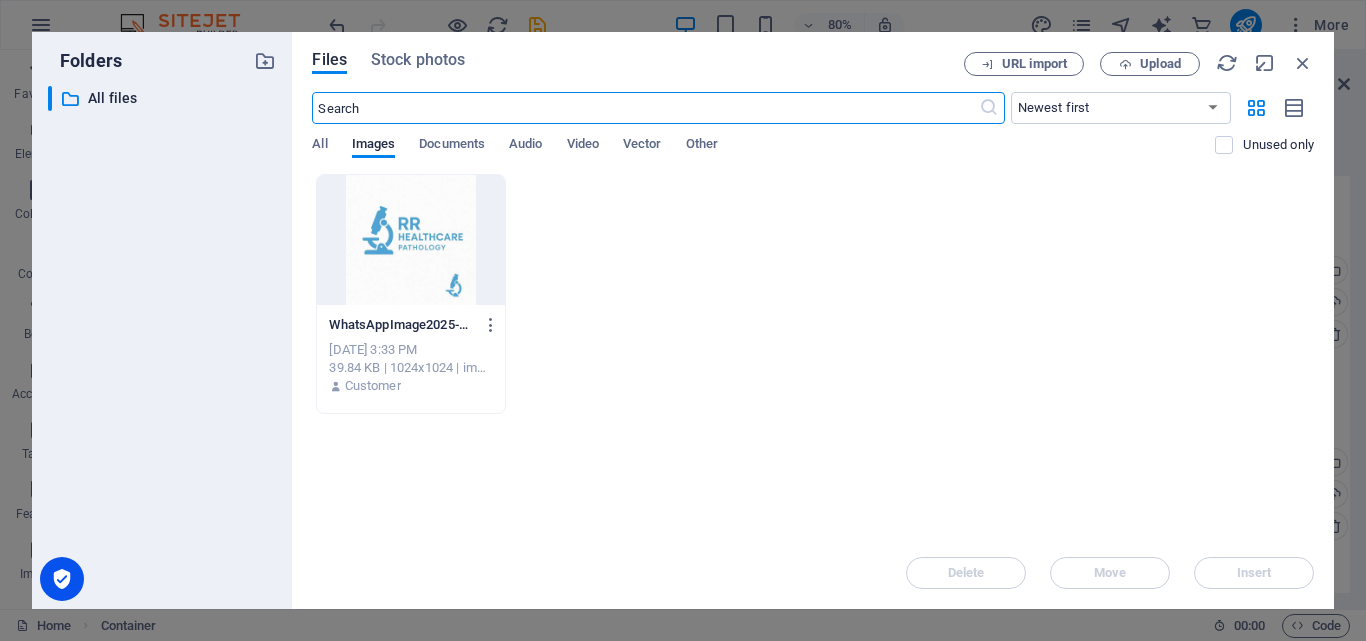 scroll, scrollTop: 5529, scrollLeft: 0, axis: vertical 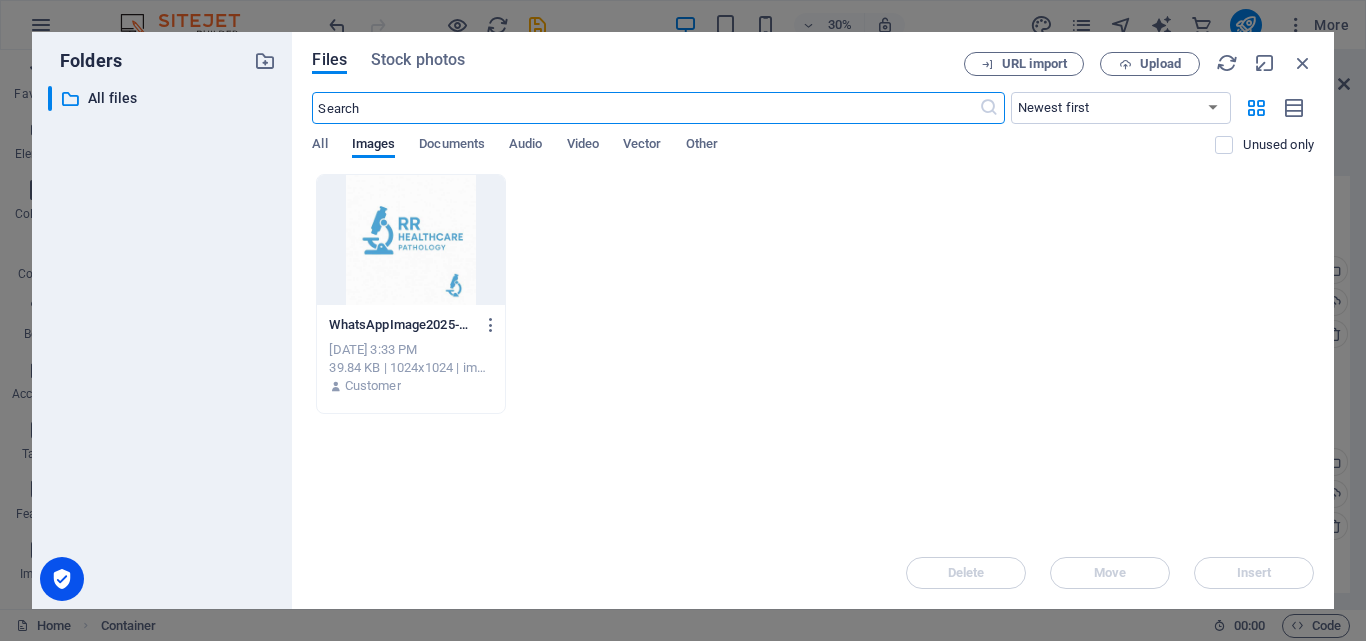 click at bounding box center (410, 240) 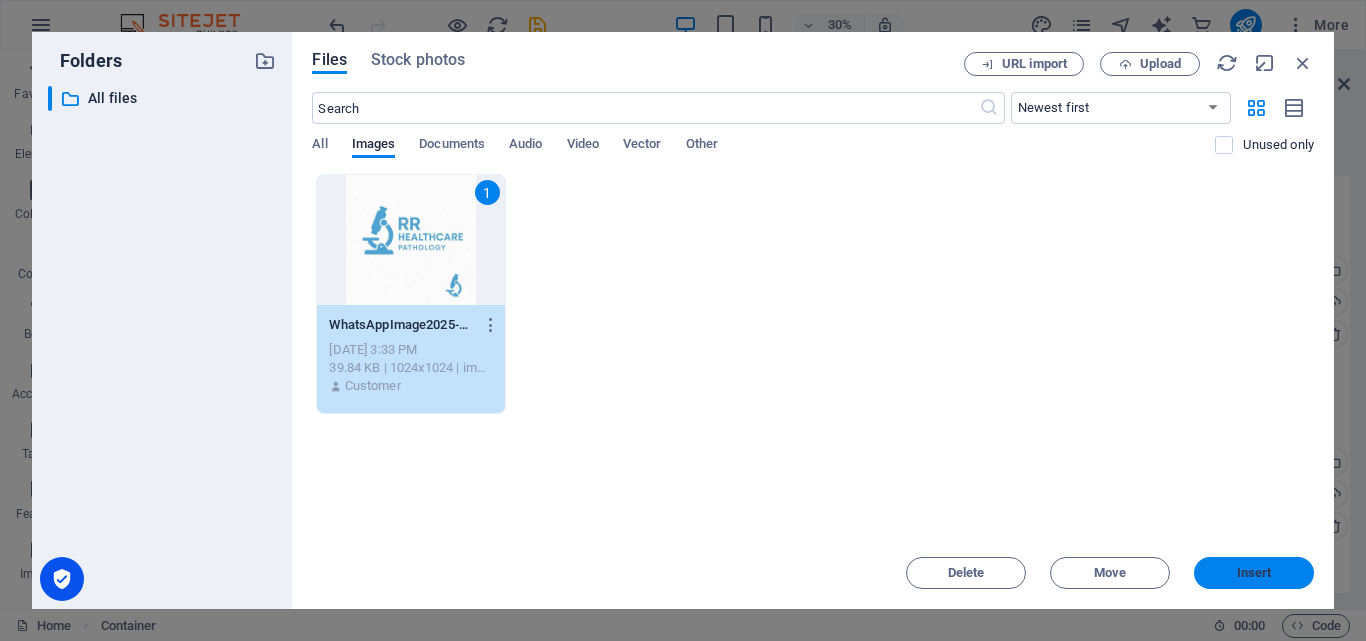 click on "Insert" at bounding box center [1254, 573] 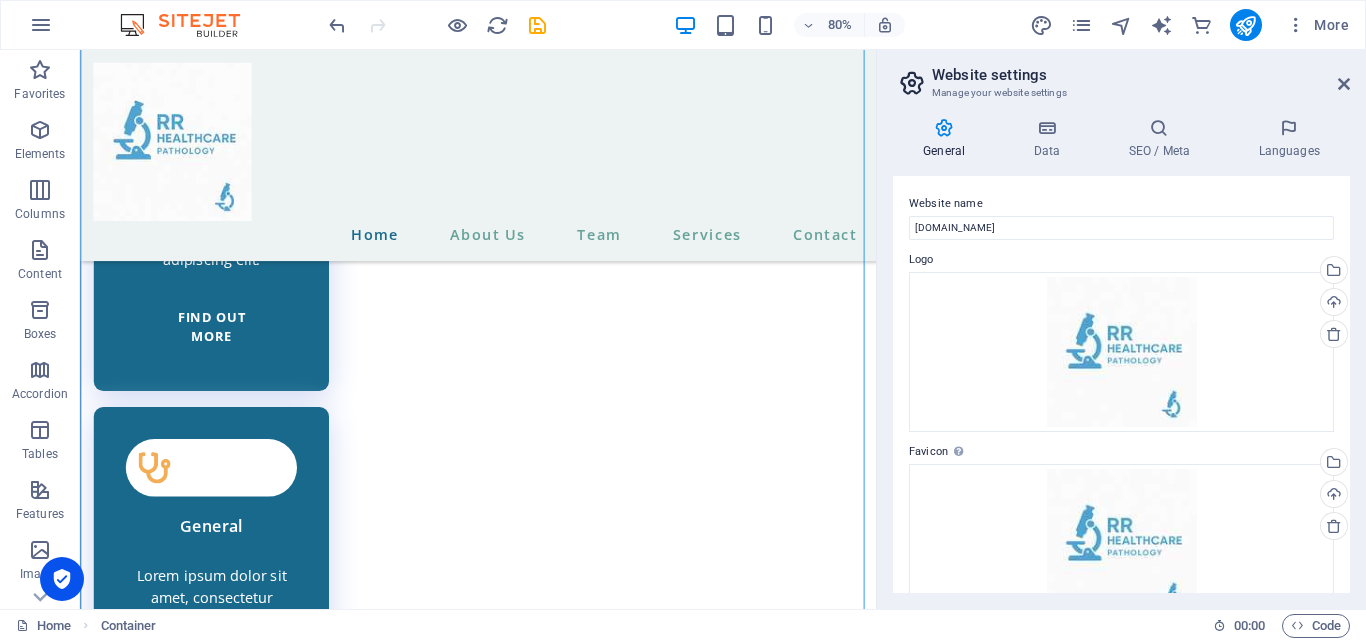 scroll, scrollTop: 5759, scrollLeft: 0, axis: vertical 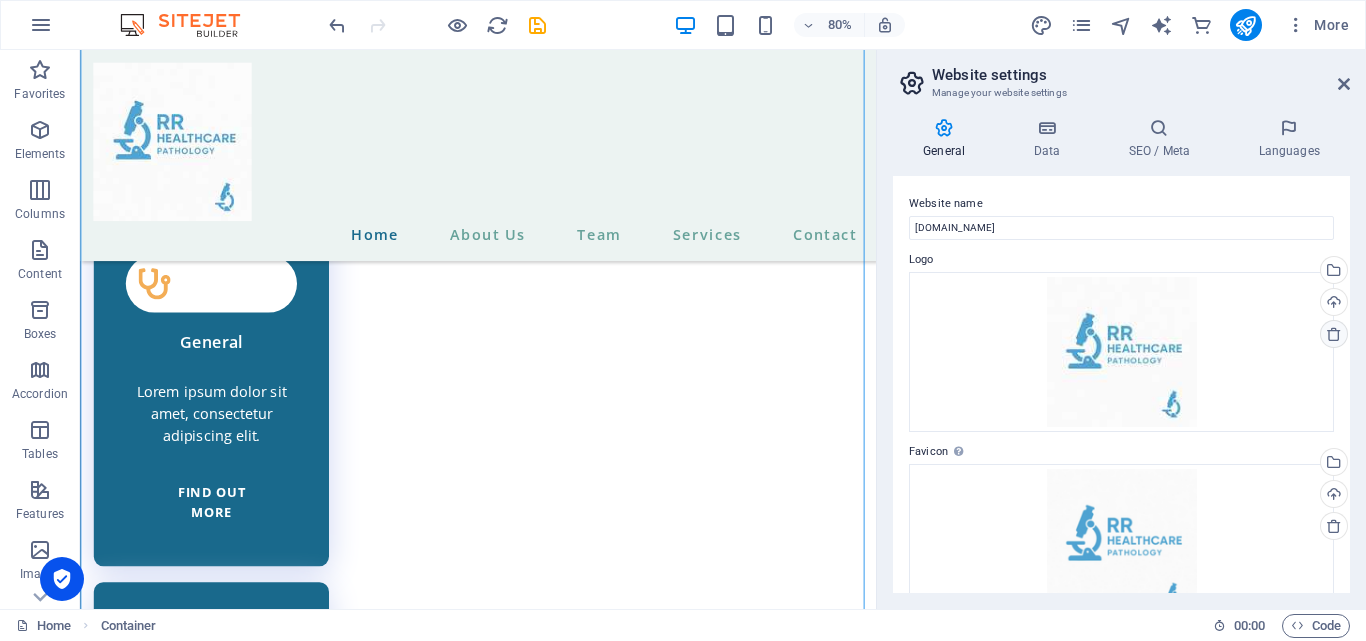 click at bounding box center [1334, 334] 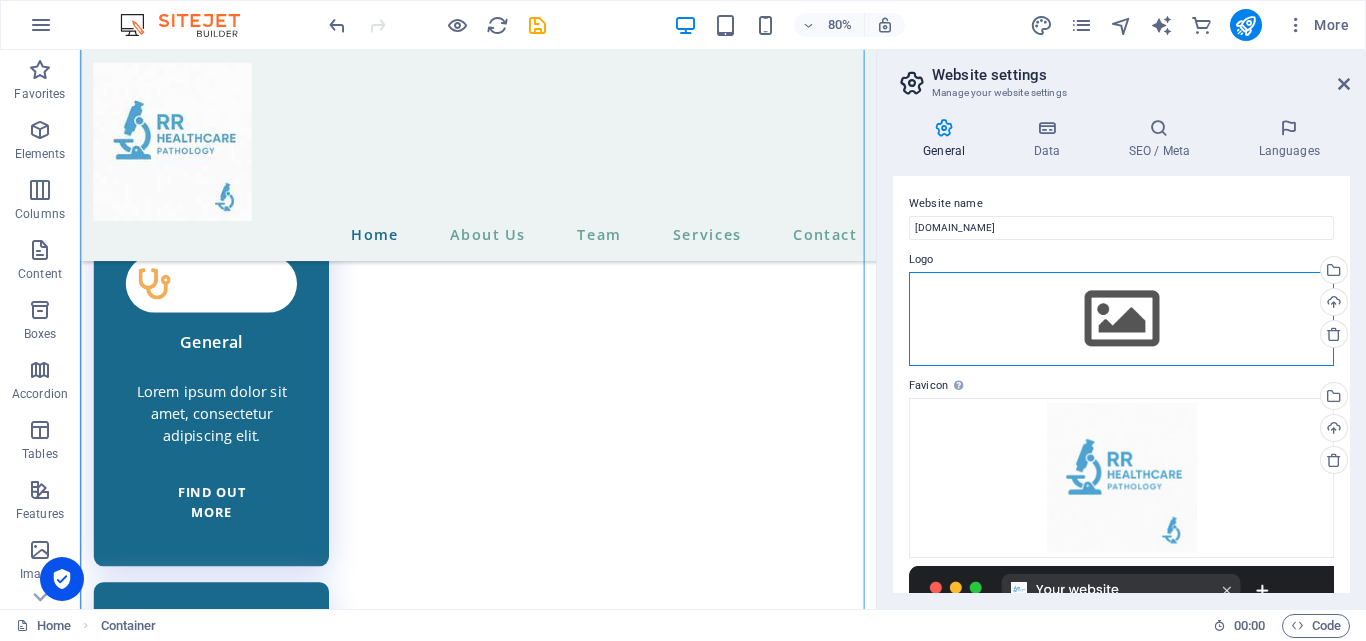 click on "Drag files here, click to choose files or select files from Files or our free stock photos & videos" at bounding box center (1121, 319) 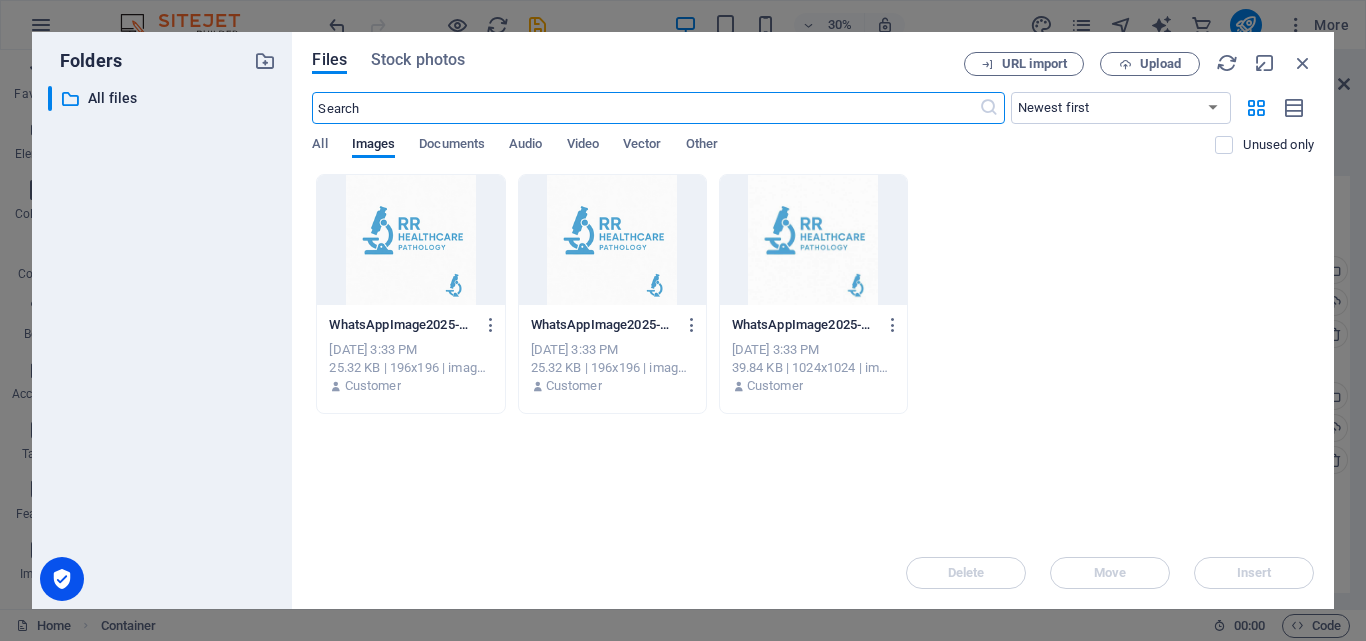 scroll, scrollTop: 5529, scrollLeft: 0, axis: vertical 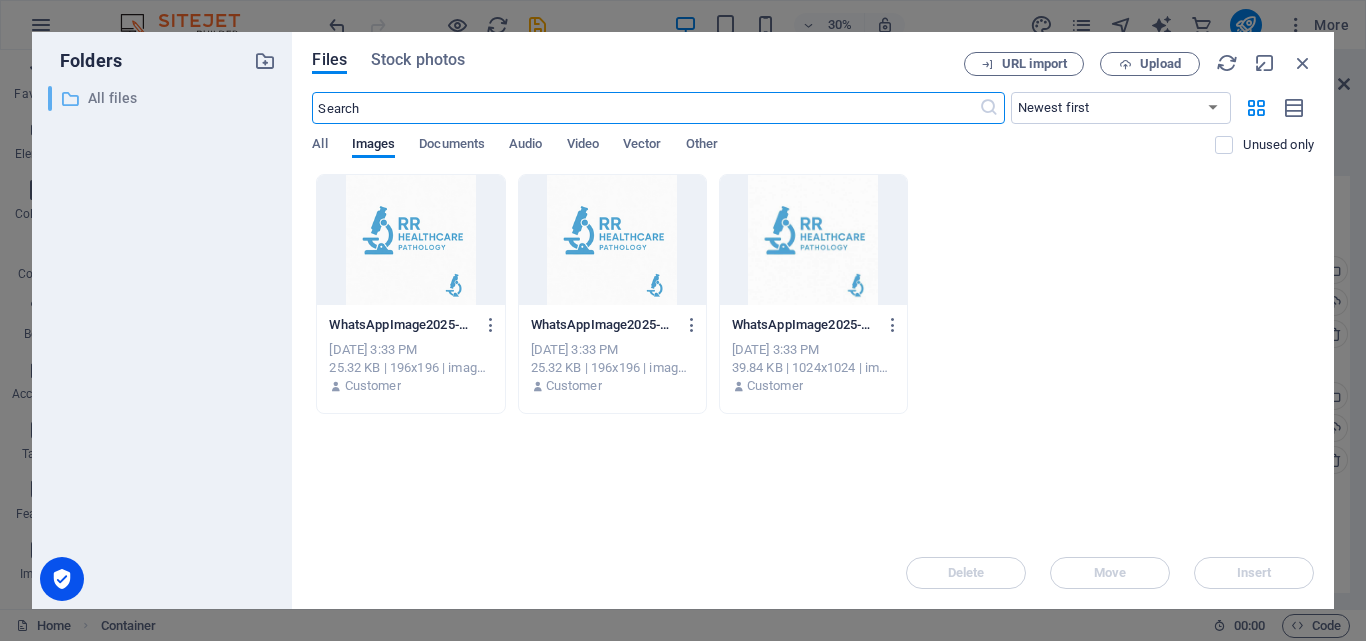 click on "All files" at bounding box center (164, 98) 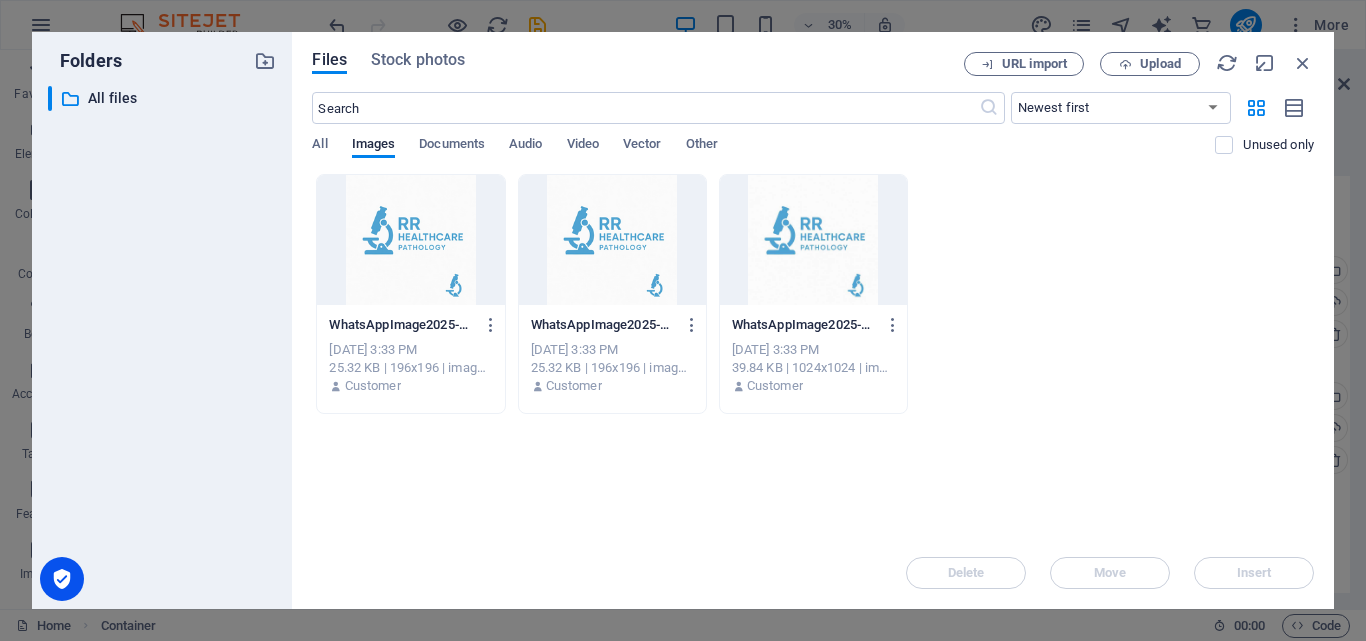 click on "Files Stock photos URL import Upload ​ Newest first Oldest first Name (A-Z) Name (Z-A) Size (0-9) Size (9-0) Resolution (0-9) Resolution (9-0) All Images Documents Audio Video Vector Other Unused only Drop files here to upload them instantly WhatsAppImage2025-07-13at05.32.47_96c3aa53-Fmfm52btgL_0sVkARZI86g-YwOGC8AhvLziboocbVfwkw.png WhatsAppImage2025-07-13at05.32.47_96c3aa53-Fmfm52btgL_0sVkARZI86g-YwOGC8AhvLziboocbVfwkw.png [DATE] 3:33 PM 25.32 KB | 196x196 | image/png Customer WhatsAppImage2025-07-13at05.32.47_96c3aa53-Fmfm52btgL_0sVkARZI86g-1m9qrTBJ8PrzgWAotPNcRg.png WhatsAppImage2025-07-13at05.32.47_96c3aa53-Fmfm52btgL_0sVkARZI86g-1m9qrTBJ8PrzgWAotPNcRg.png [DATE] 3:33 PM 25.32 KB | 196x196 | image/png Customer WhatsAppImage2025-07-13at05.32.47_96c3aa53-Fmfm52btgL_0sVkARZI86g.jpg WhatsAppImage2025-07-13at05.32.47_96c3aa53-Fmfm52btgL_0sVkARZI86g.jpg [DATE] 3:33 PM 39.84 KB | 1024x1024 | image/jpeg Customer Delete Move Insert" at bounding box center [813, 320] 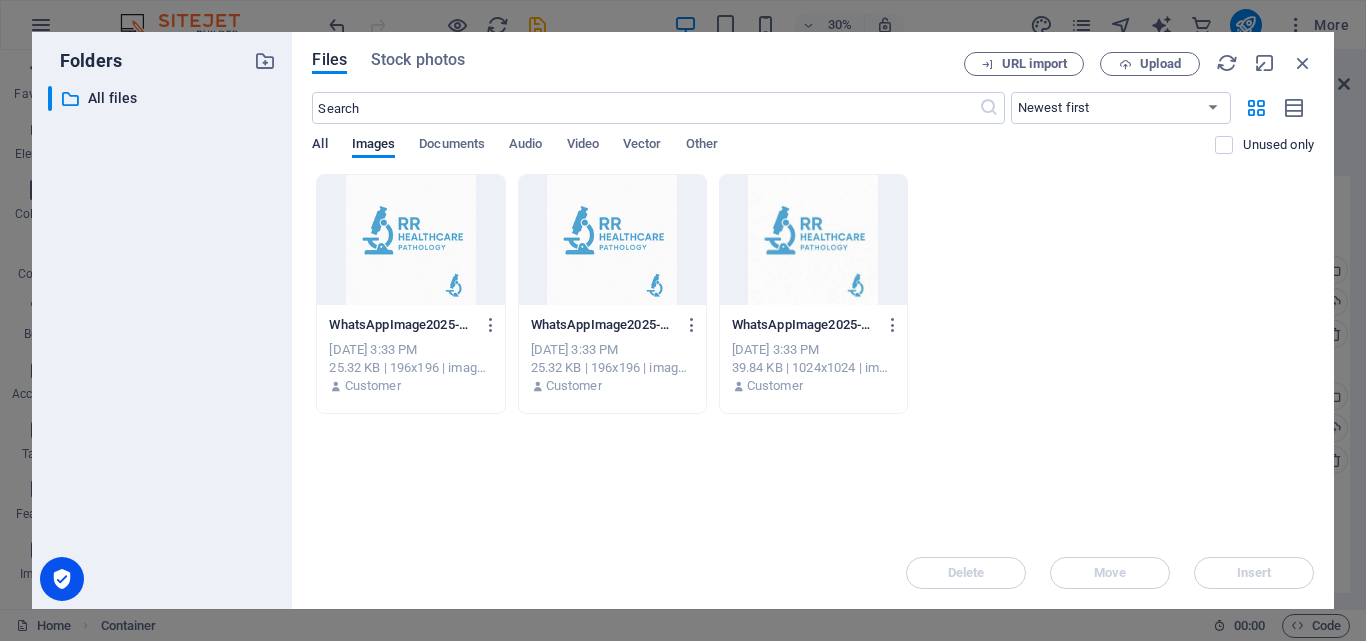click on "All" at bounding box center [319, 146] 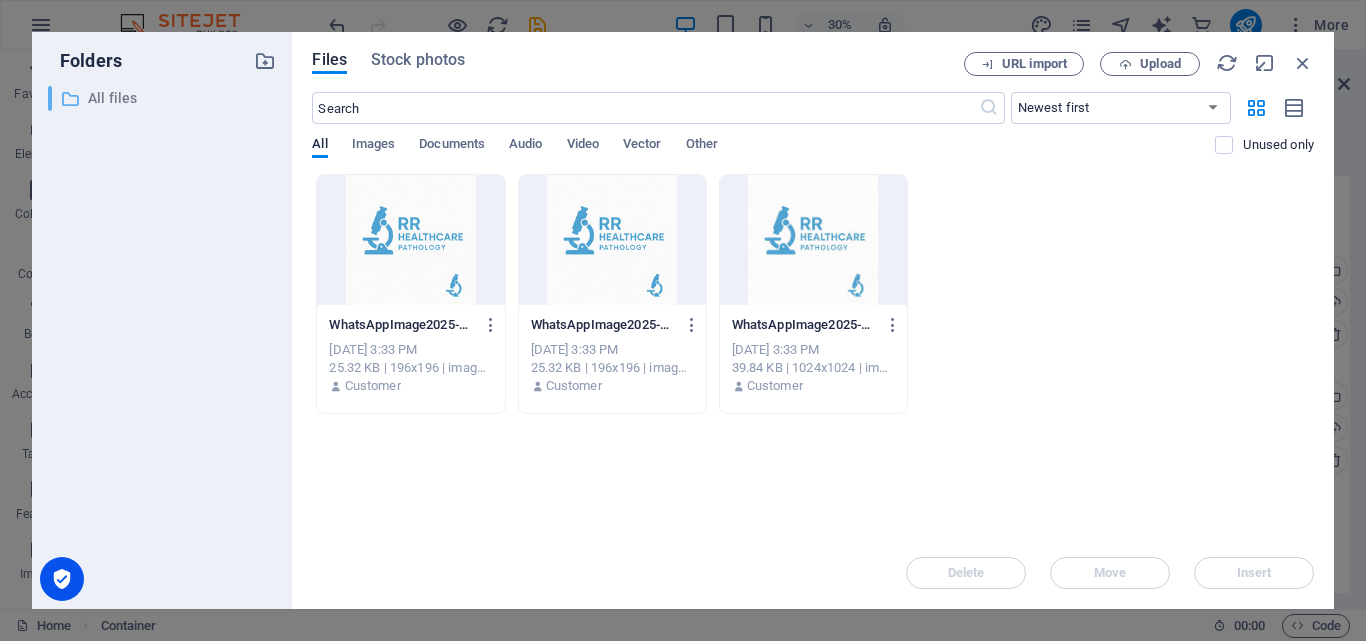 click on "All files" at bounding box center (164, 98) 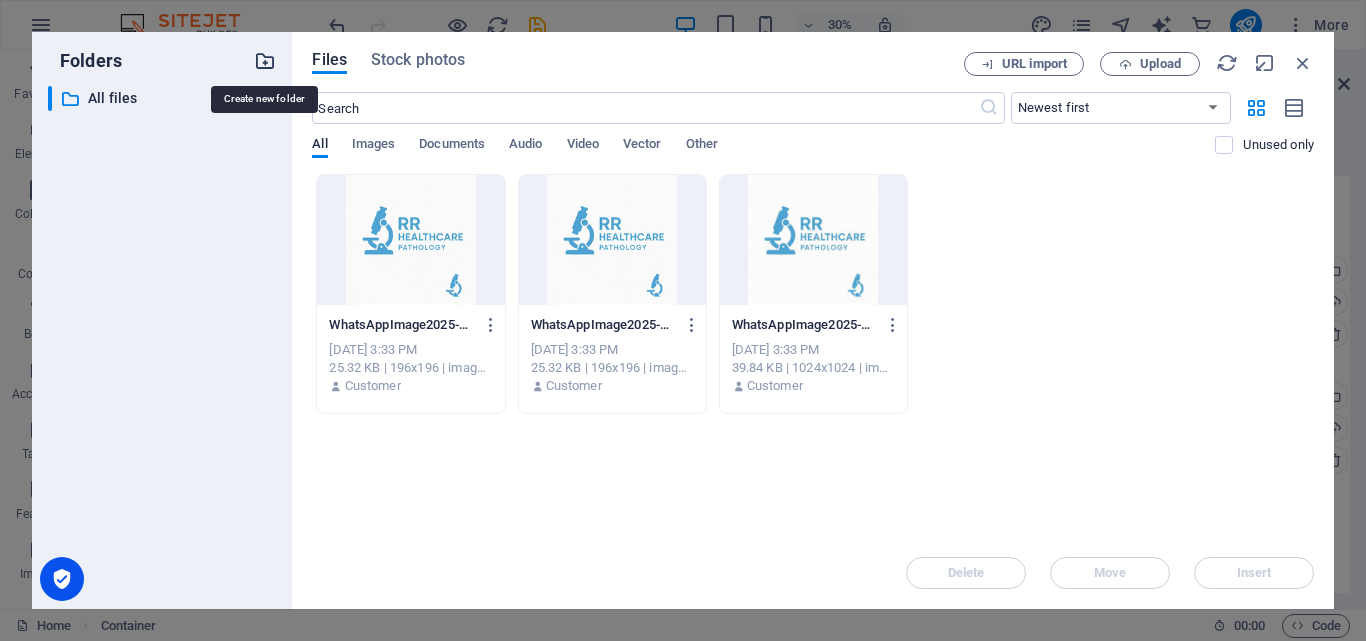 click at bounding box center [265, 61] 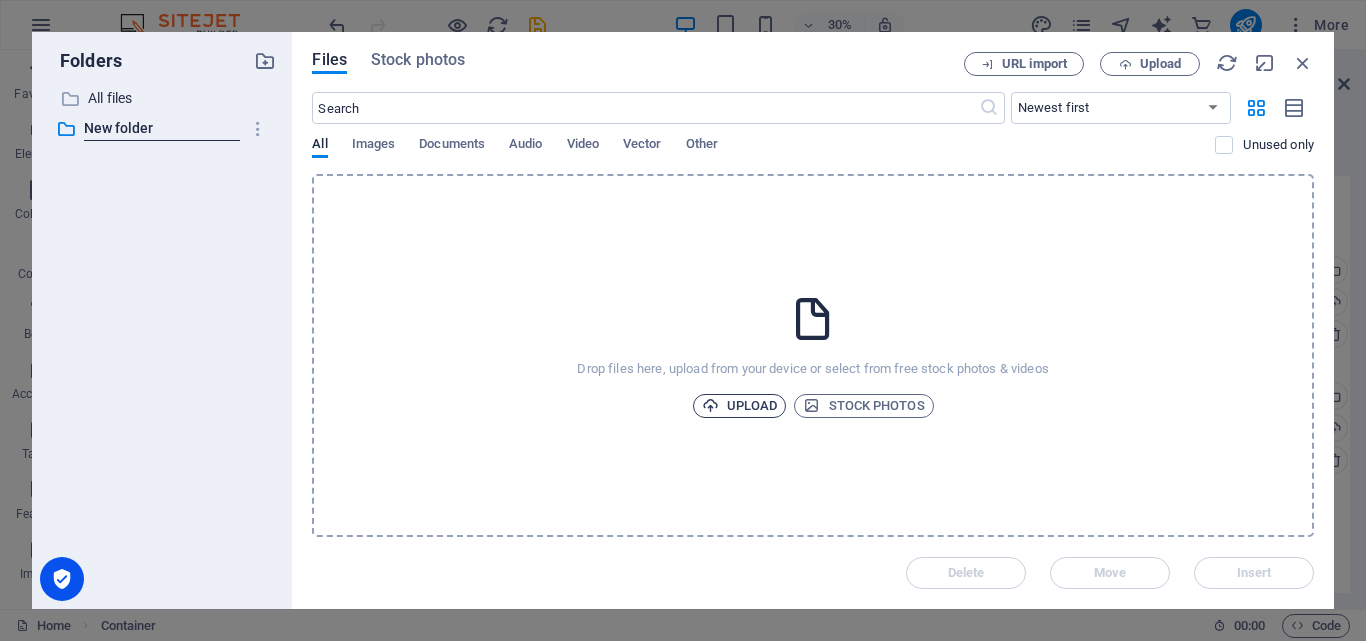 click on "Upload" at bounding box center (740, 406) 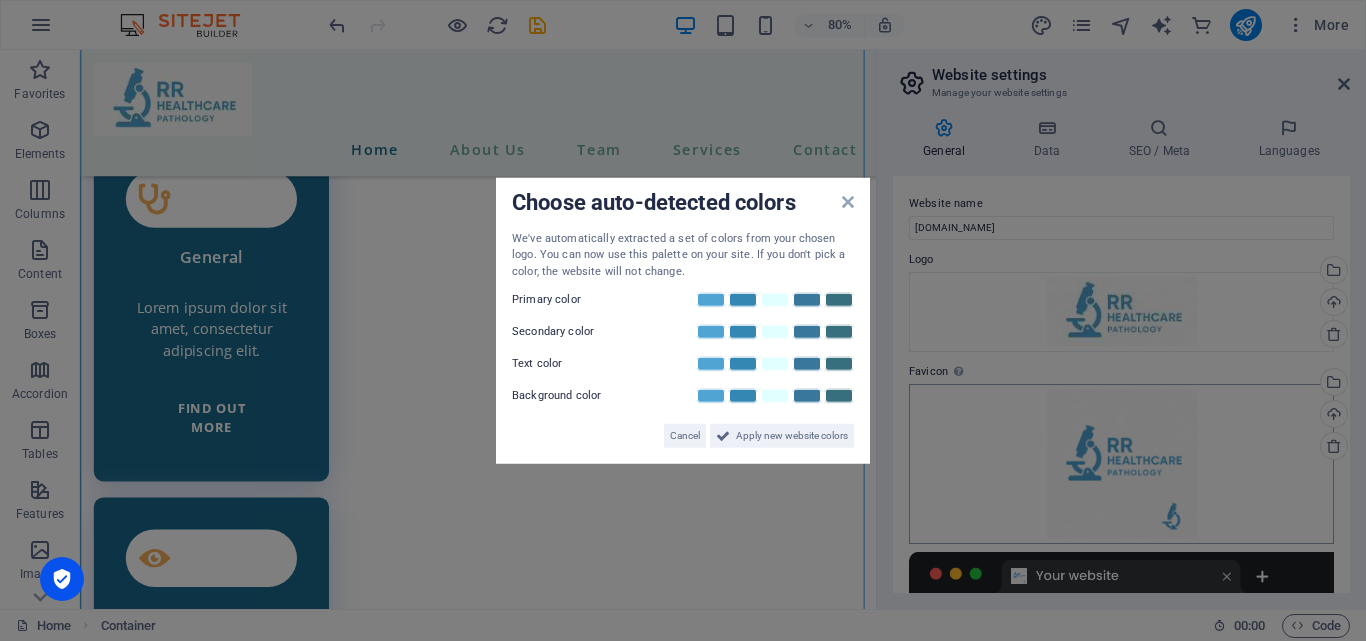 scroll, scrollTop: 5653, scrollLeft: 0, axis: vertical 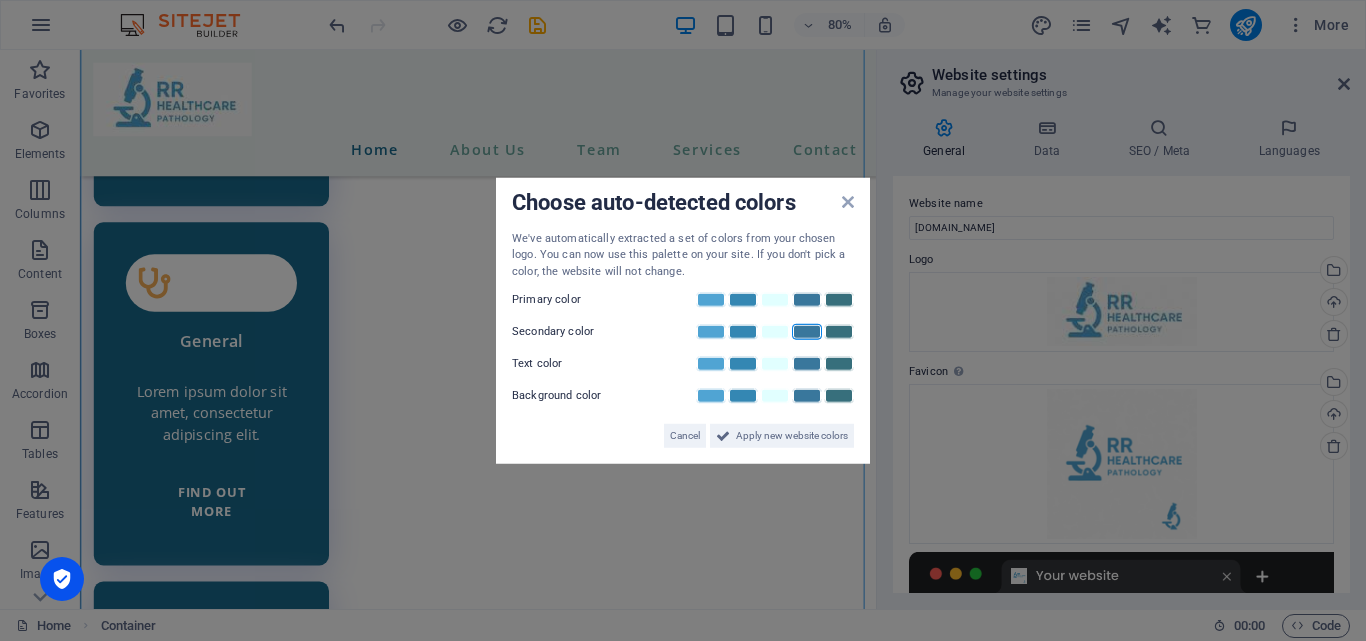 click at bounding box center (807, 332) 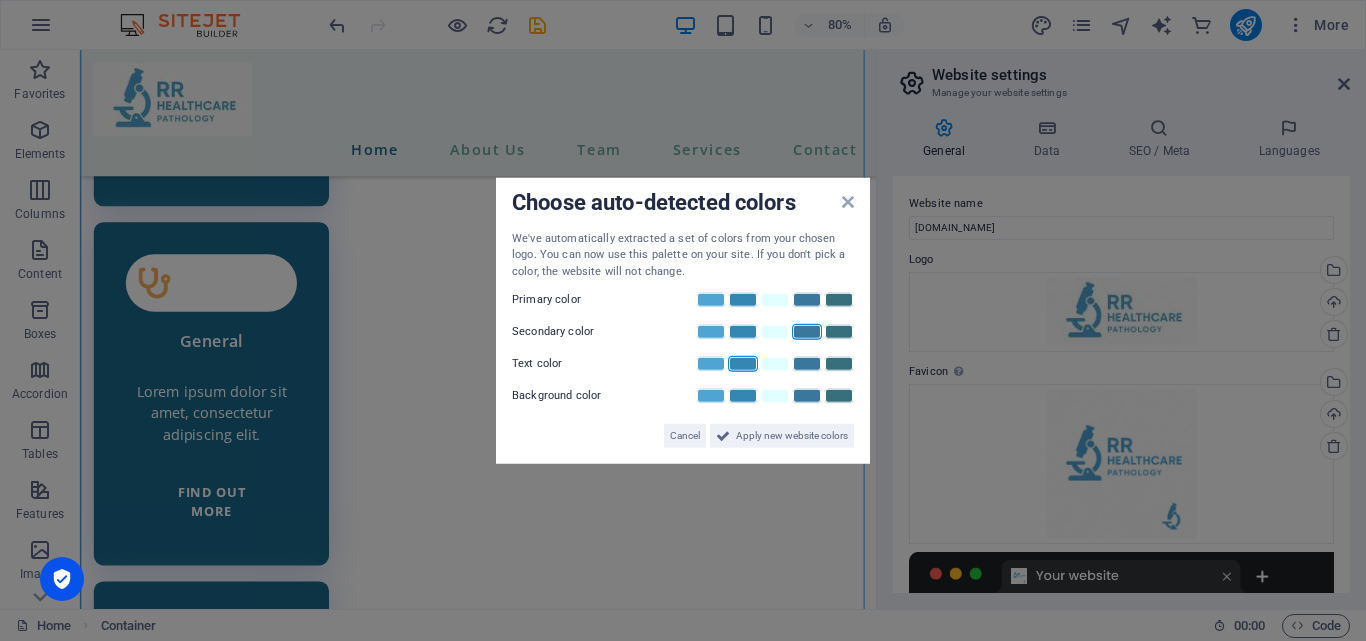 click at bounding box center (743, 364) 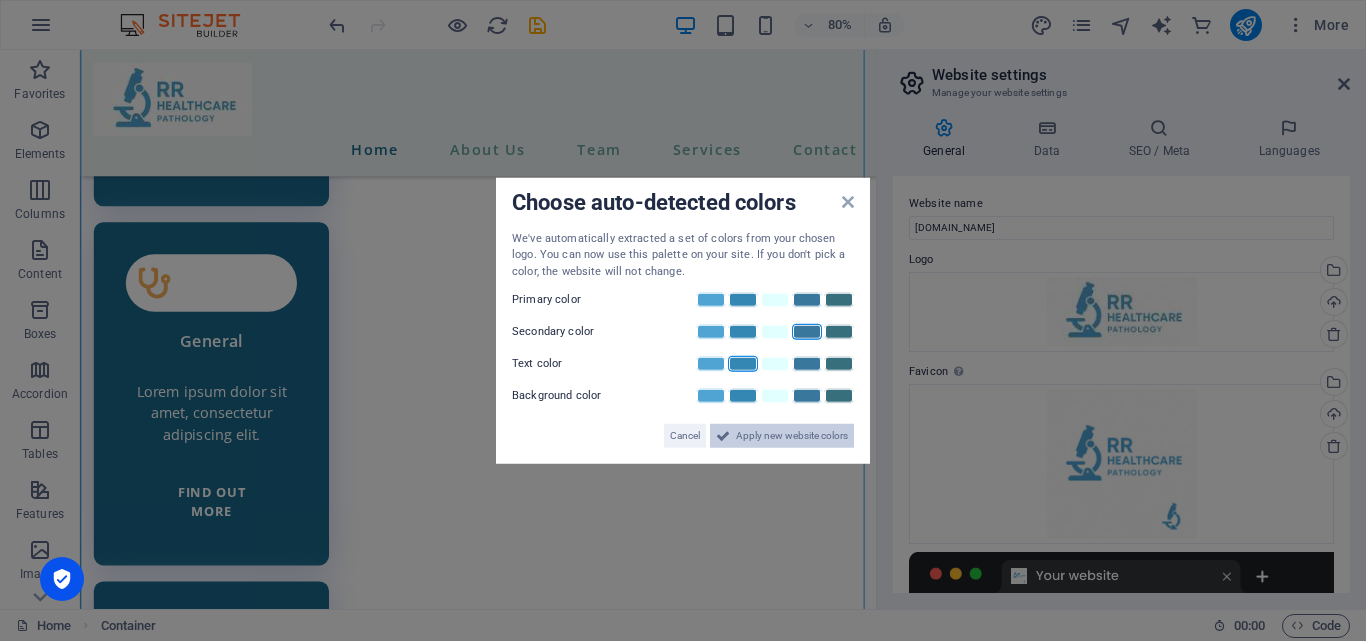 click on "Apply new website colors" at bounding box center [782, 436] 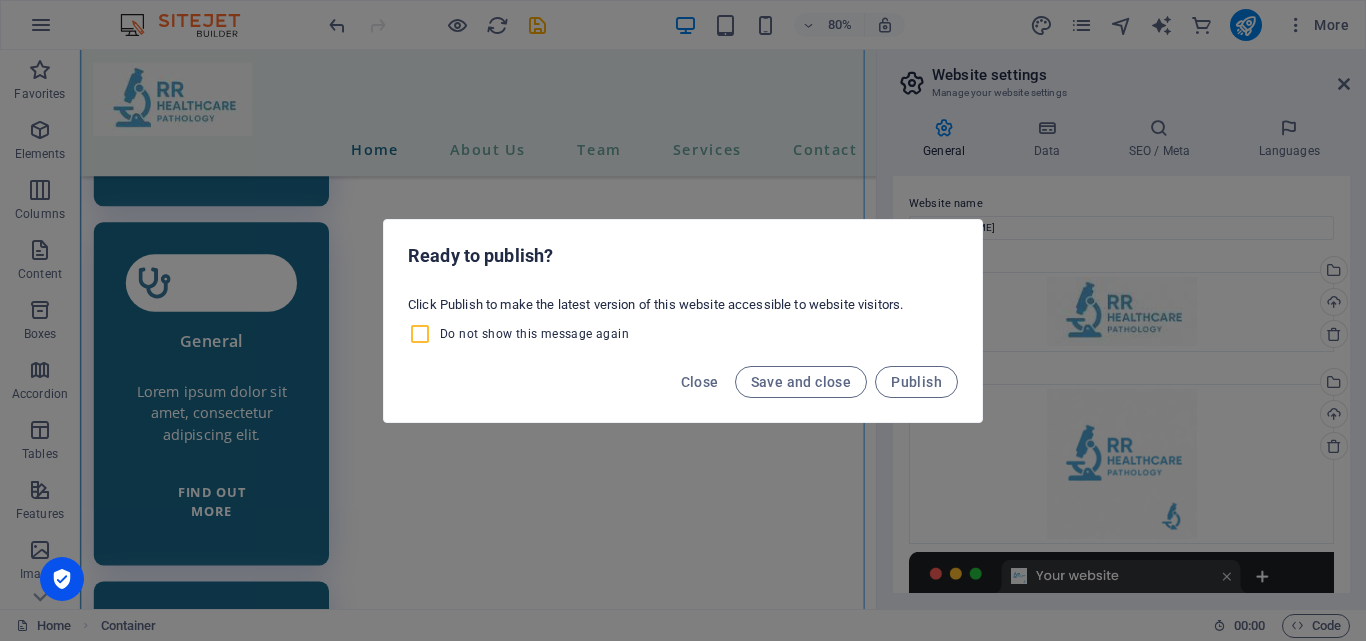 click on "Do not show this message again" at bounding box center [424, 334] 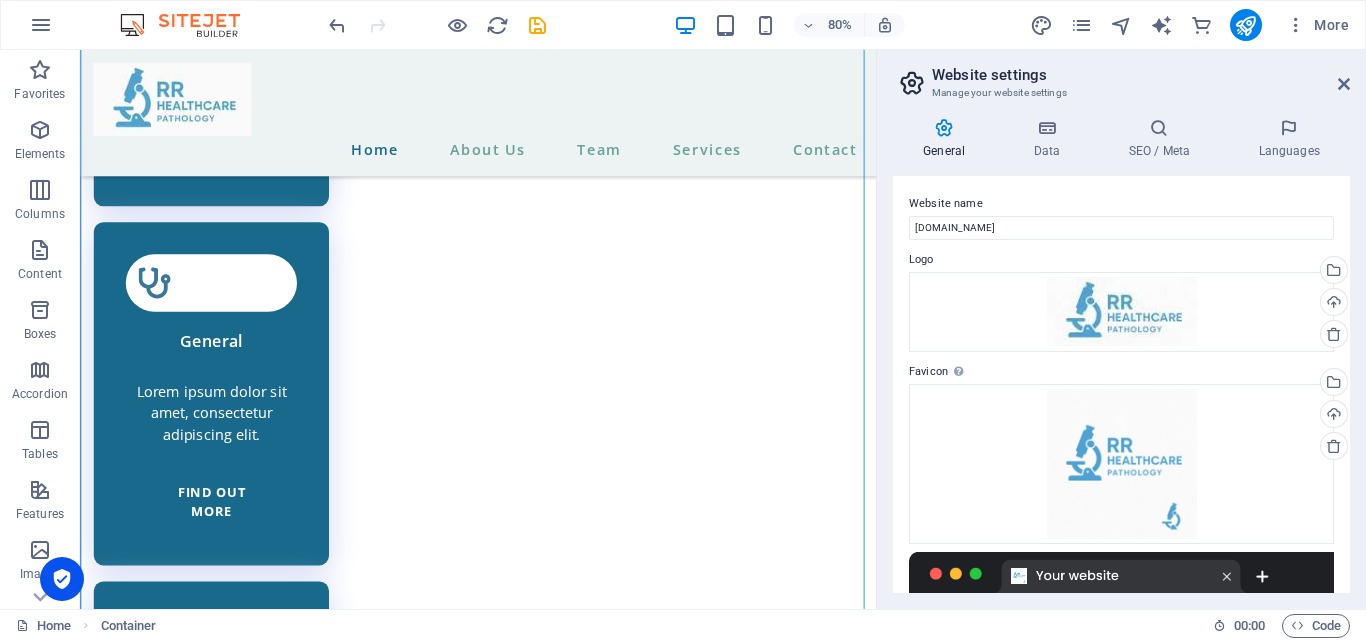 drag, startPoint x: 1350, startPoint y: 225, endPoint x: 1355, endPoint y: 303, distance: 78.160095 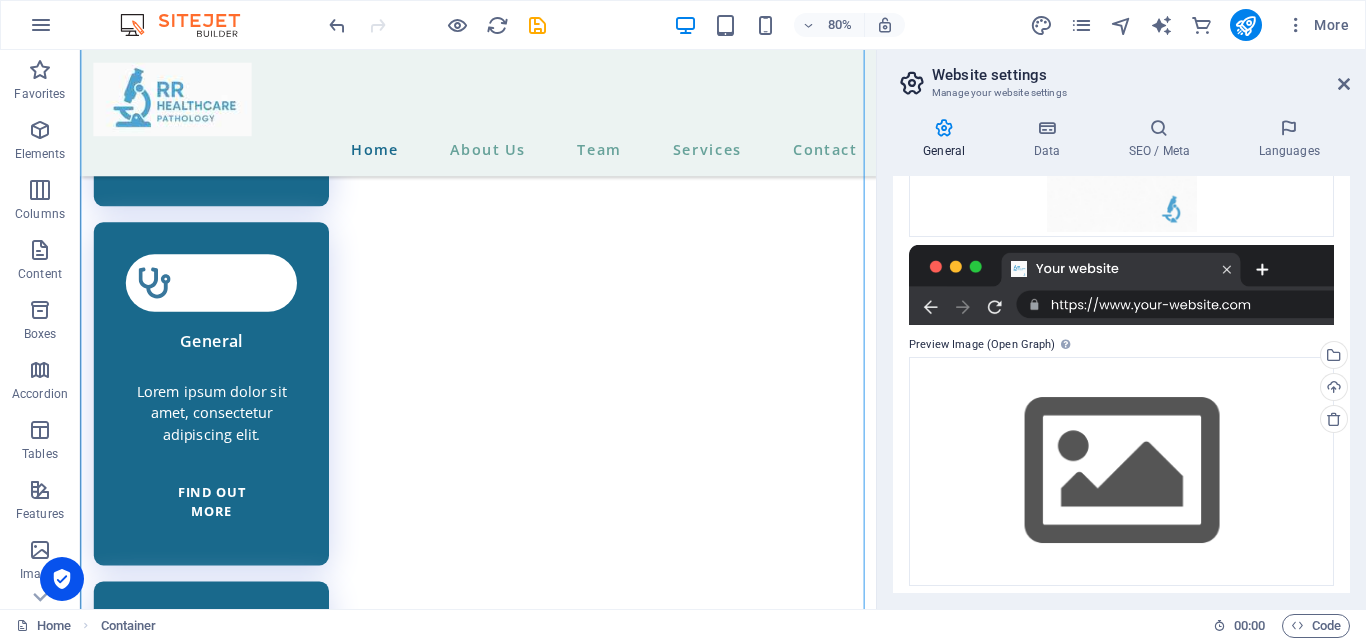 scroll, scrollTop: 316, scrollLeft: 0, axis: vertical 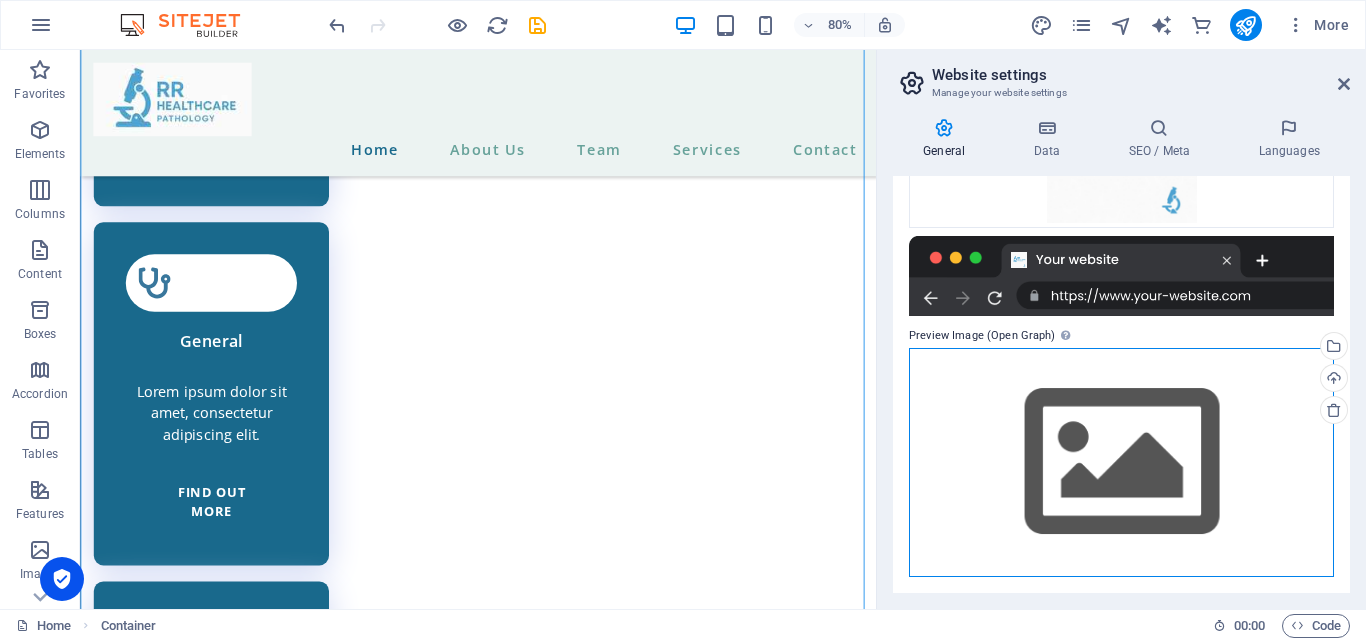 click on "Drag files here, click to choose files or select files from Files or our free stock photos & videos" at bounding box center [1121, 462] 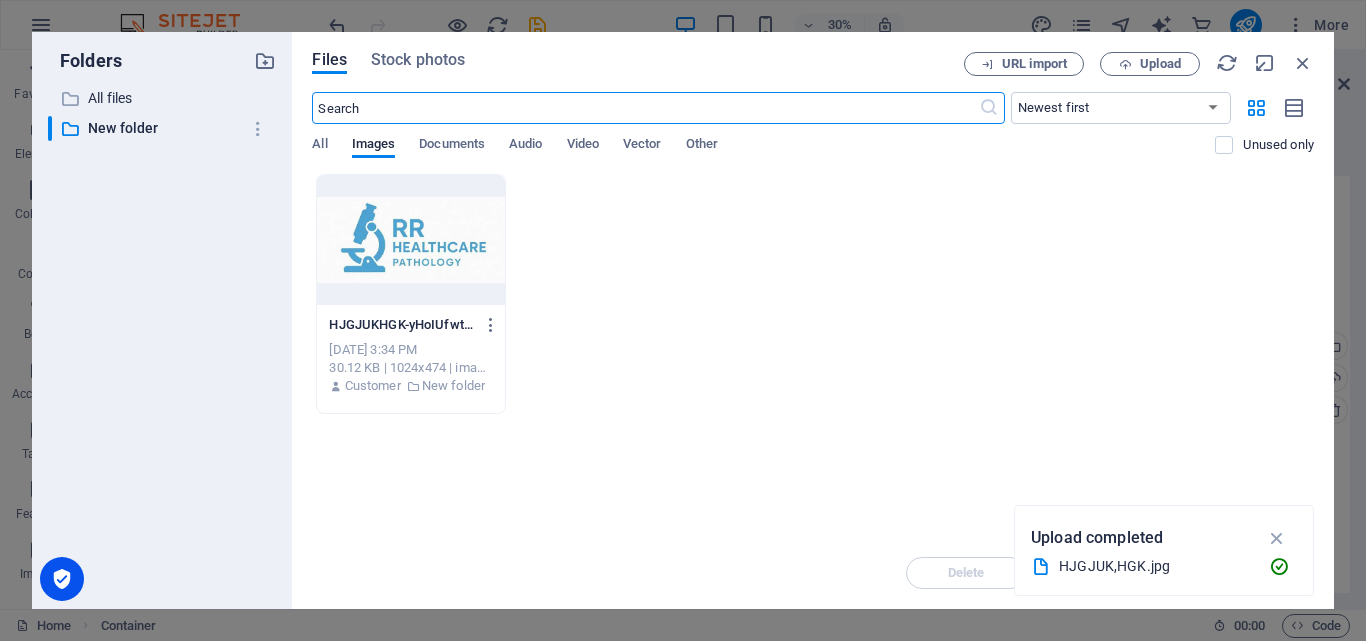 scroll, scrollTop: 5317, scrollLeft: 0, axis: vertical 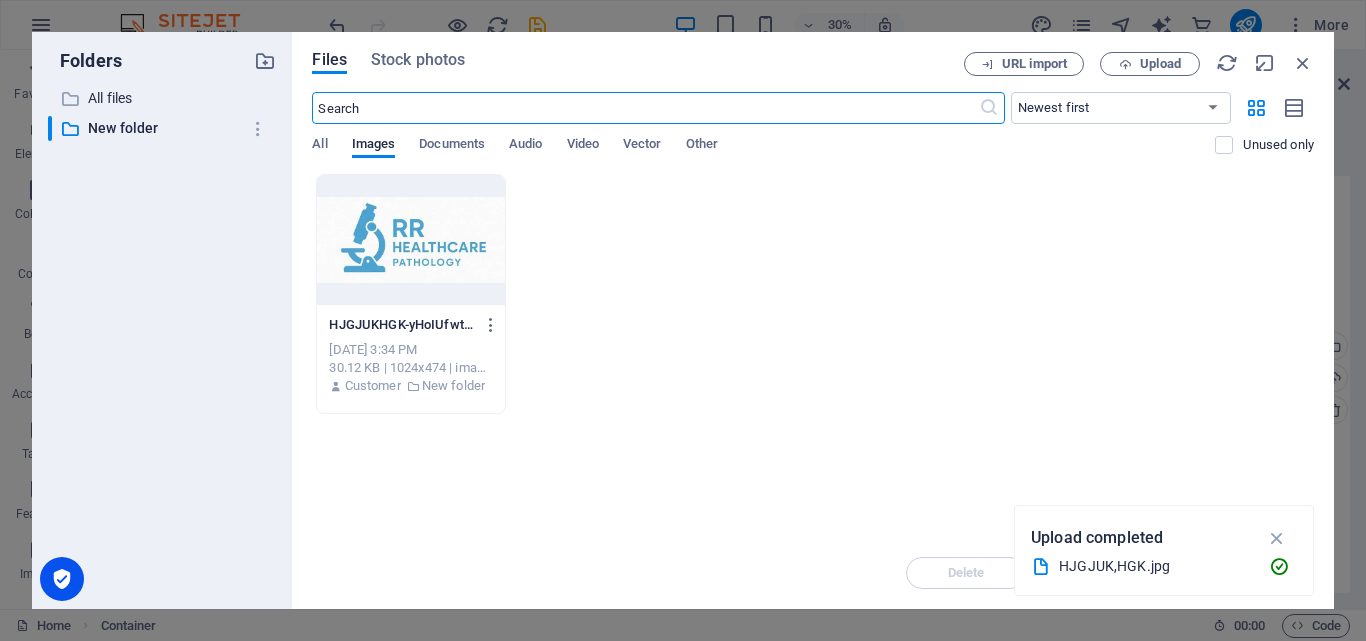 click at bounding box center [410, 240] 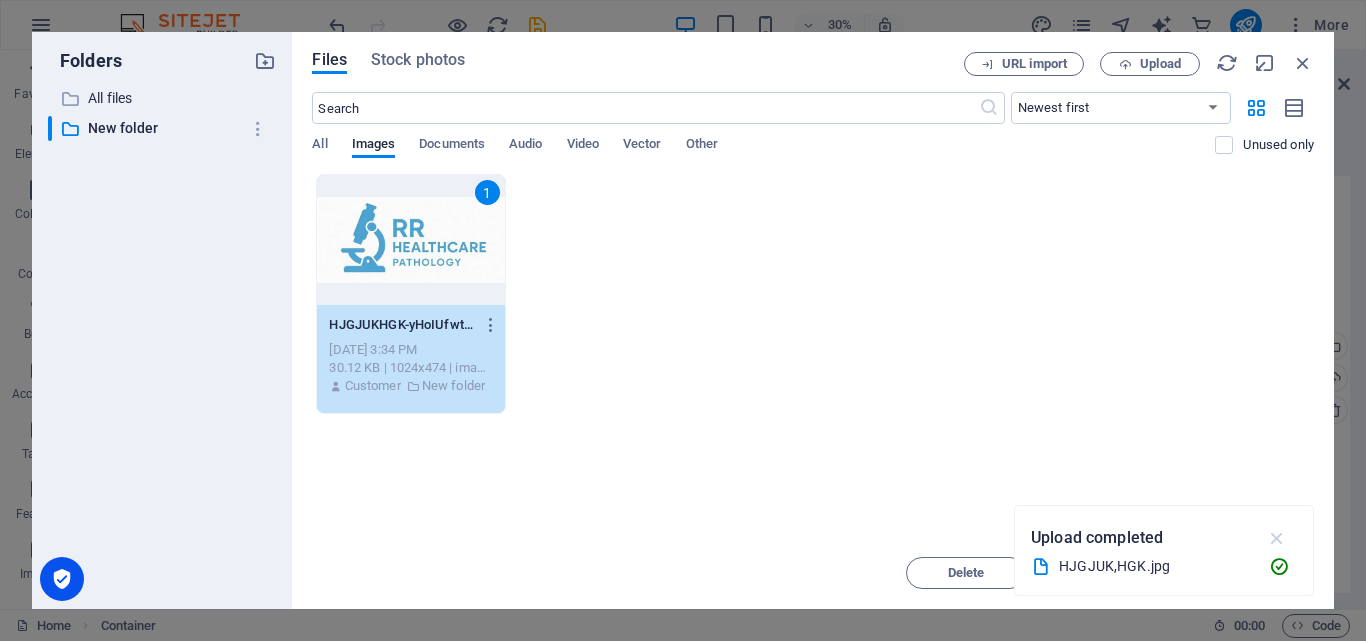 click at bounding box center [1277, 538] 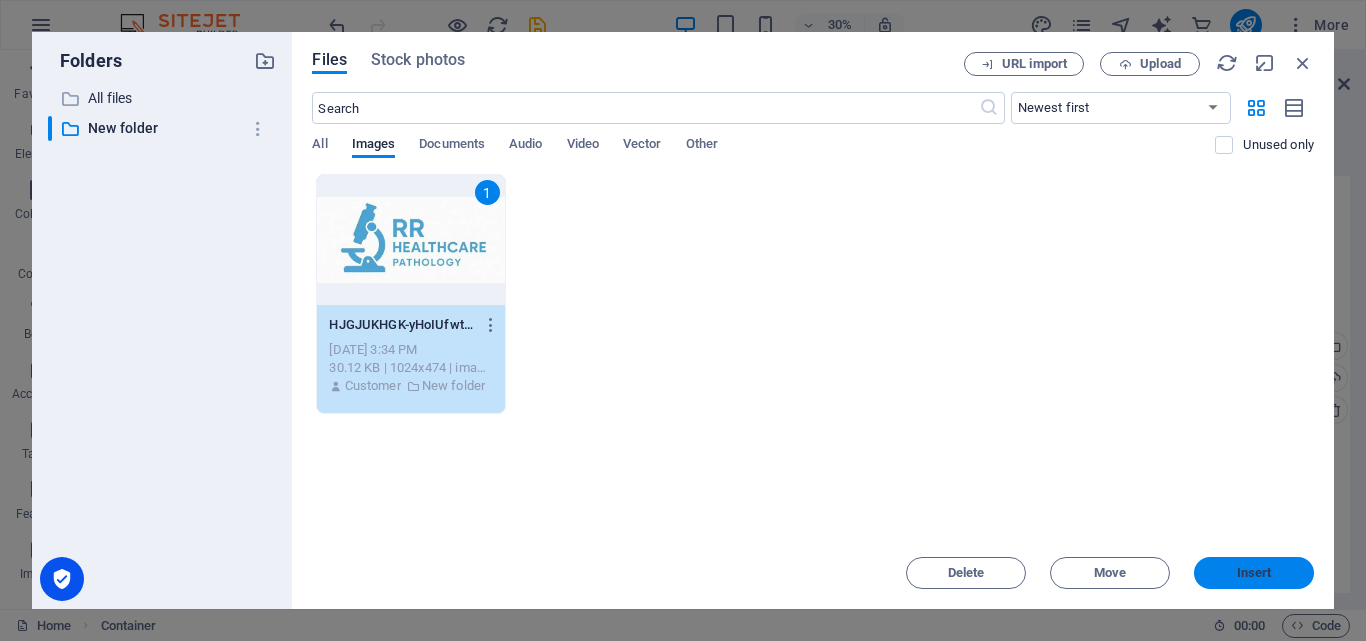 click on "Insert" at bounding box center (1254, 573) 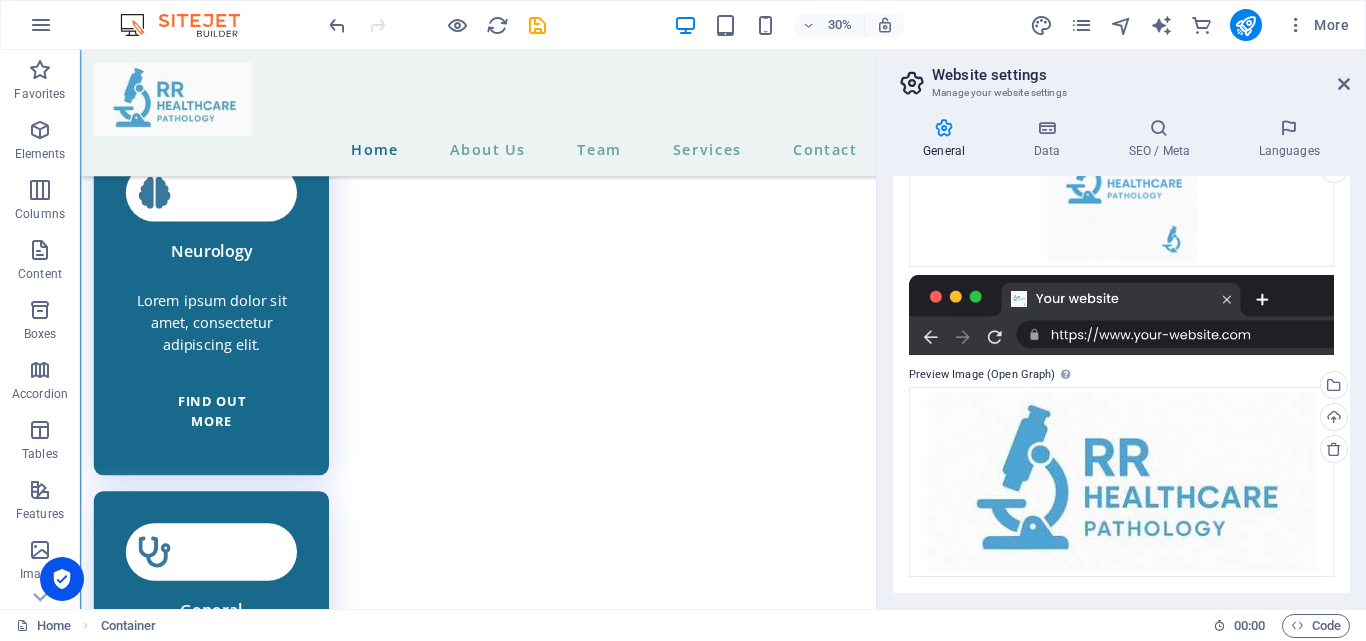 scroll, scrollTop: 5653, scrollLeft: 0, axis: vertical 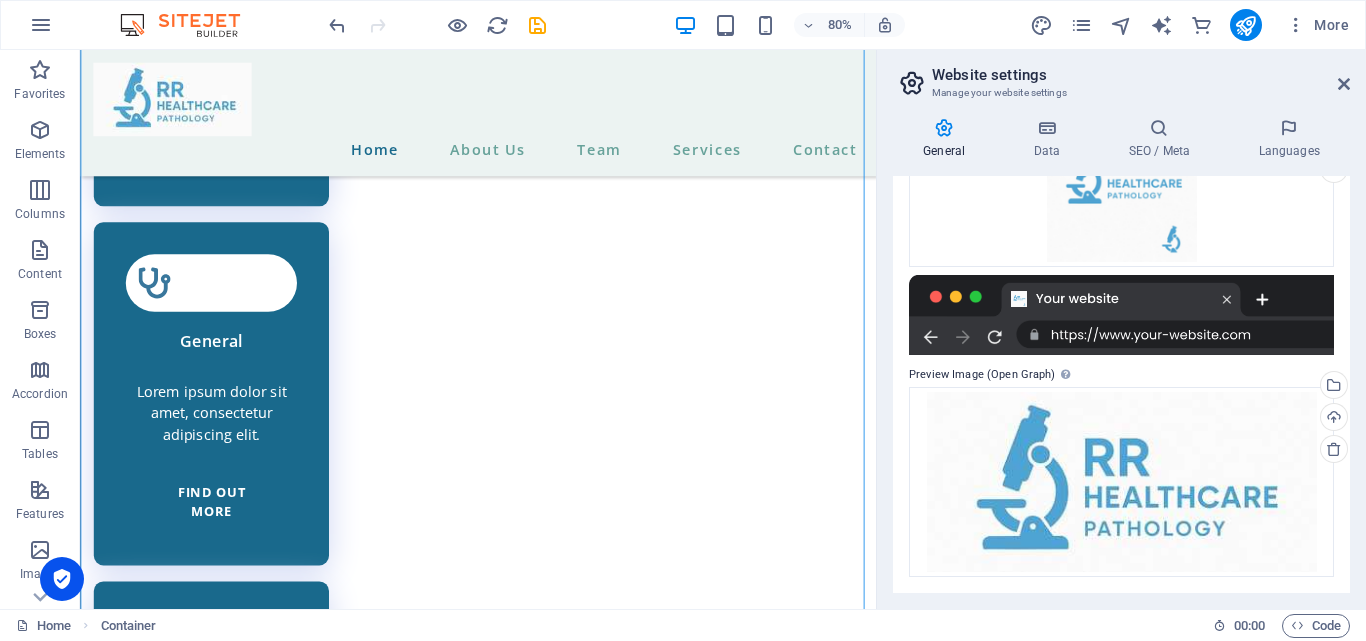 click at bounding box center [912, 83] 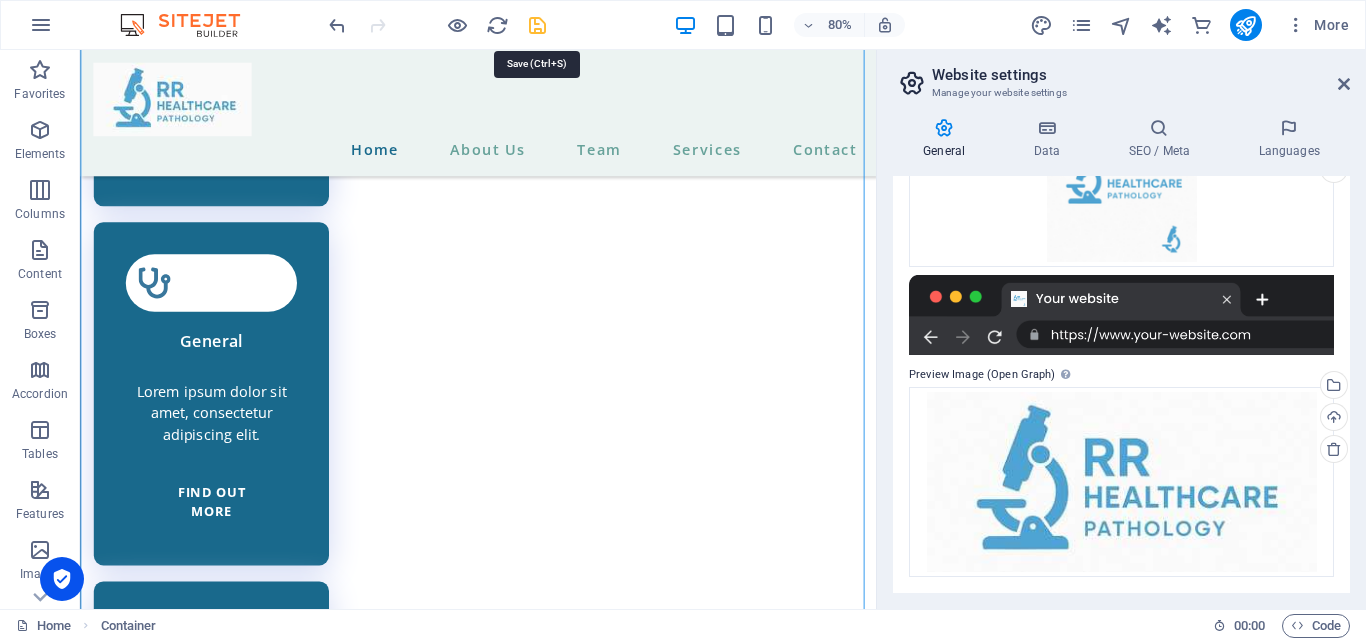 click at bounding box center [537, 25] 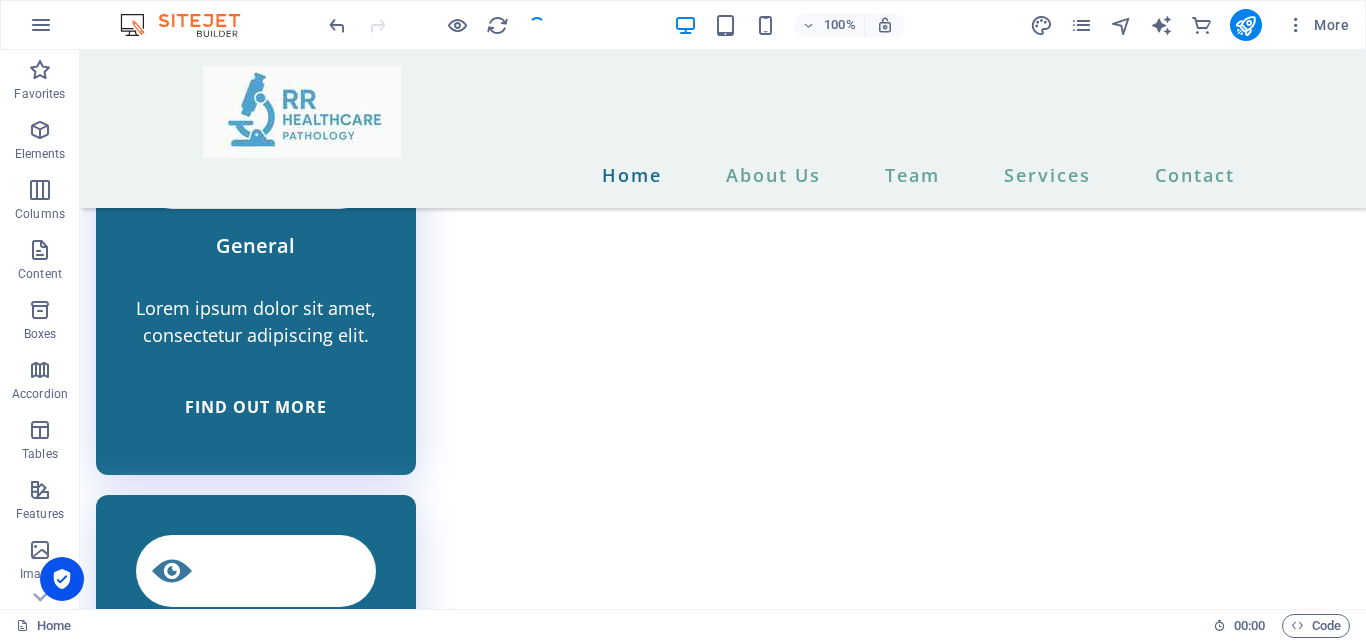 scroll, scrollTop: 5416, scrollLeft: 0, axis: vertical 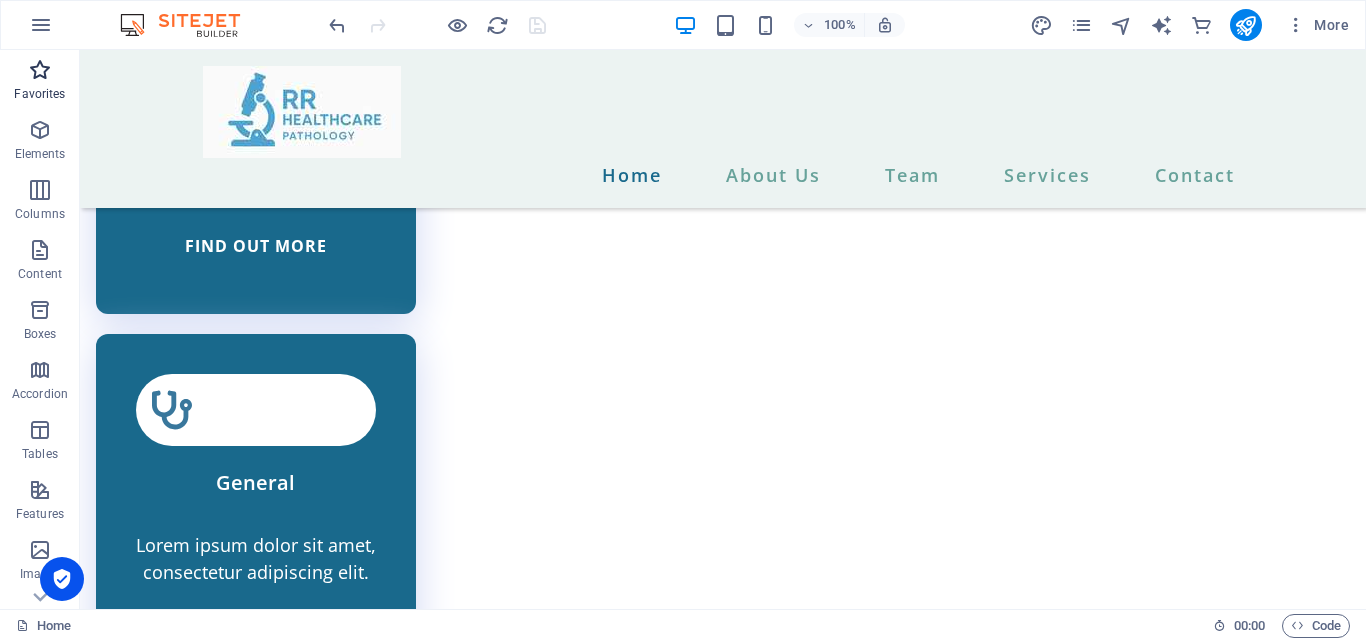 click at bounding box center [40, 70] 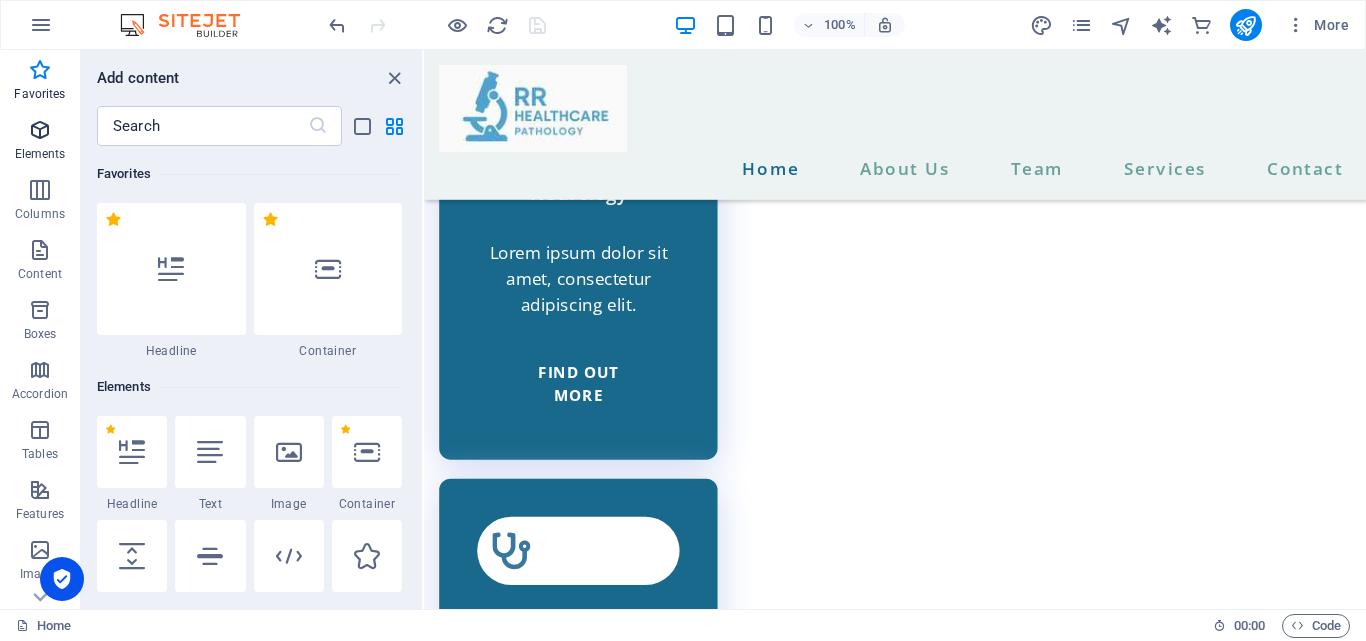 click at bounding box center [40, 130] 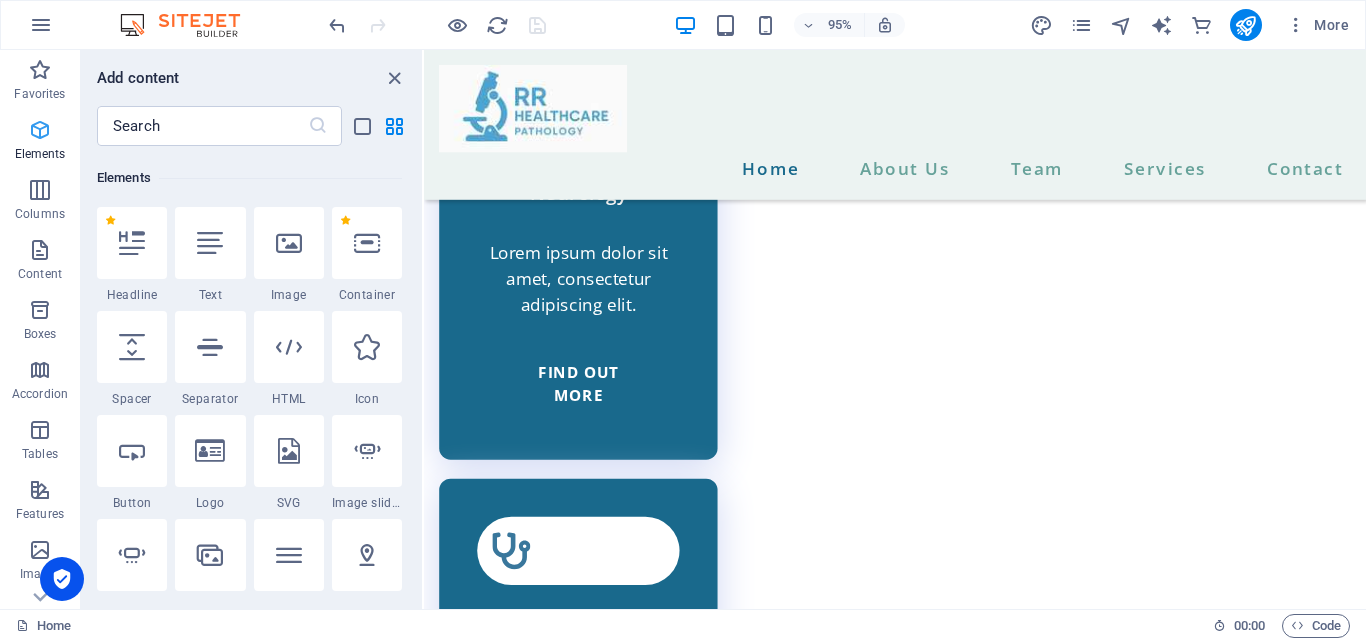 scroll, scrollTop: 213, scrollLeft: 0, axis: vertical 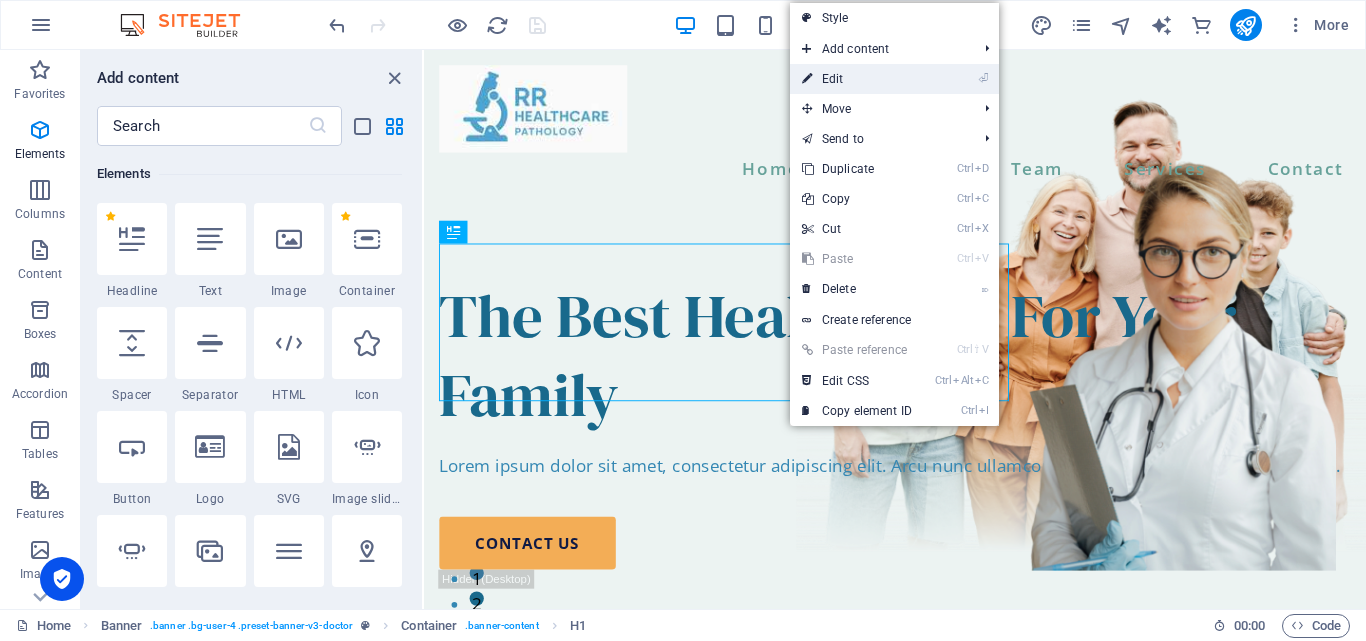 click on "⏎  Edit" at bounding box center [857, 79] 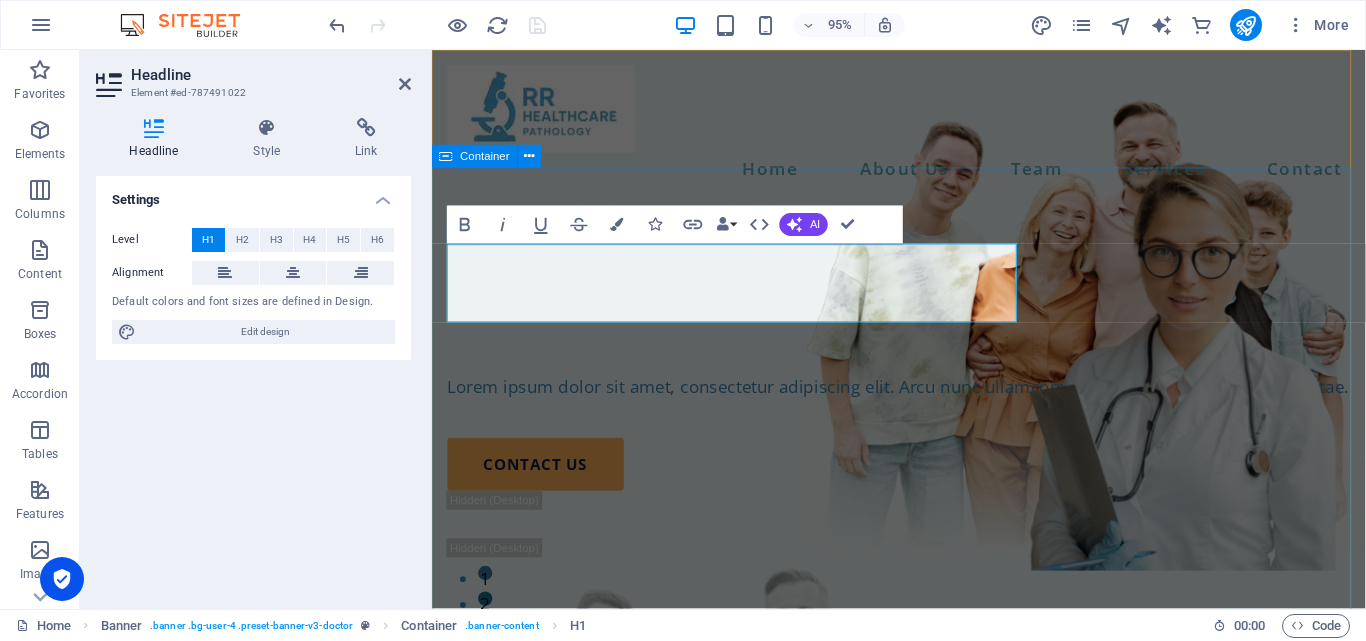 type 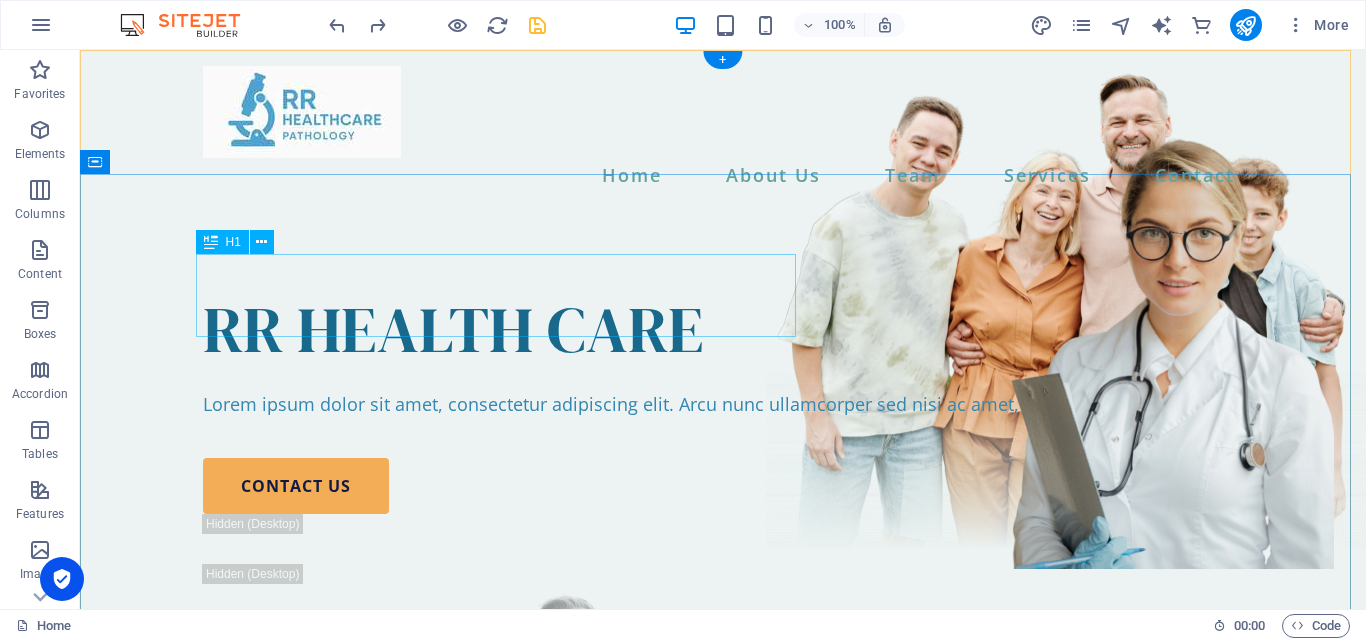 click on "RR HEALTH CARE" at bounding box center (723, 329) 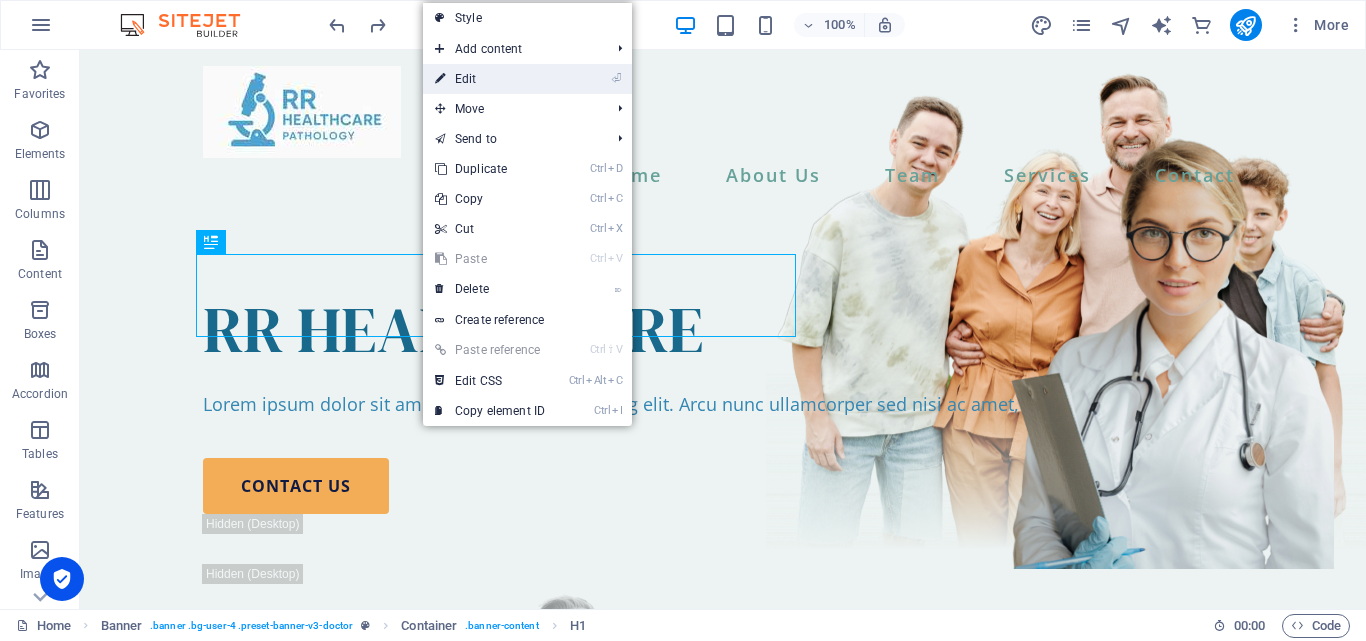 click on "⏎  Edit" at bounding box center [490, 79] 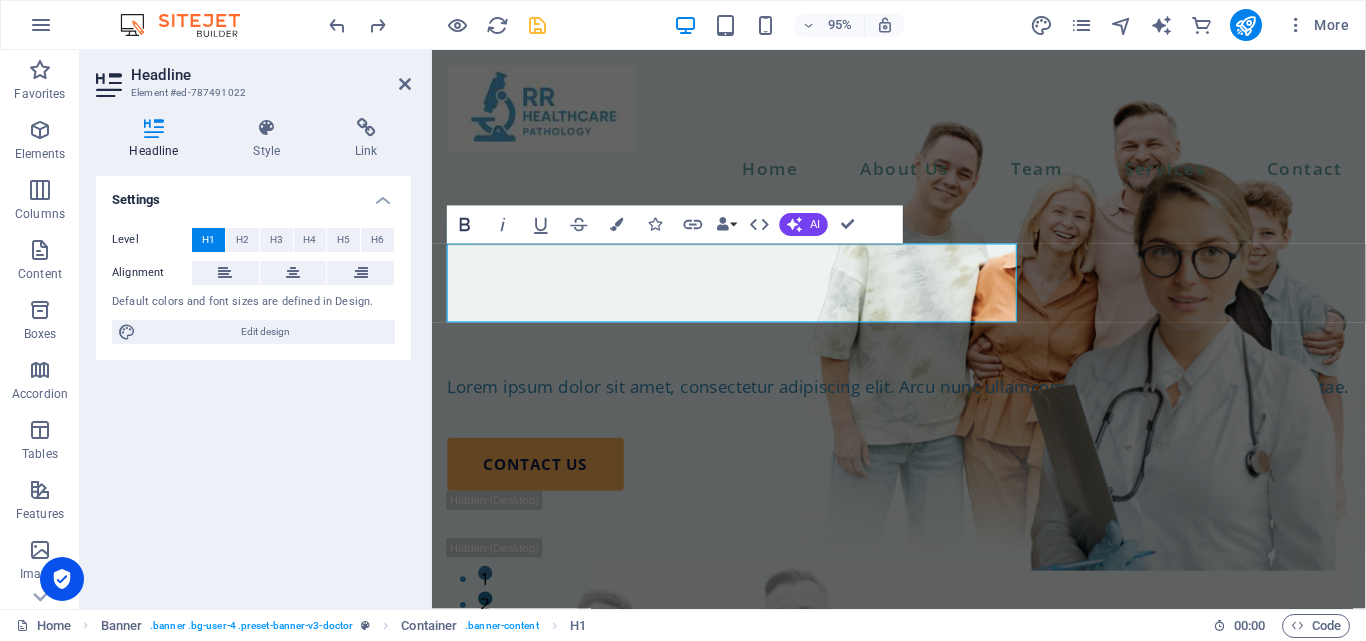 click on "Bold" at bounding box center [465, 225] 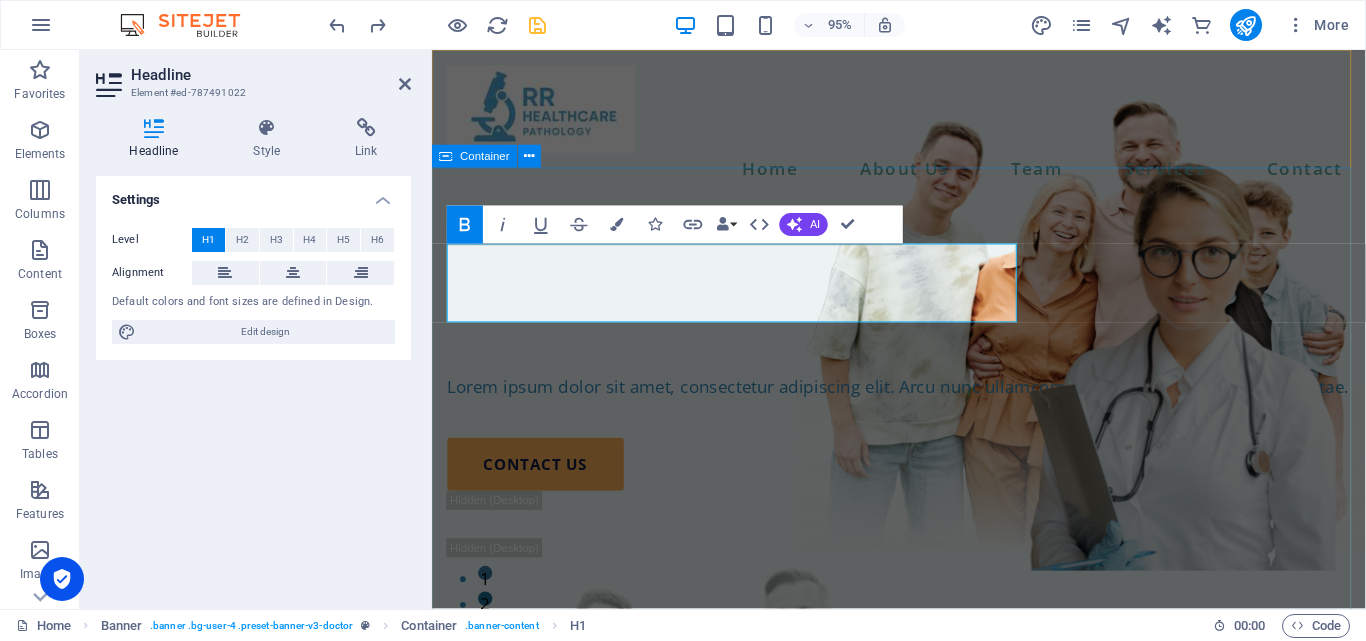 type 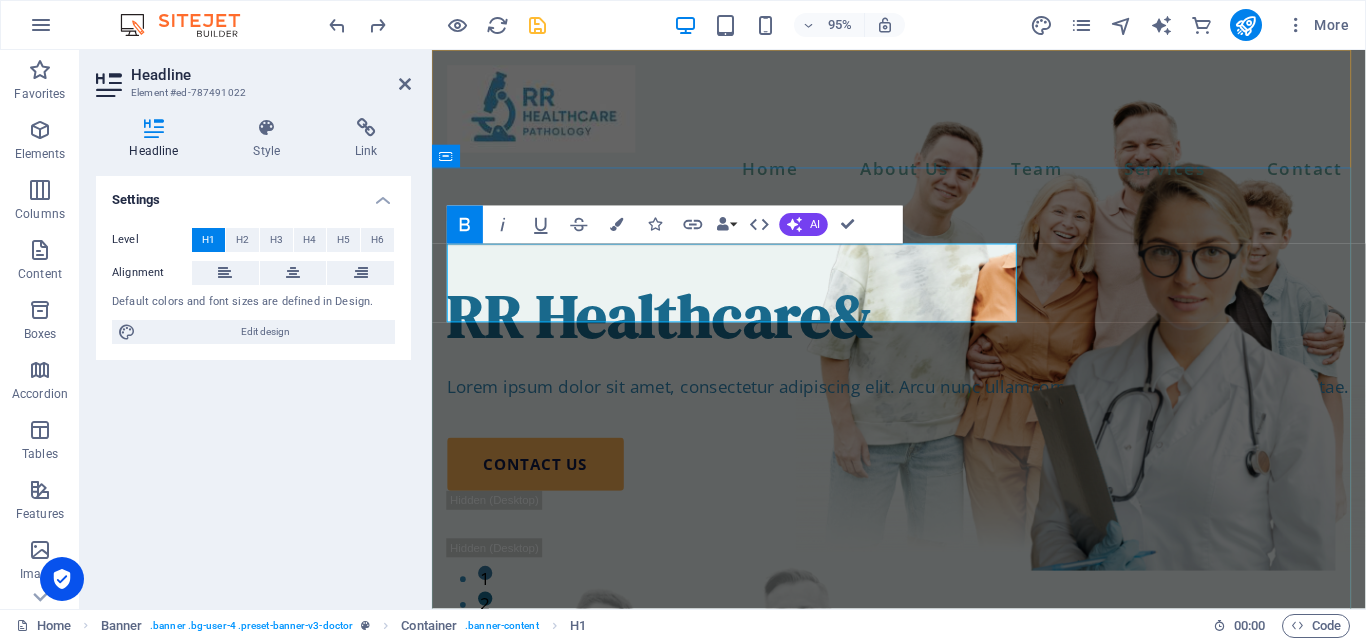 click on "RR Healthcare&" at bounding box center [672, 329] 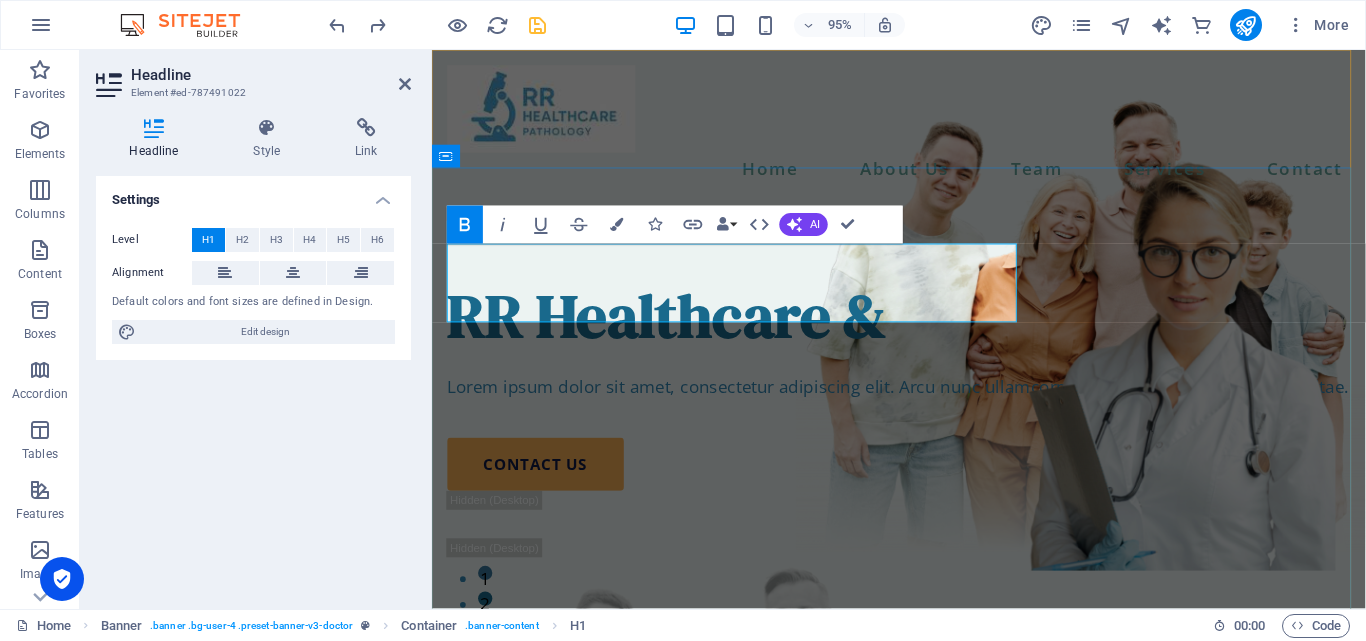 click on "RR Healthcare &" at bounding box center [923, 329] 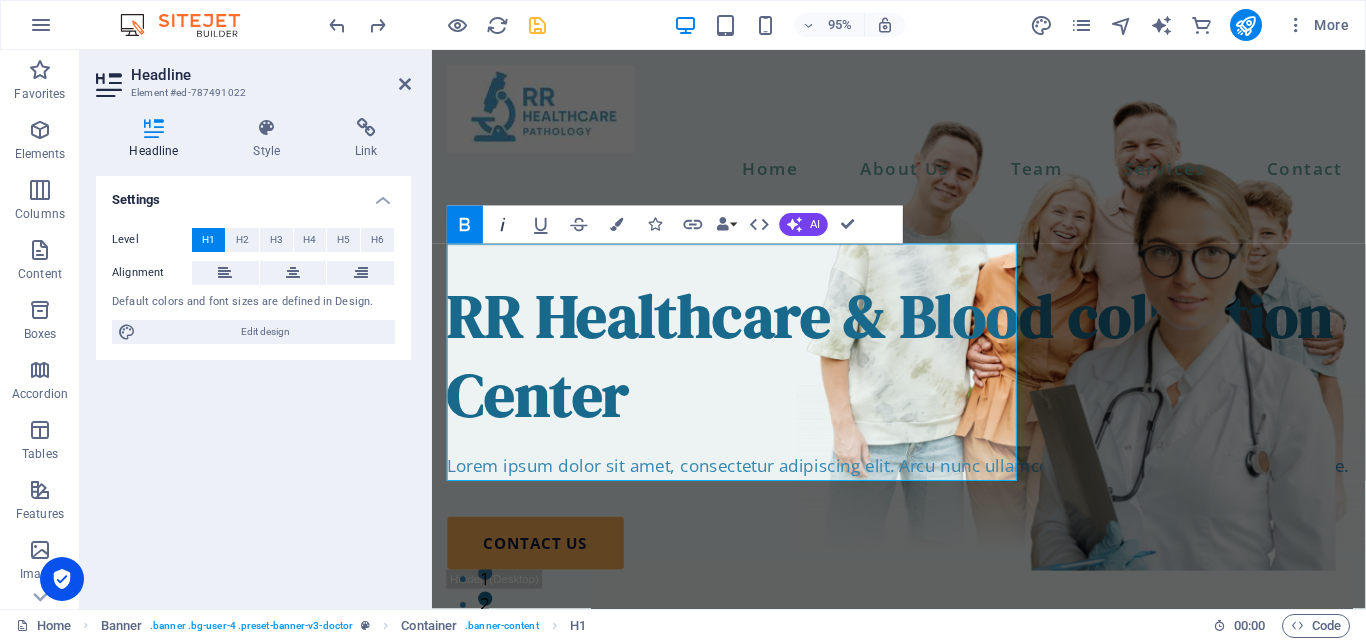 click 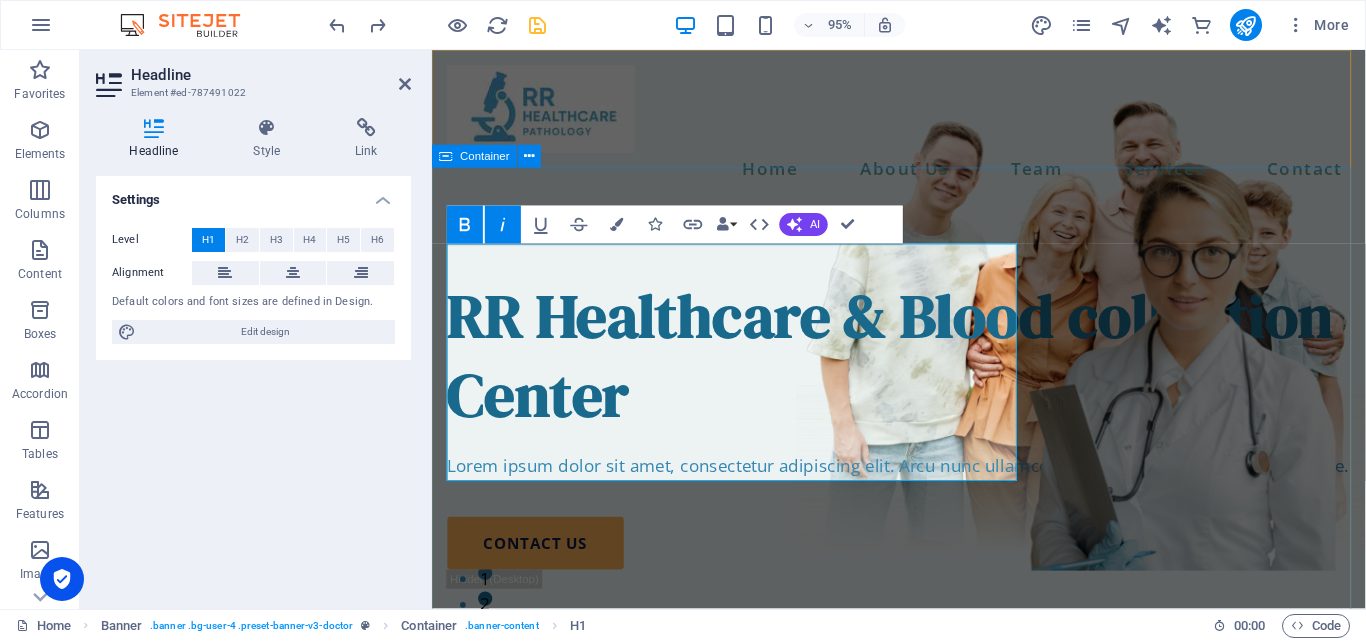 click on "RR Healthcare & Blood collection Center ​ Lorem ipsum dolor sit amet, consectetur adipiscing elit. Arcu nunc ullamcorper sed nisi ac amet, nisl diam vitae. contact us" at bounding box center (923, 721) 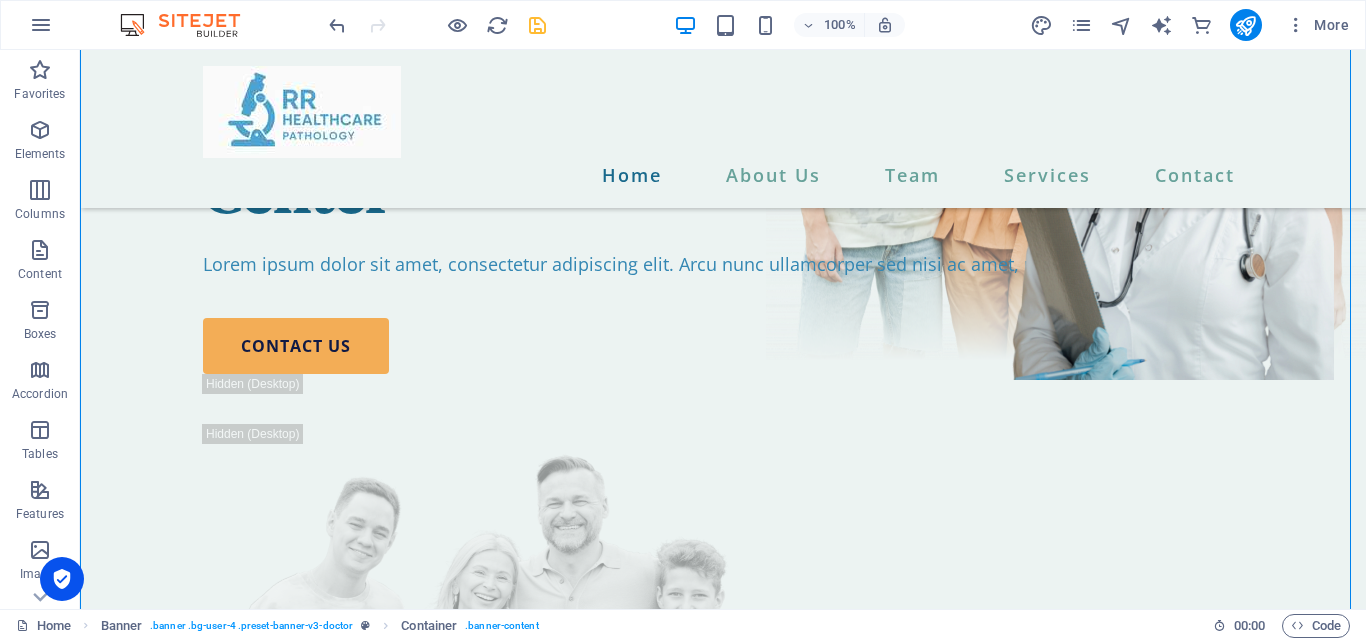 scroll, scrollTop: 364, scrollLeft: 0, axis: vertical 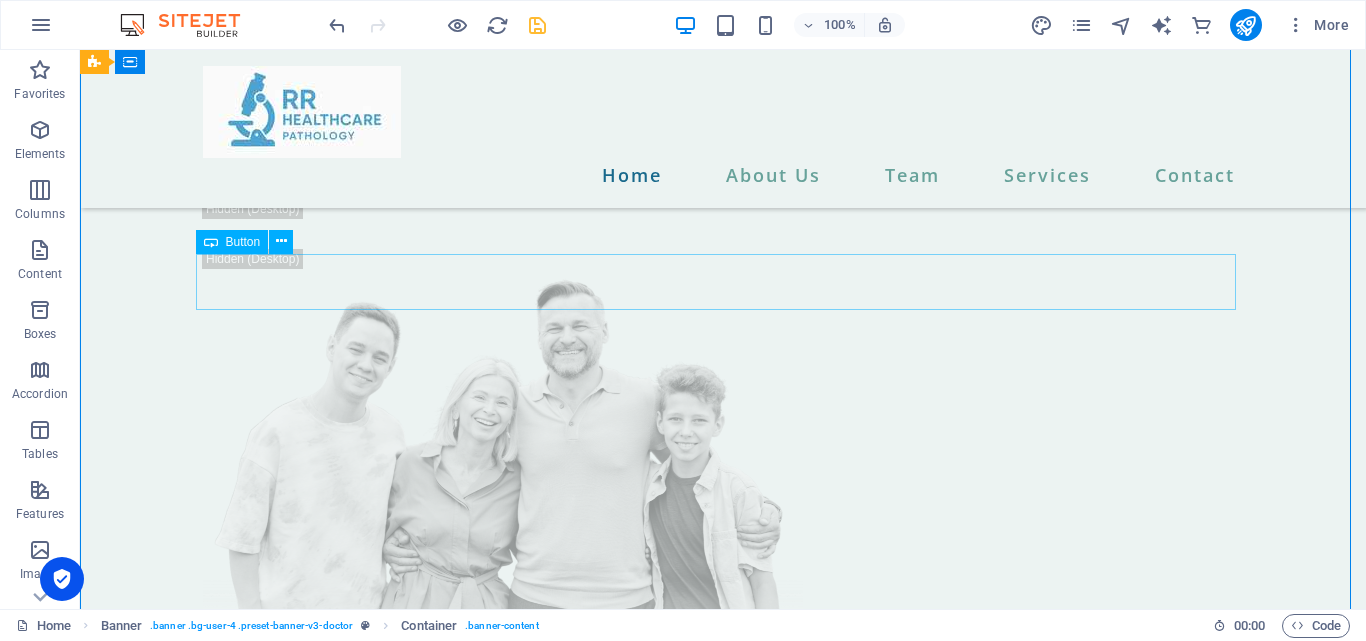 click on "contact us" at bounding box center (723, 171) 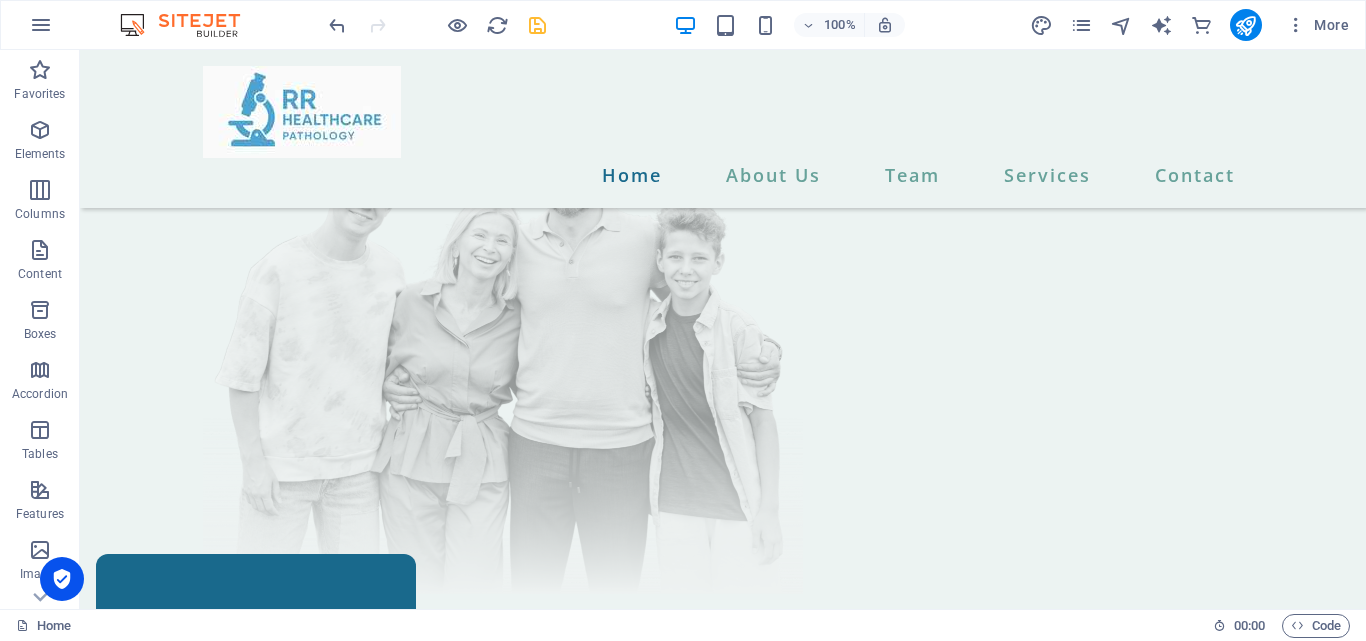 scroll, scrollTop: 0, scrollLeft: 0, axis: both 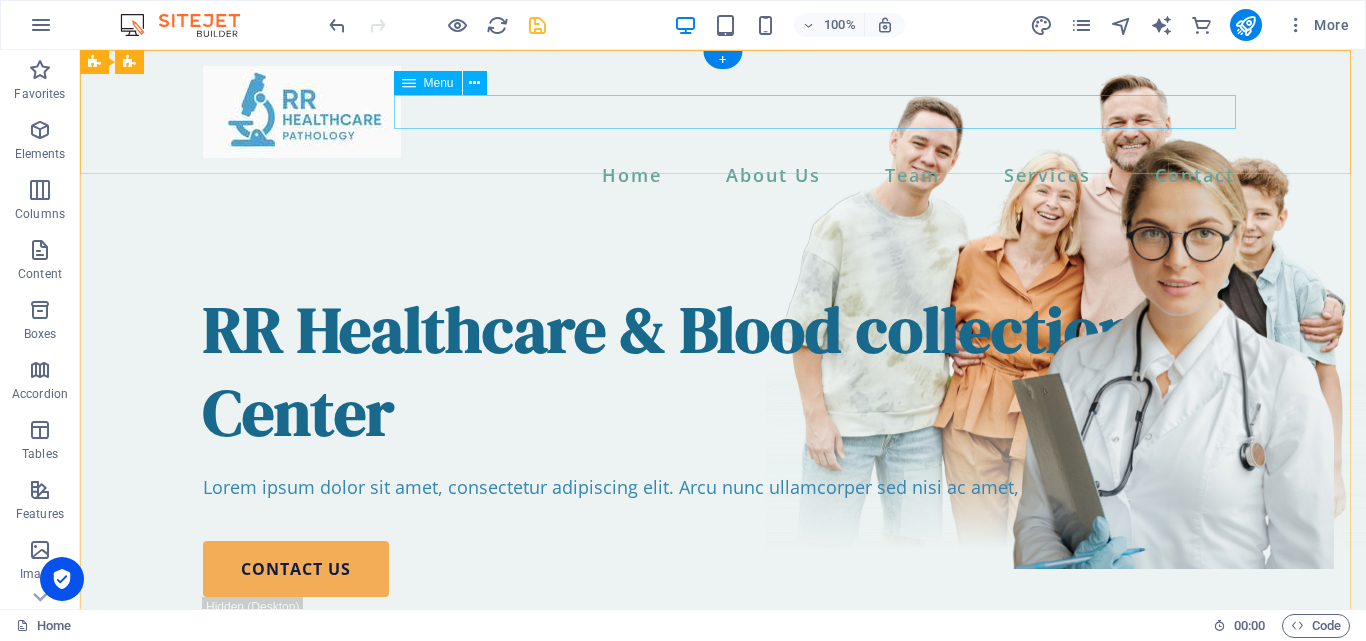 click on "Home About Us Team Services Contact" at bounding box center (723, 175) 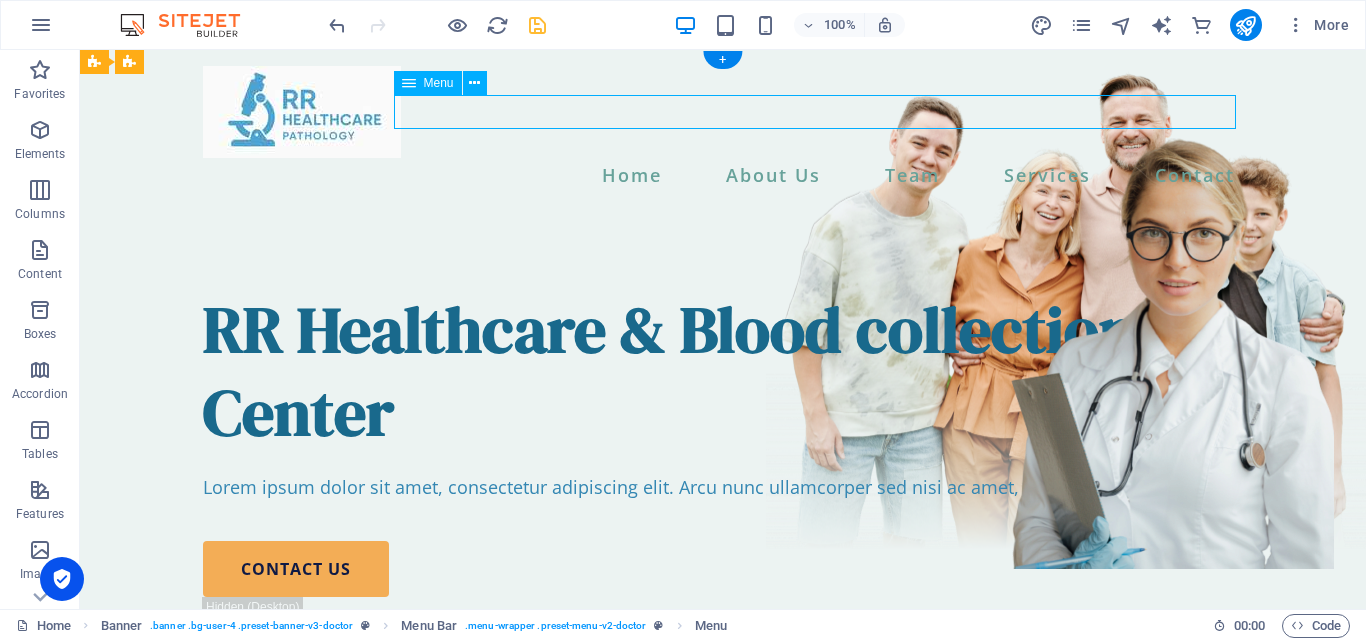 click on "Home About Us Team Services Contact" at bounding box center (723, 175) 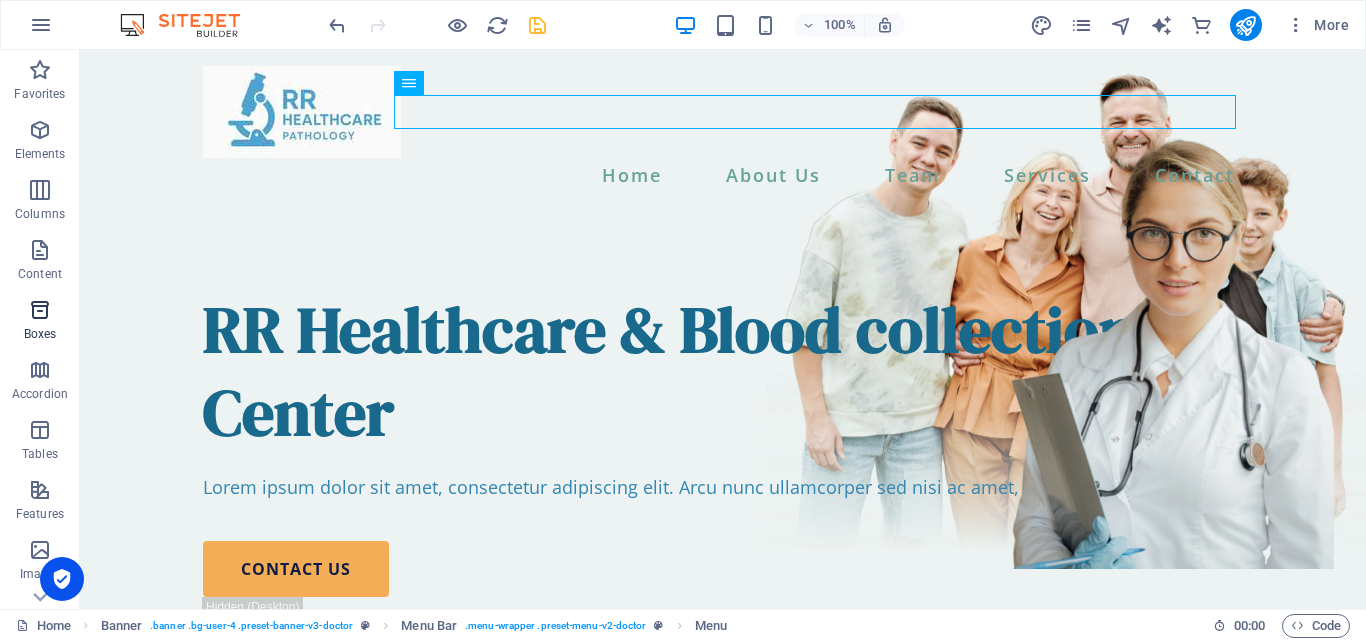 click at bounding box center (40, 310) 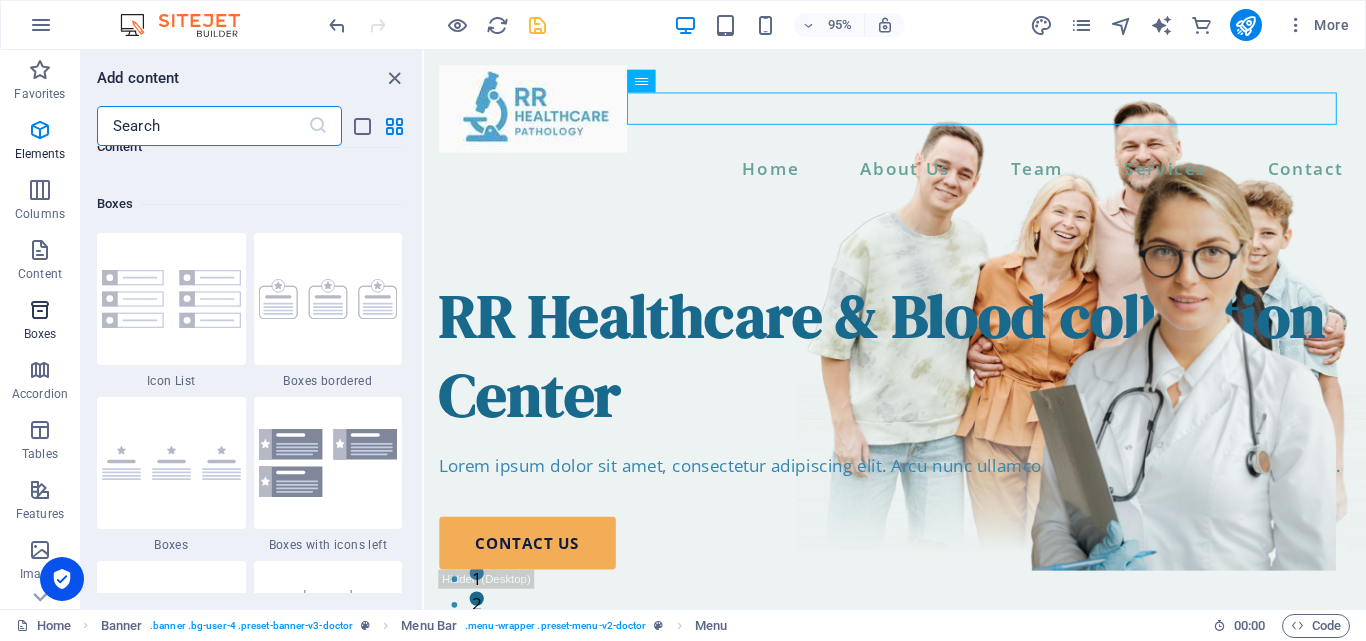 scroll, scrollTop: 5352, scrollLeft: 0, axis: vertical 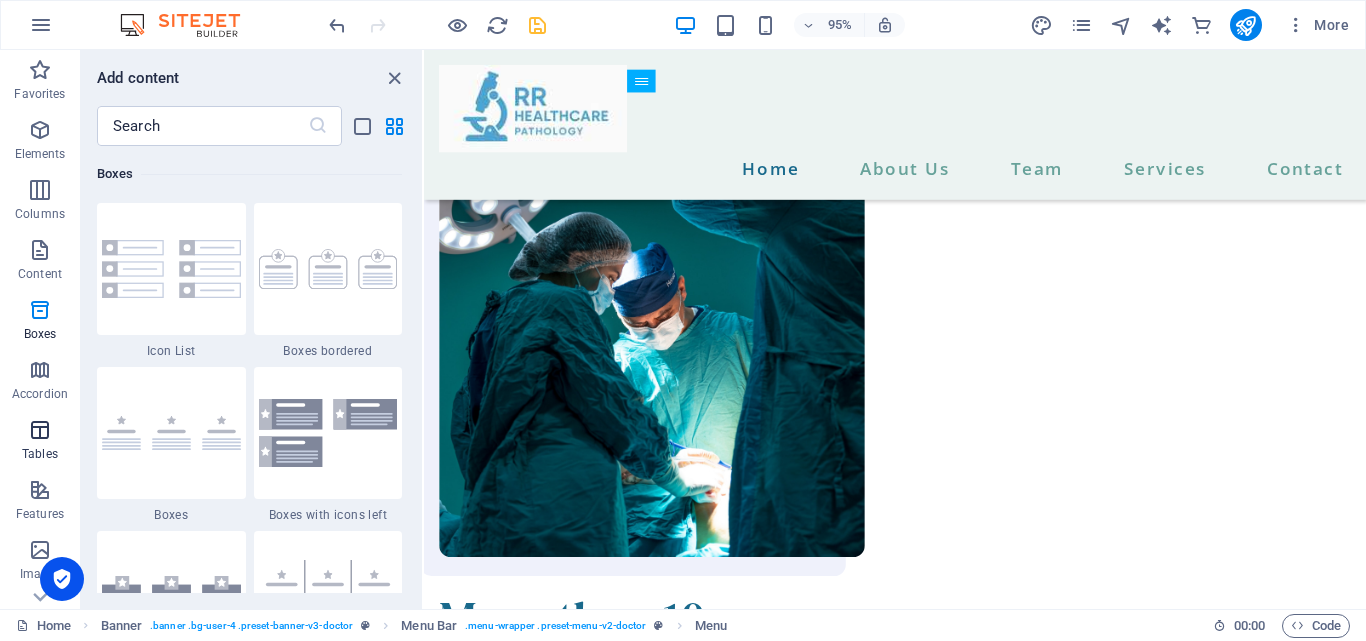 click at bounding box center (40, 430) 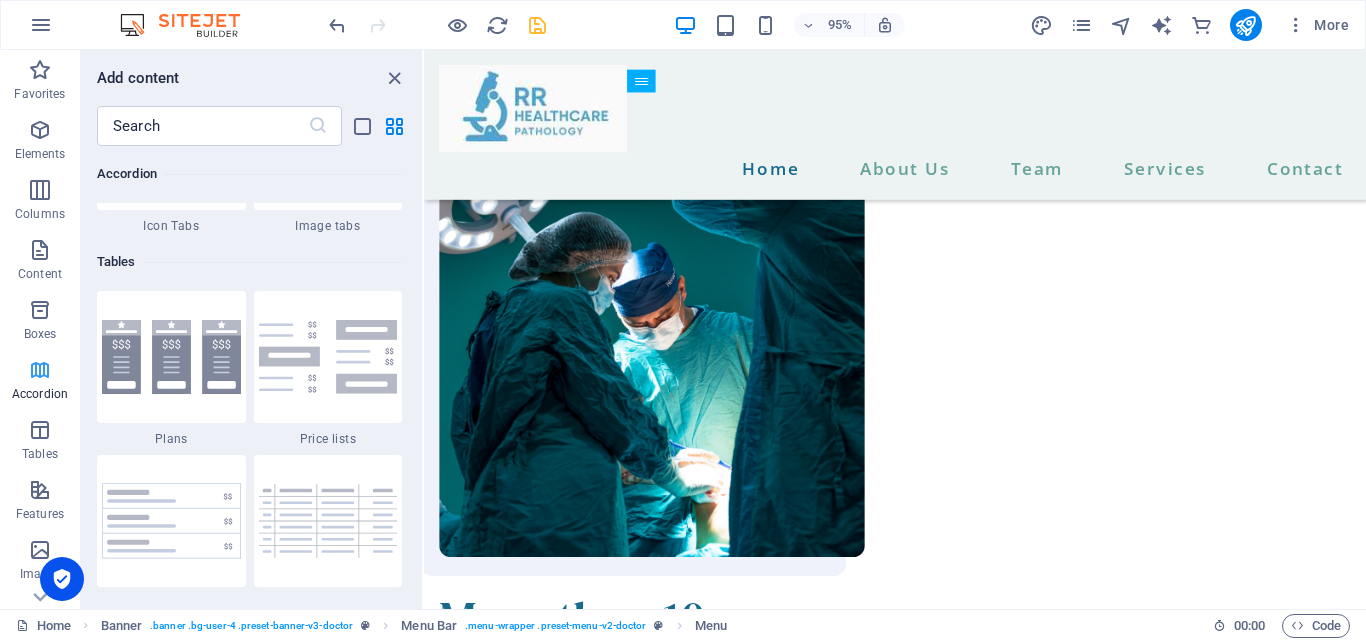 scroll, scrollTop: 6762, scrollLeft: 0, axis: vertical 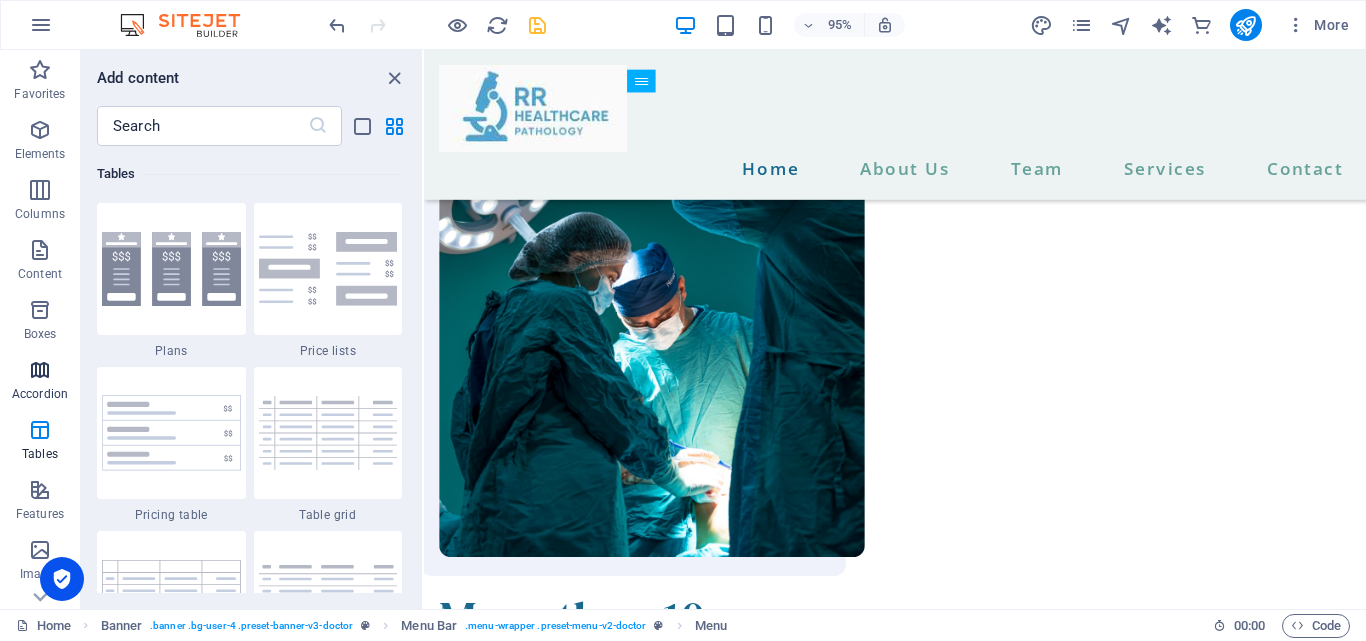 click on "Accordion" at bounding box center (40, 394) 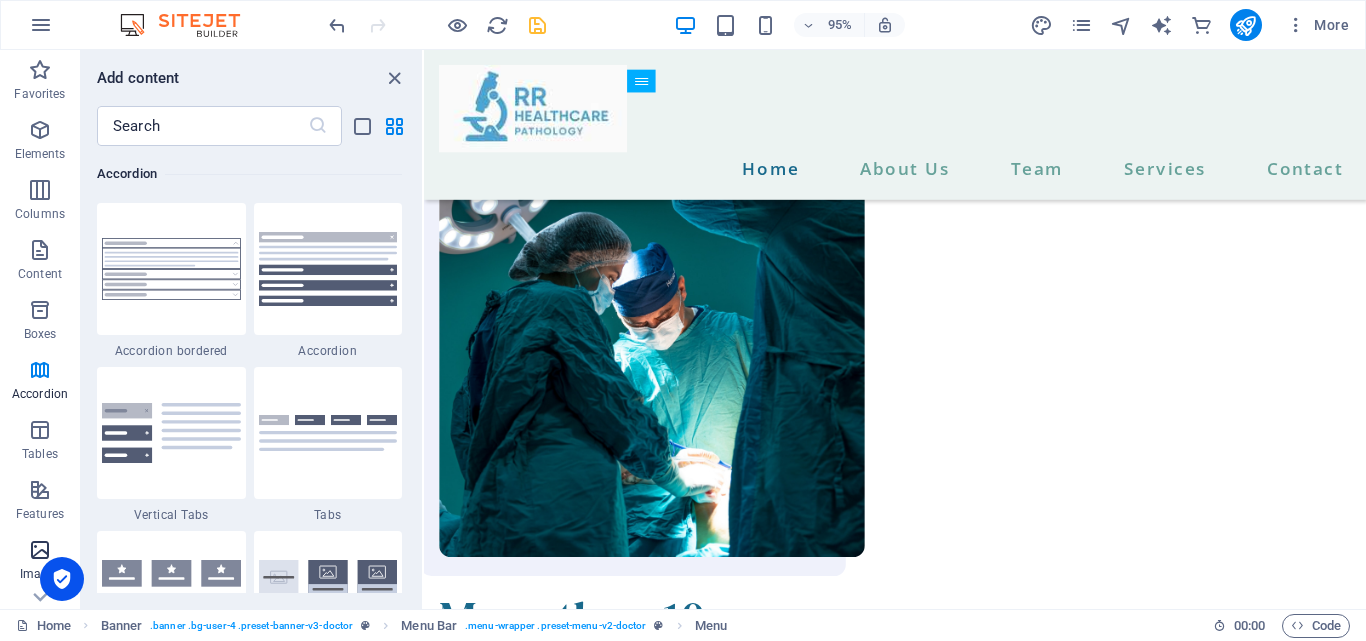 click at bounding box center [40, 550] 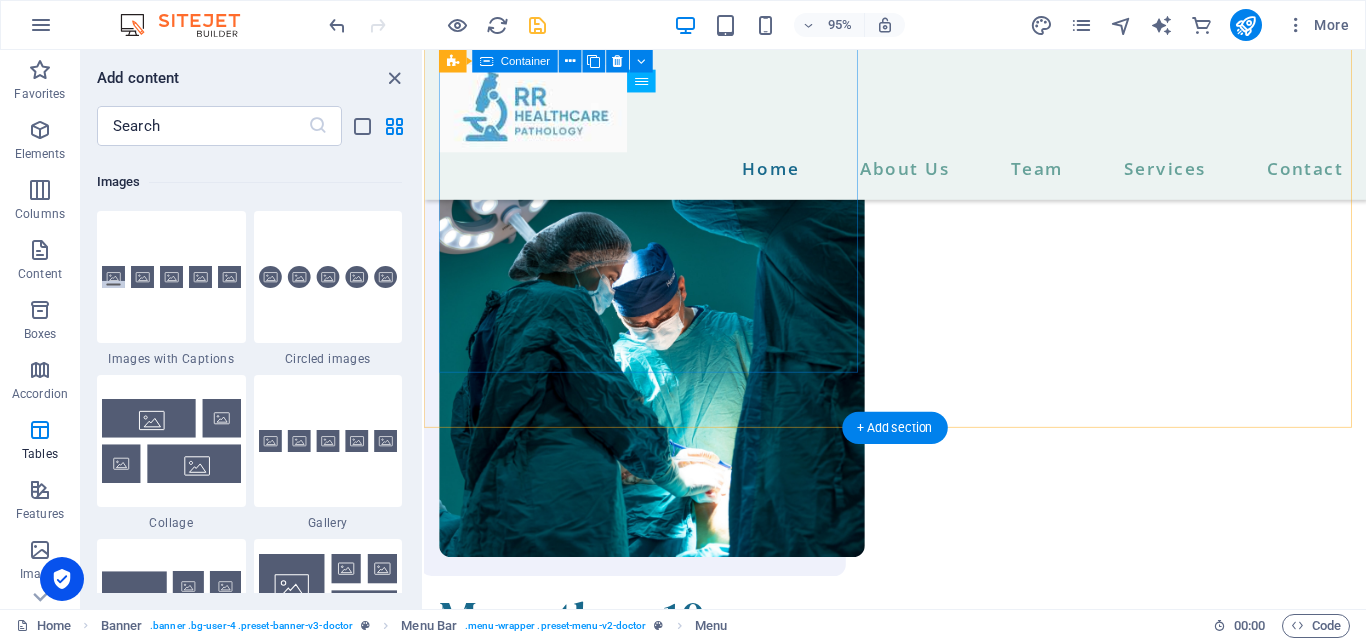 scroll, scrollTop: 9976, scrollLeft: 0, axis: vertical 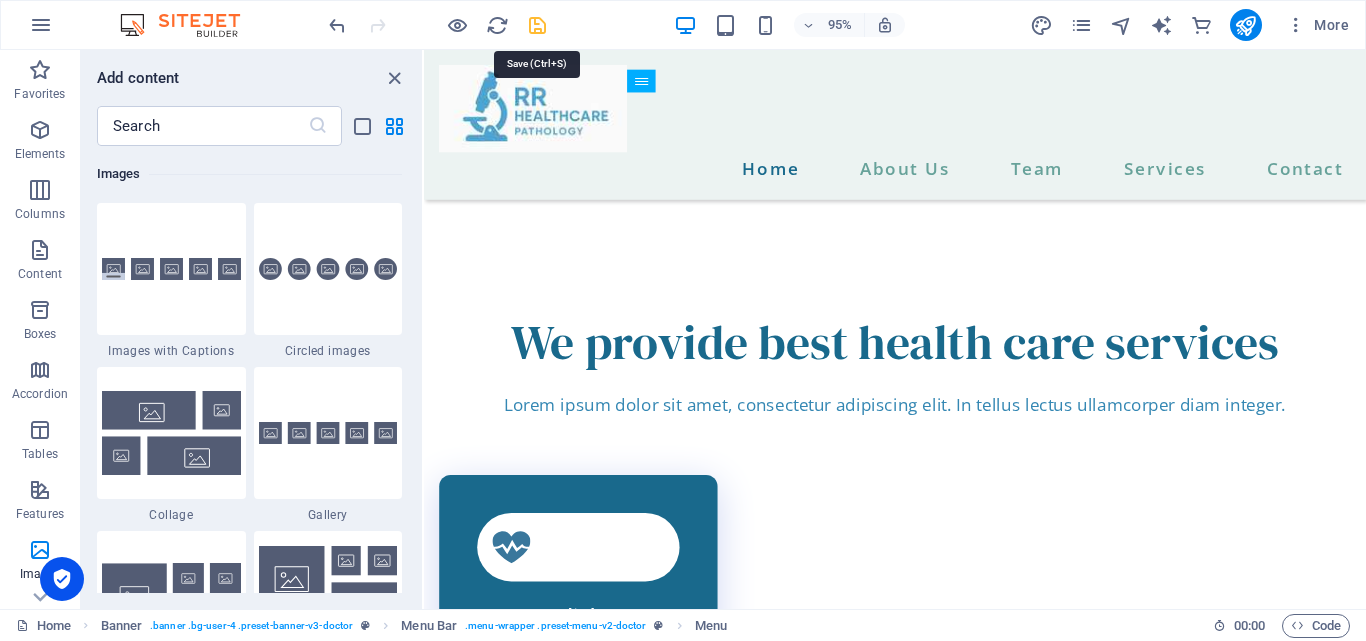 click at bounding box center [537, 25] 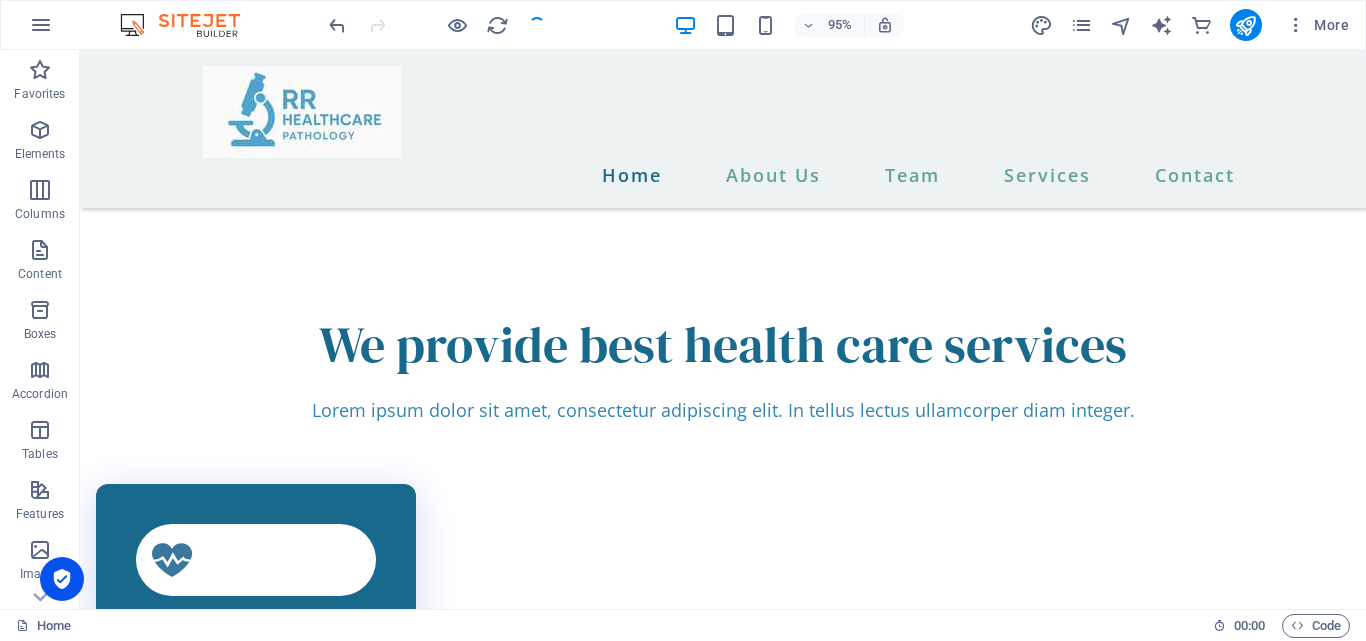scroll, scrollTop: 3991, scrollLeft: 0, axis: vertical 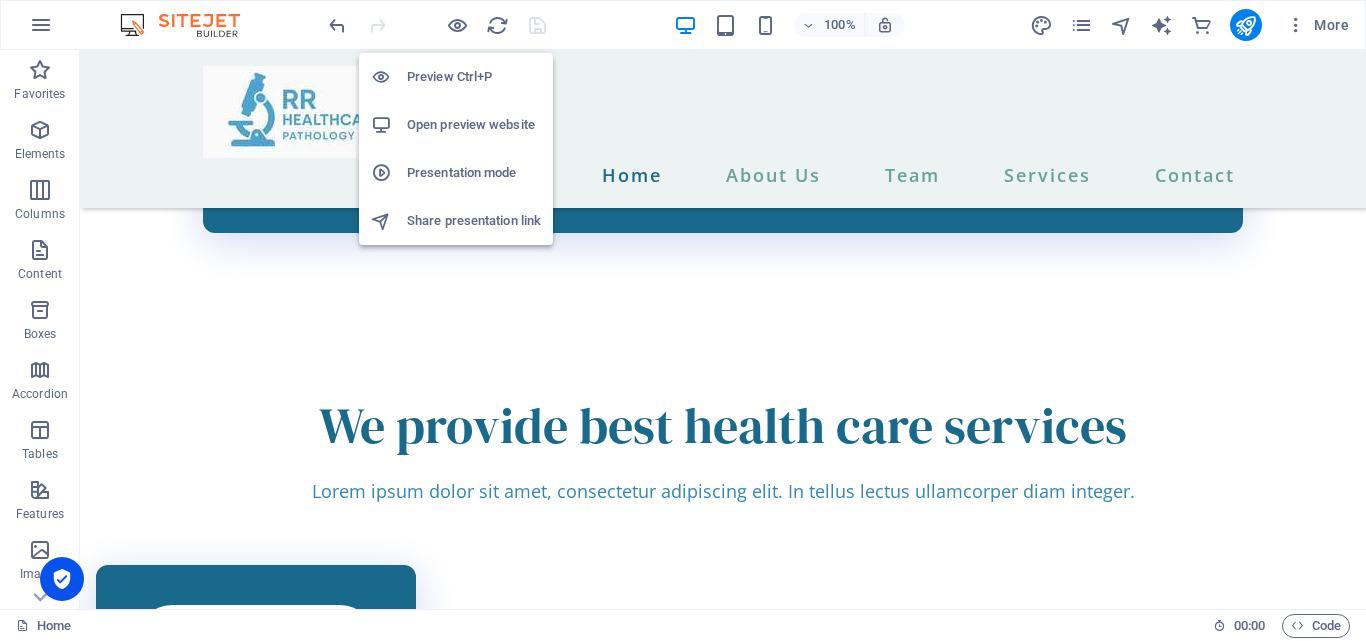 click on "Open preview website" at bounding box center [474, 125] 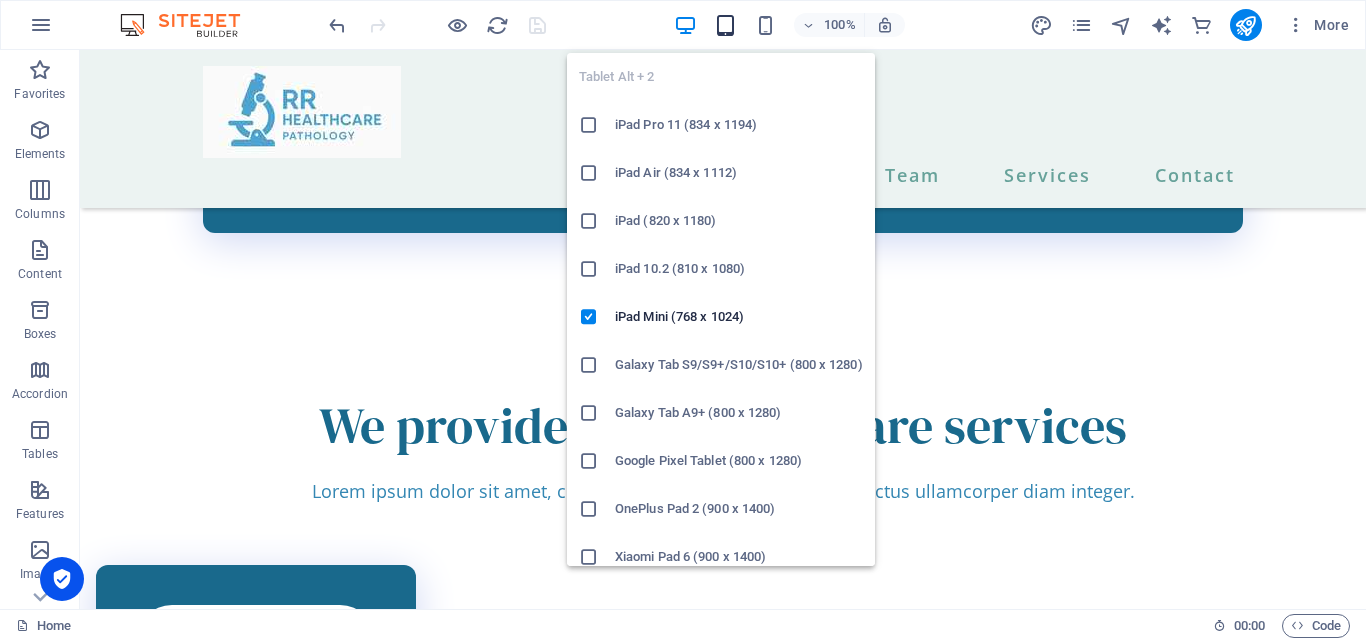 click at bounding box center (725, 25) 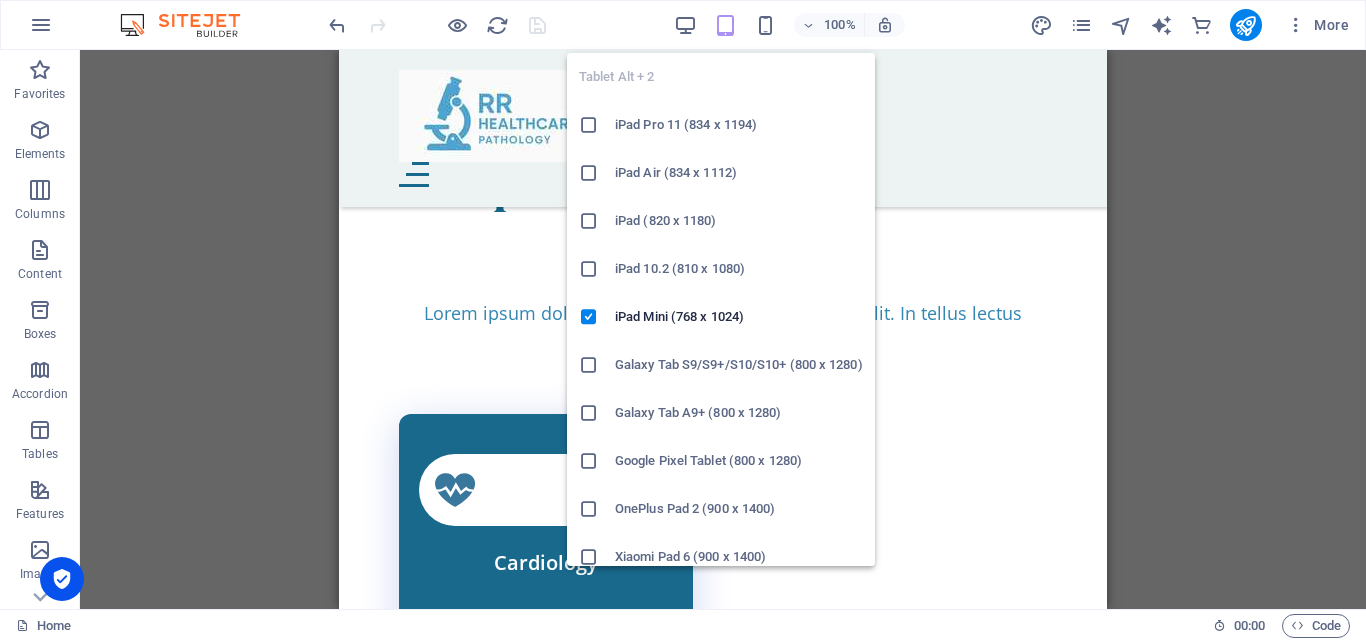 scroll, scrollTop: 3999, scrollLeft: 0, axis: vertical 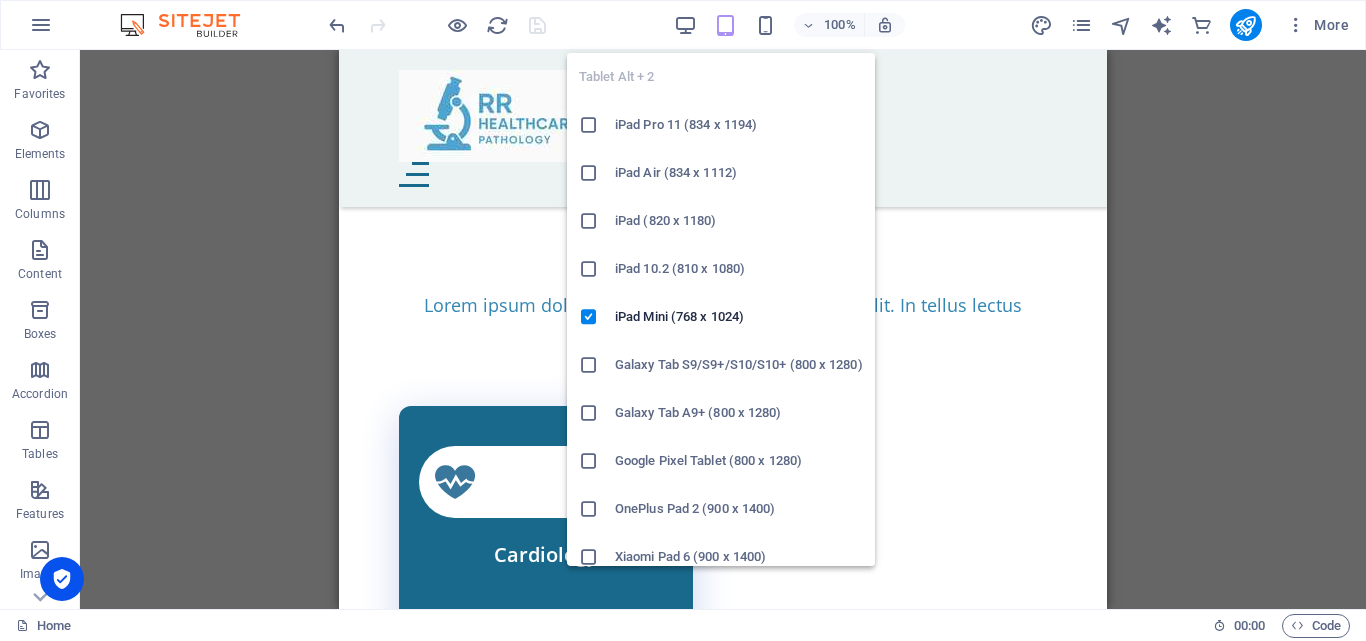click at bounding box center [725, 25] 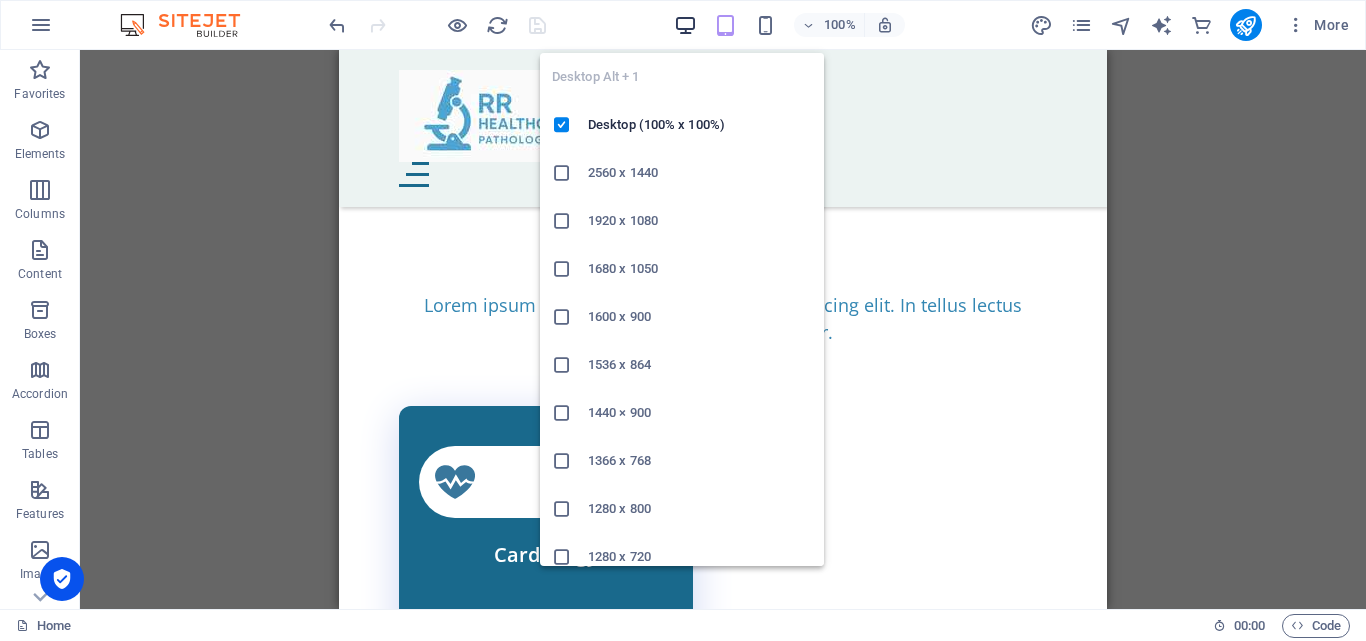 click at bounding box center (685, 25) 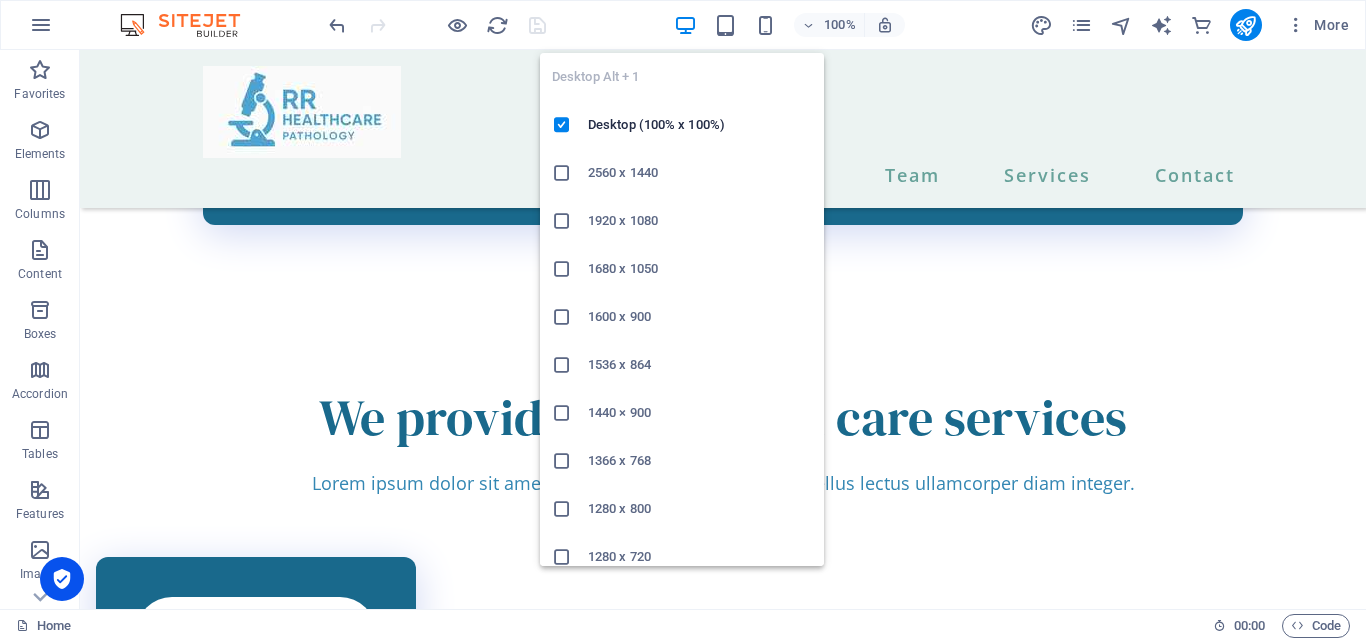 scroll, scrollTop: 3991, scrollLeft: 0, axis: vertical 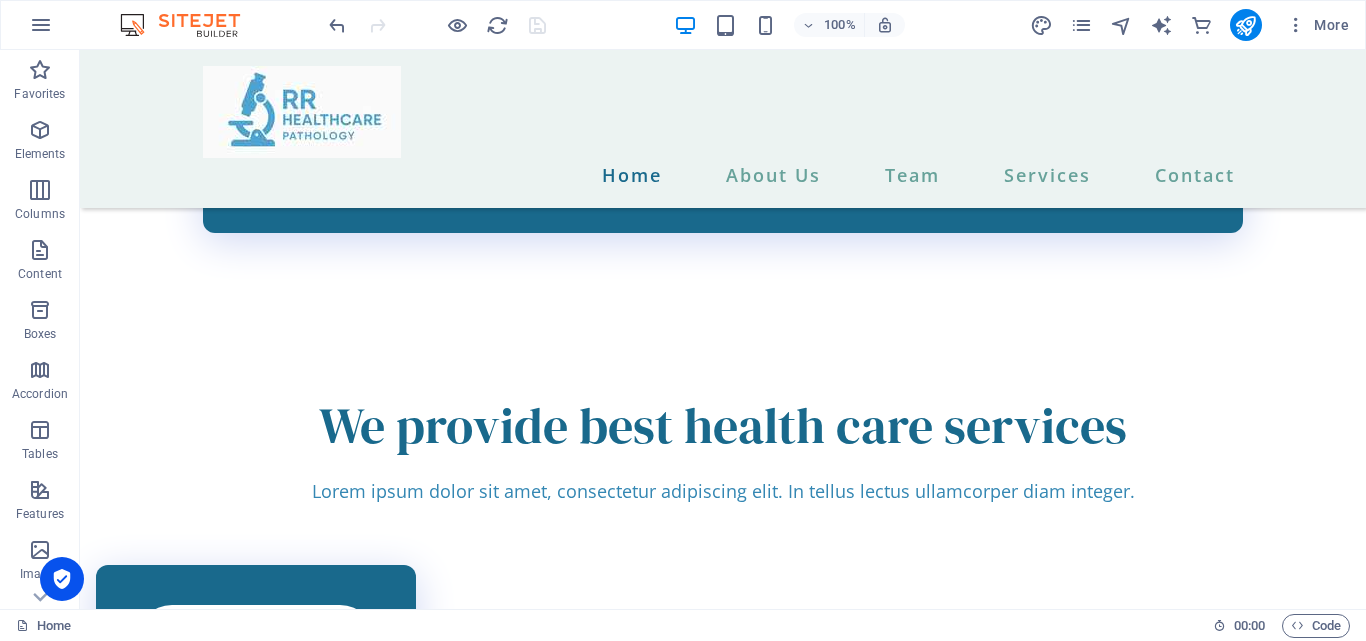 click on "100% More" at bounding box center (841, 25) 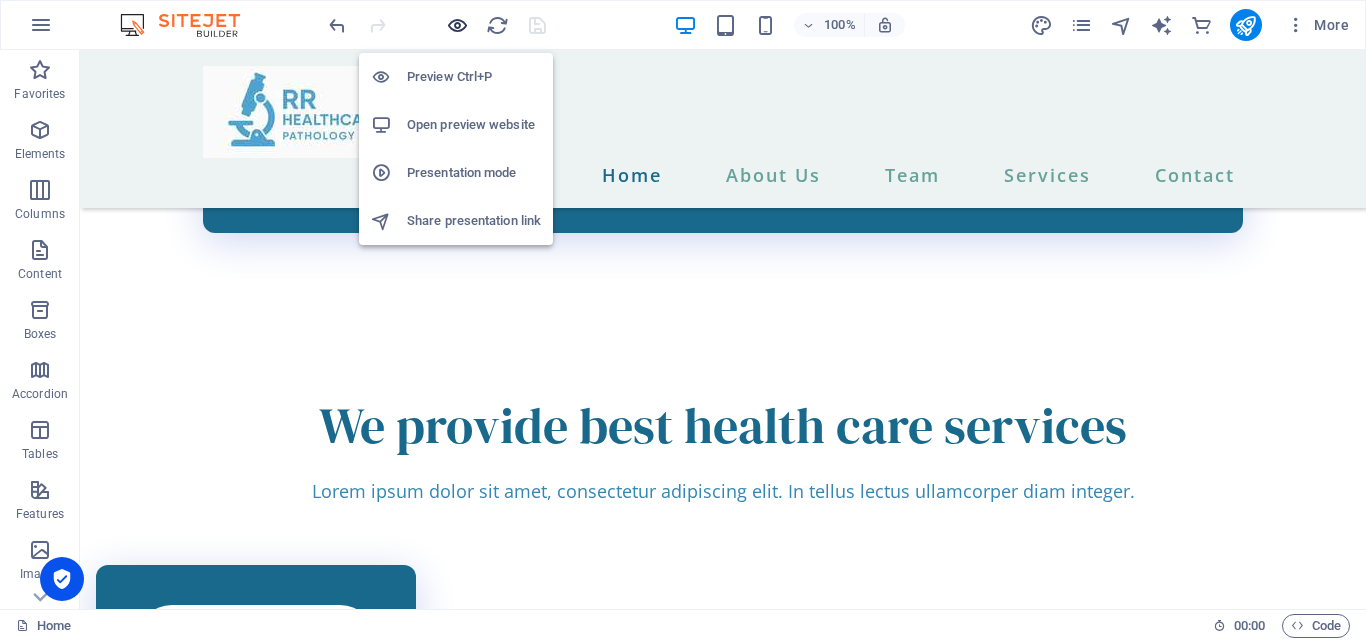 click at bounding box center (457, 25) 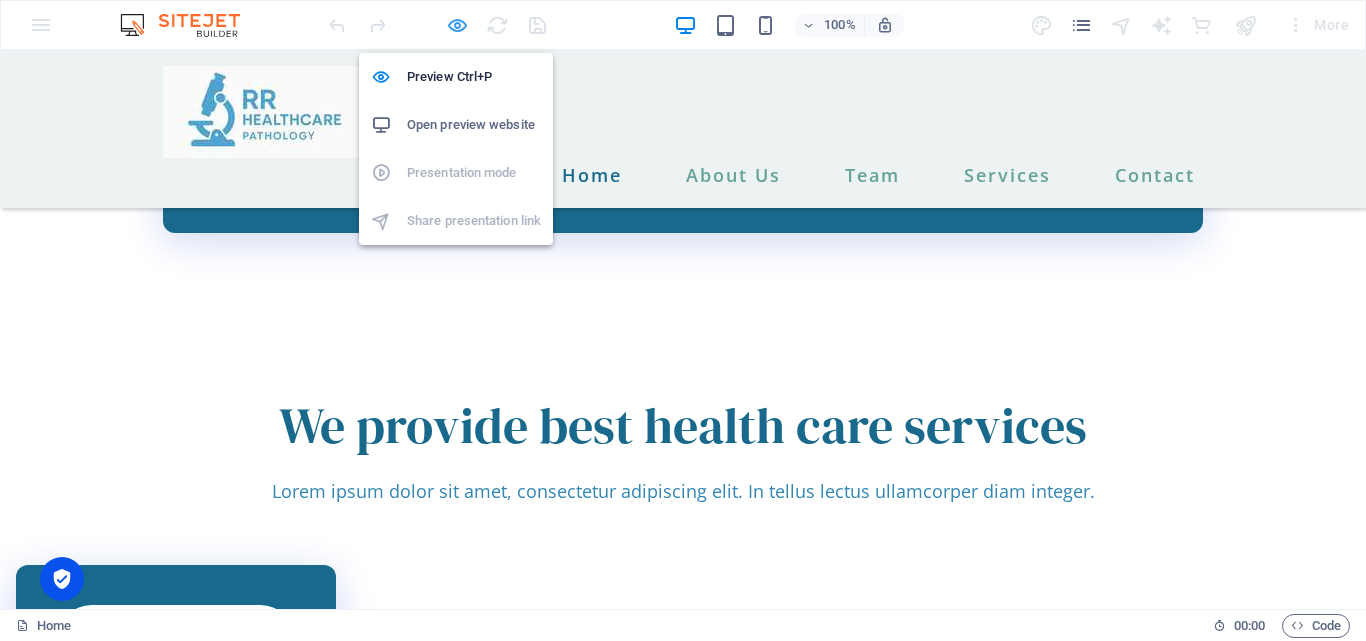 scroll, scrollTop: 2750, scrollLeft: 0, axis: vertical 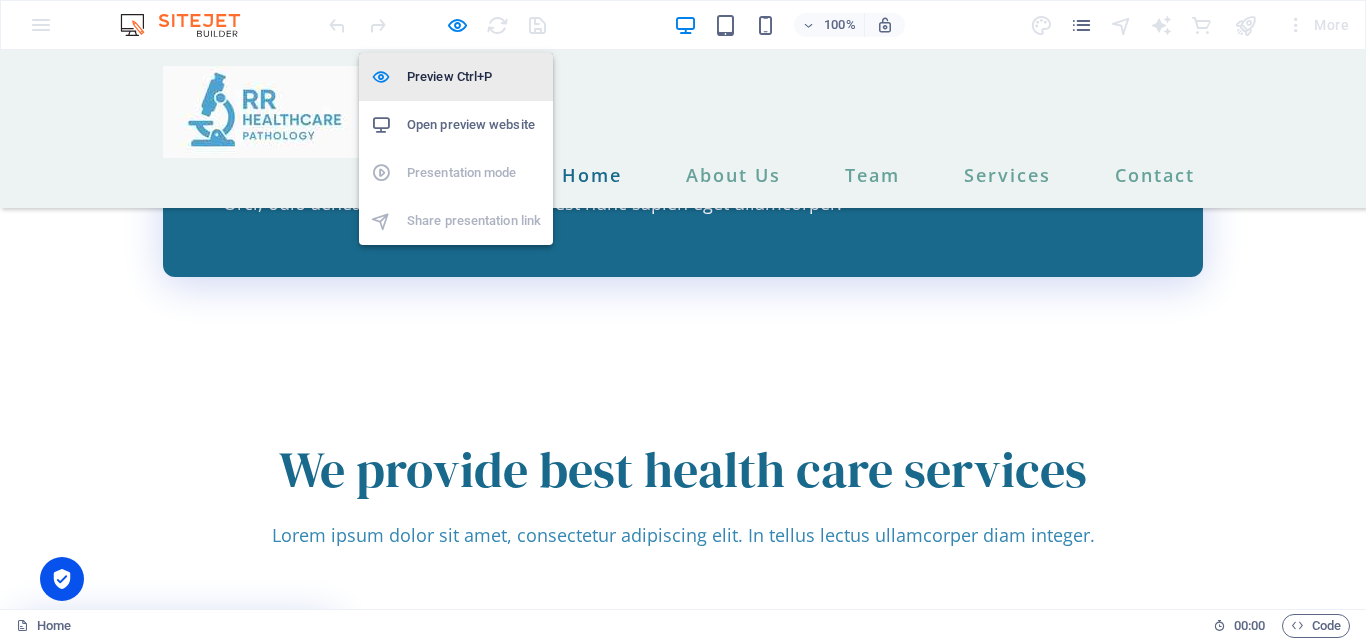 click on "Preview Ctrl+P" at bounding box center (474, 77) 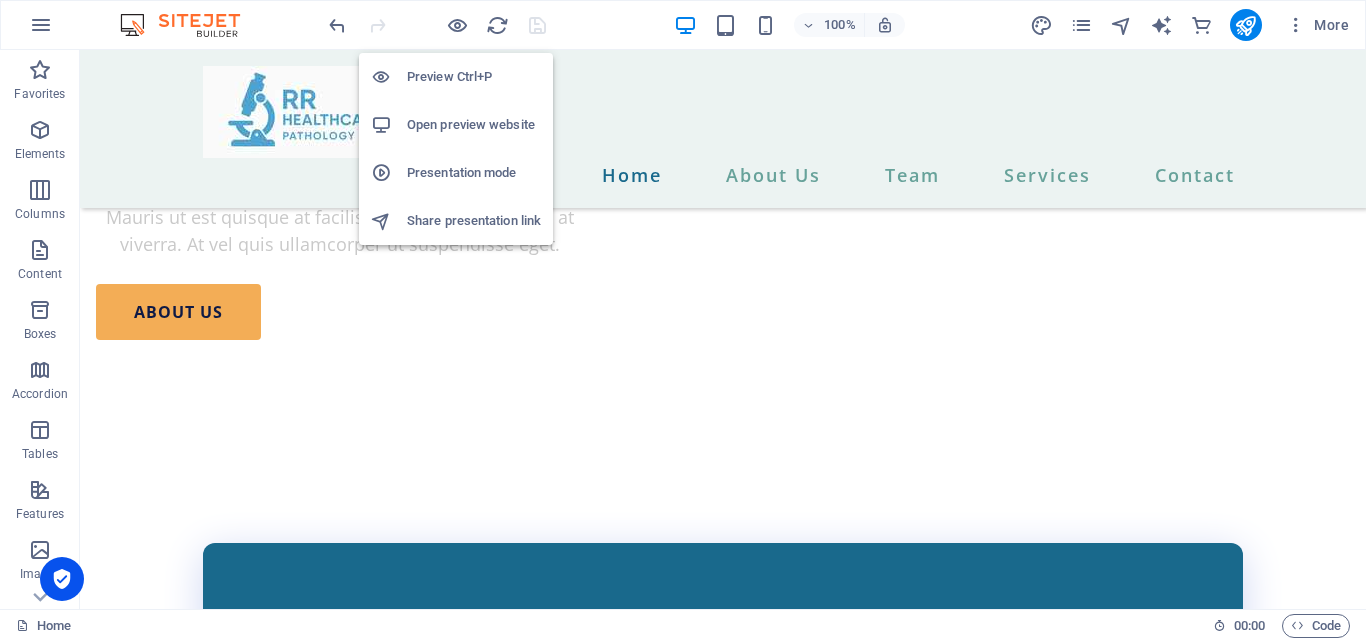 scroll, scrollTop: 3991, scrollLeft: 0, axis: vertical 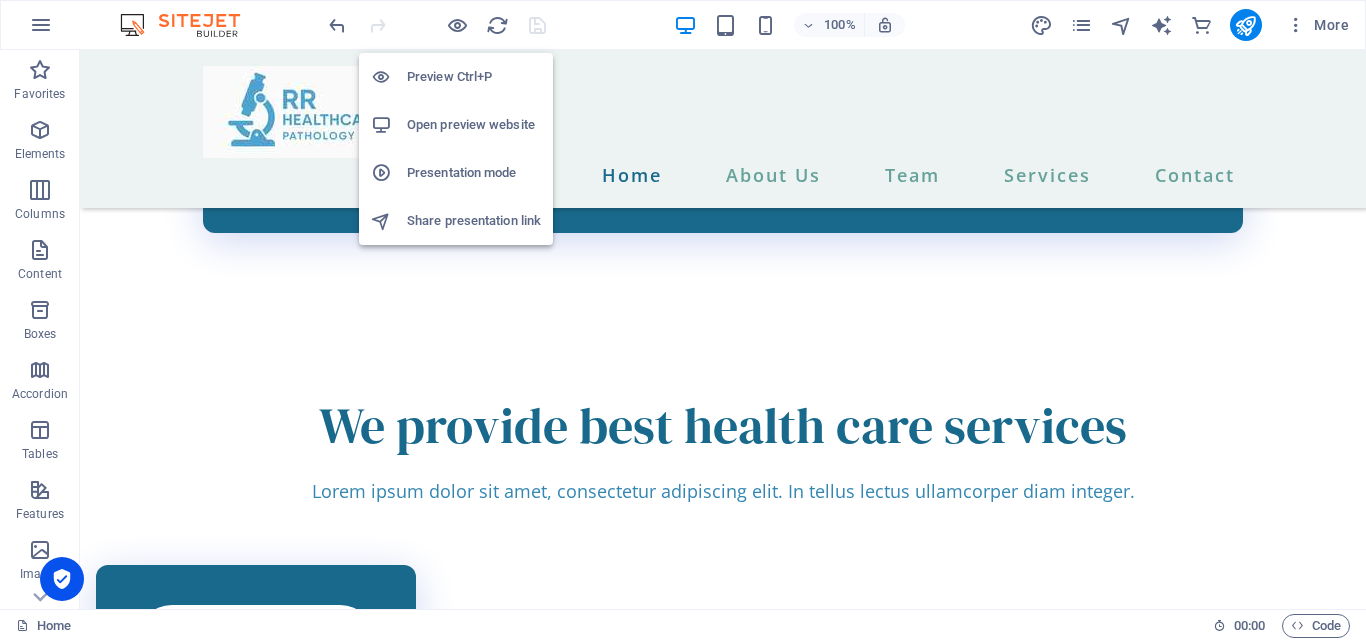 click on "Preview Ctrl+P" at bounding box center [474, 77] 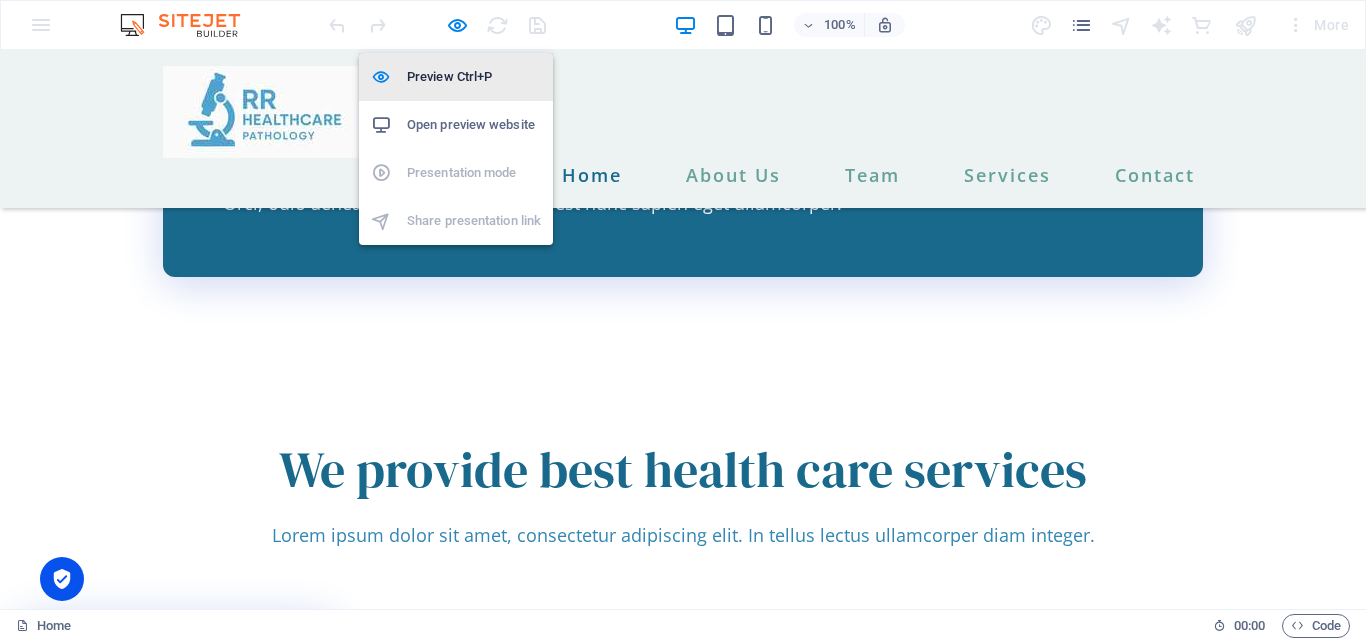 click on "Preview Ctrl+P" at bounding box center [474, 77] 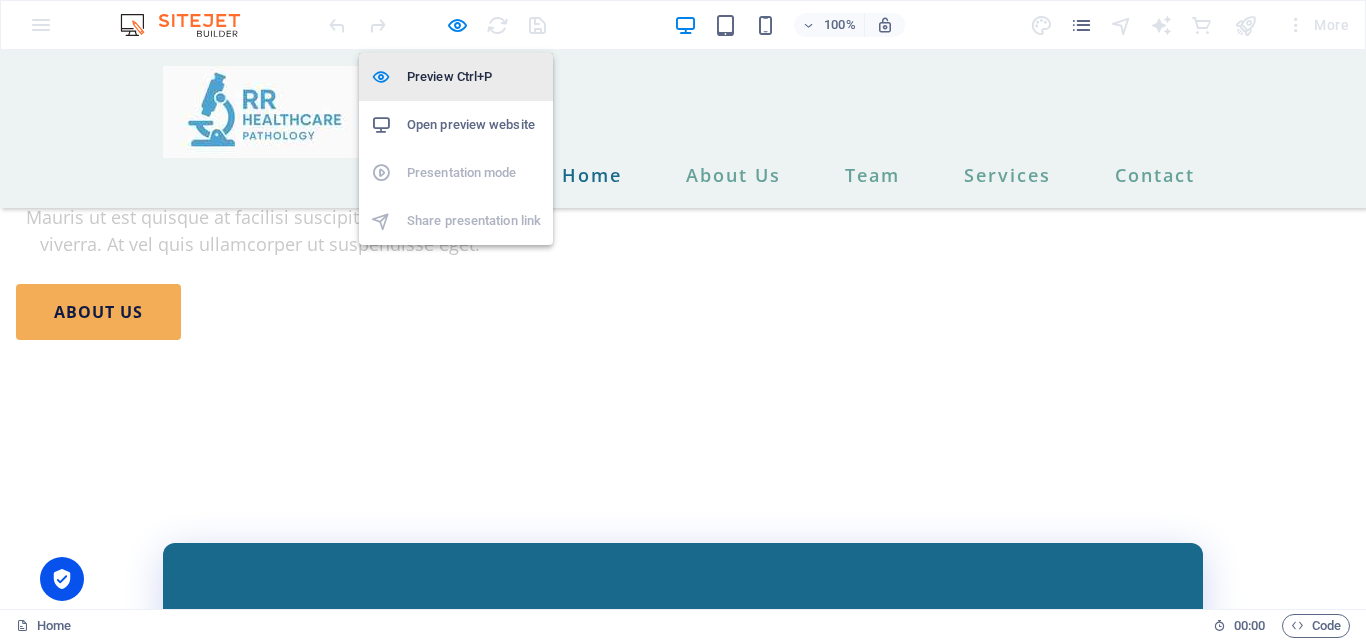 scroll, scrollTop: 3991, scrollLeft: 0, axis: vertical 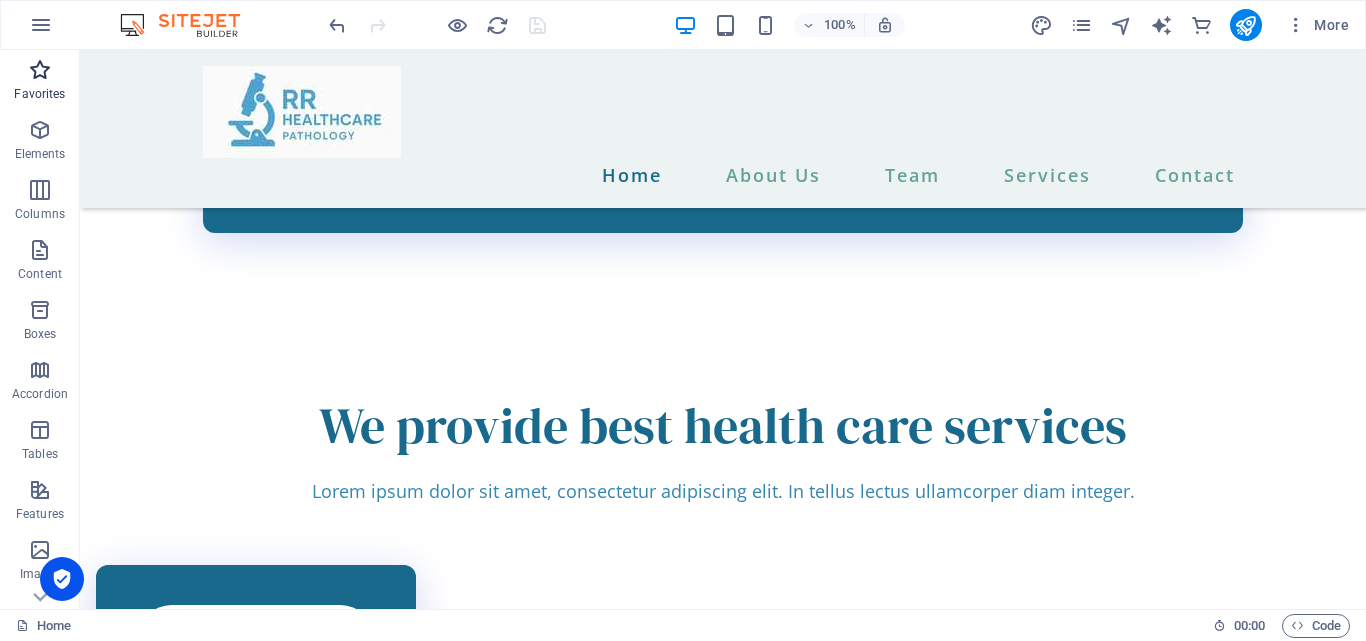 click at bounding box center (40, 70) 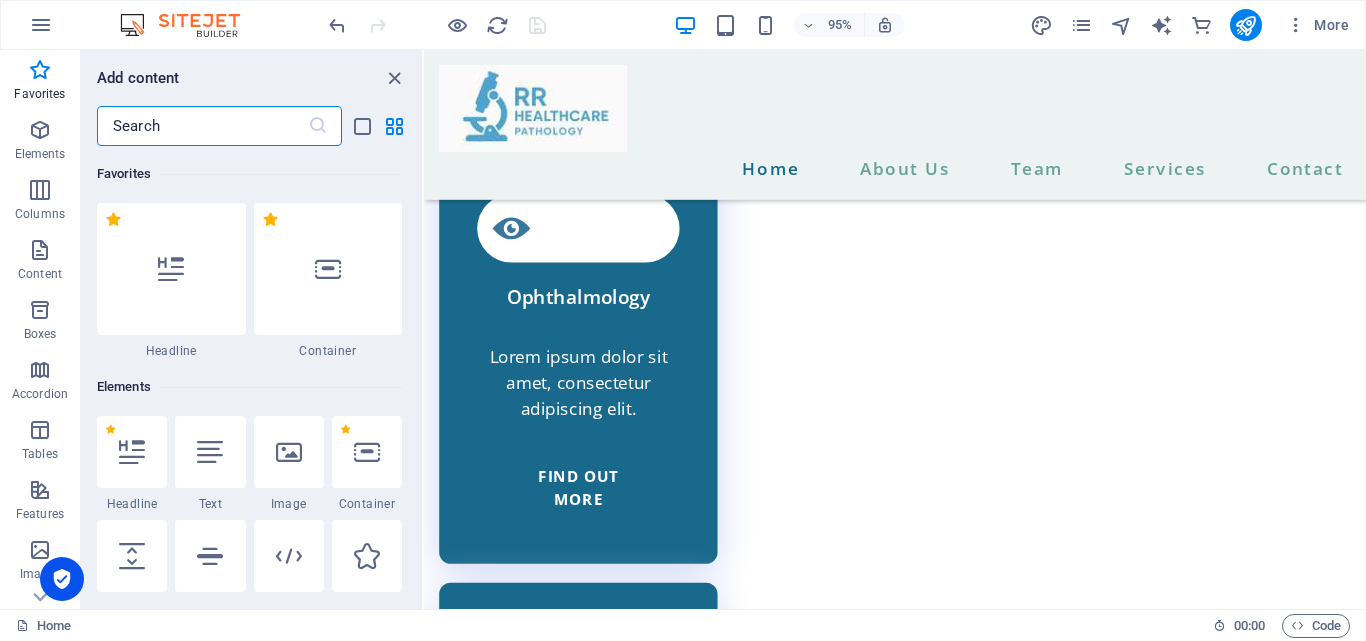 scroll, scrollTop: 6703, scrollLeft: 0, axis: vertical 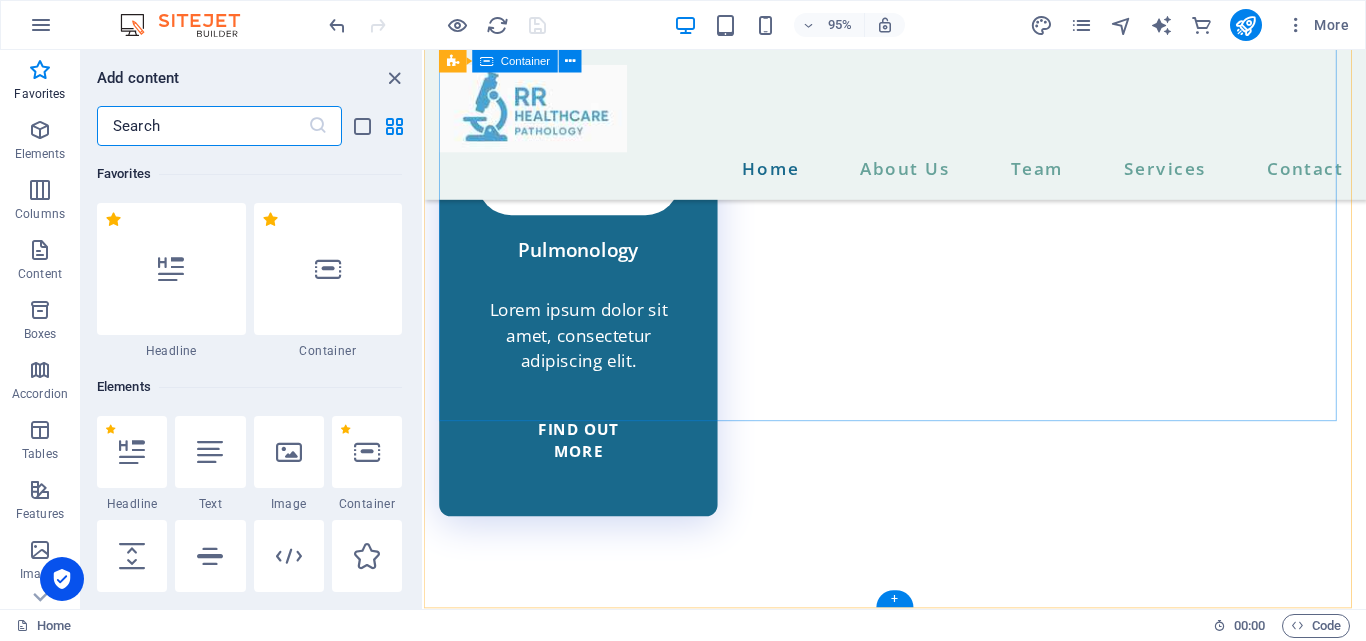 click on "Lorem ipsum dolor sit amet, consectetur adipiscing elit. Nunc vulputate libero et. Lorem ipsum dolor sit amet, consectetur adipiscing elit. Nunc vulputate libero et. Home About Us Team Sevices Contact MANGLI PURWA FATAK ([PERSON_NAME])  ,  HARDOI ,  241001 MANGLI PURWA FATAK ([PERSON_NAME])  ,  HARDOI ,  241001 [EMAIL_ADDRESS] 6387017074" at bounding box center (920, 6810) 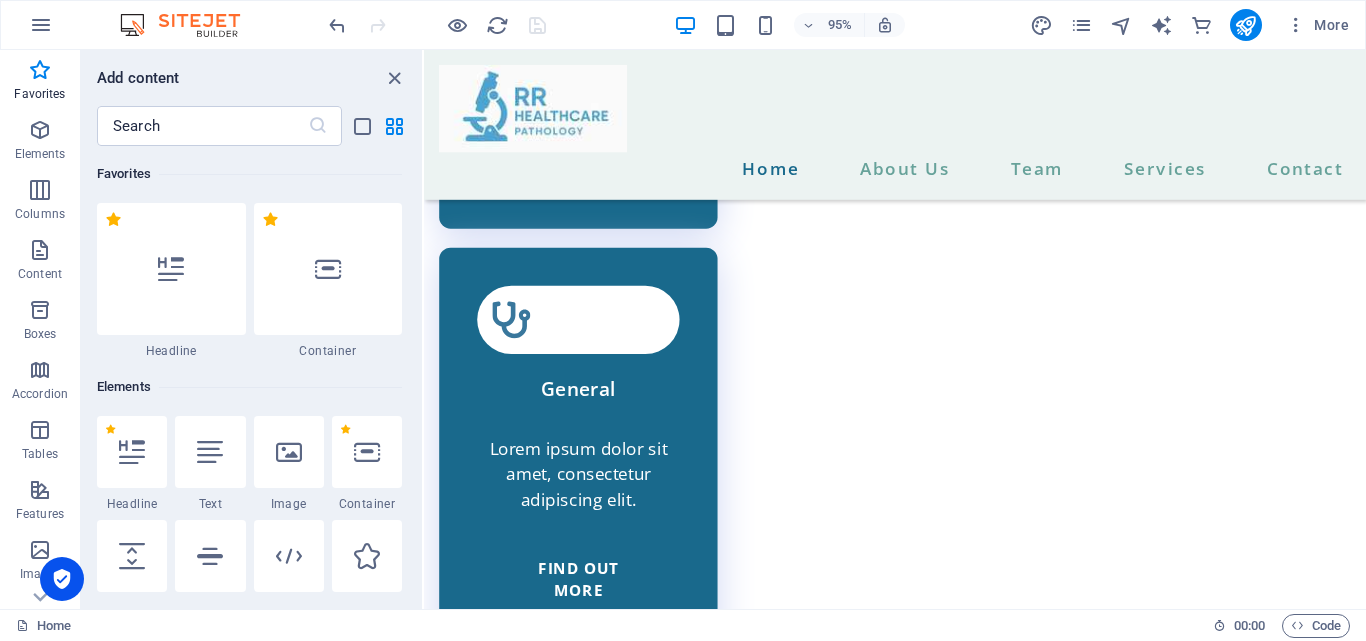 scroll, scrollTop: 5715, scrollLeft: 0, axis: vertical 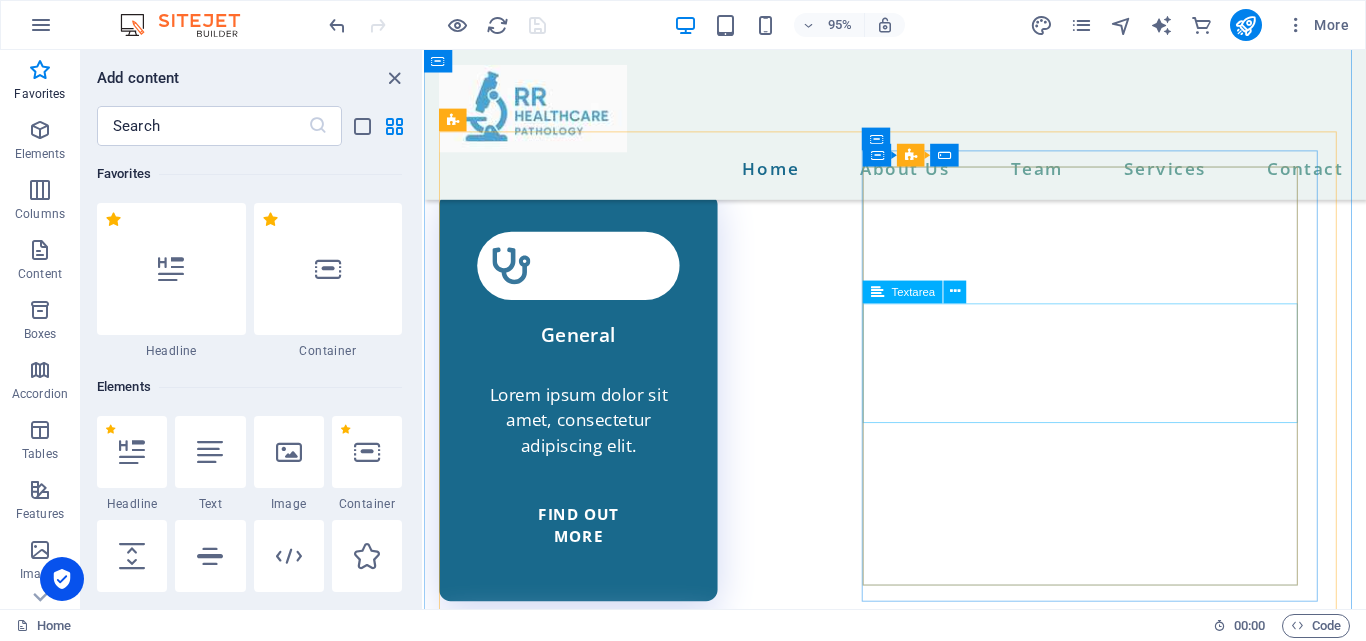 click at bounding box center [910, 7040] 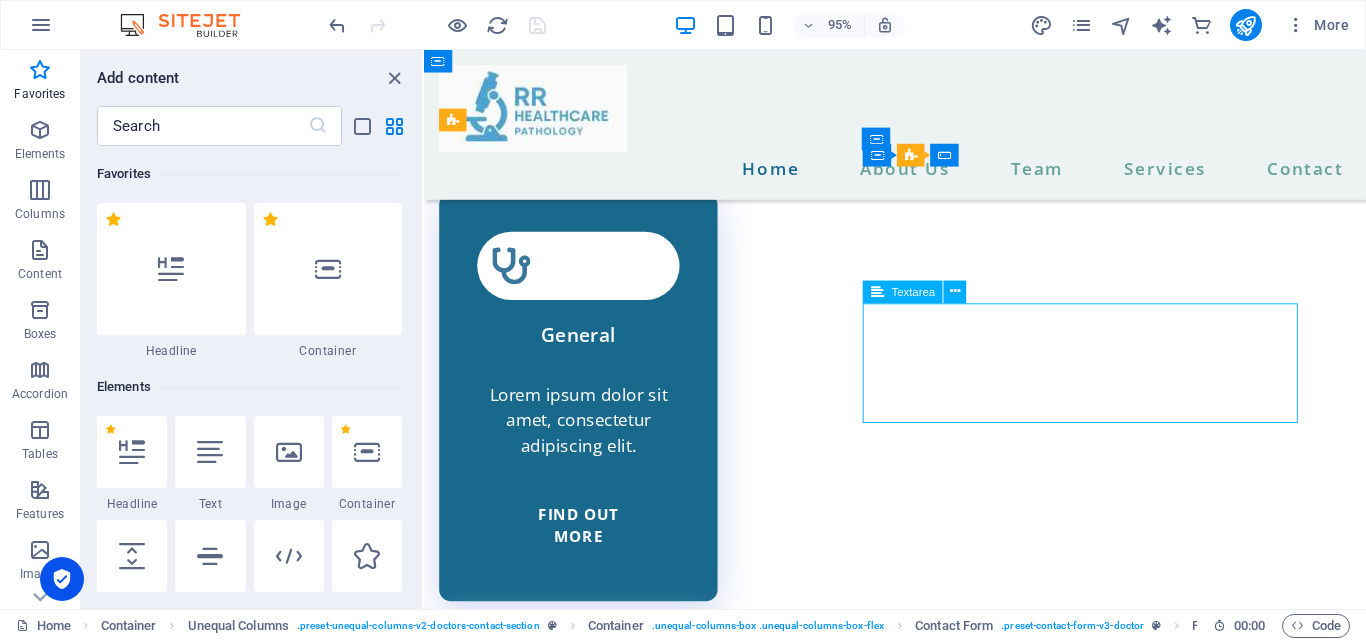 click at bounding box center (910, 7040) 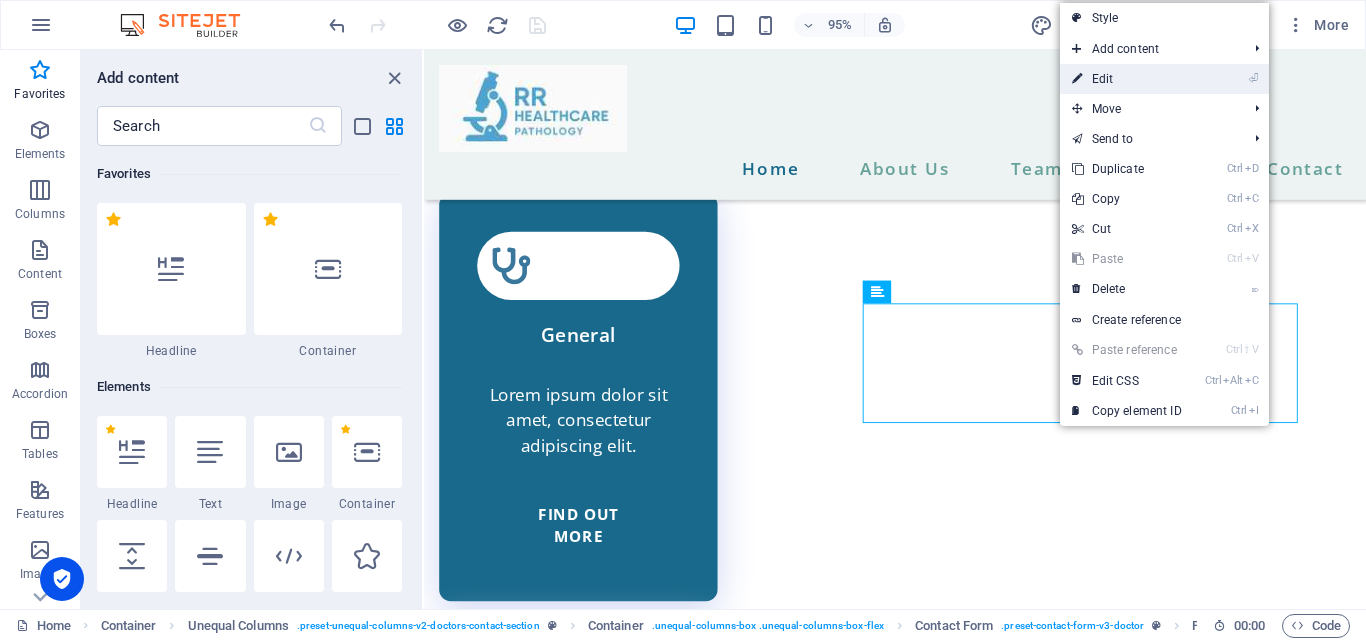 click on "⏎  Edit" at bounding box center (1127, 79) 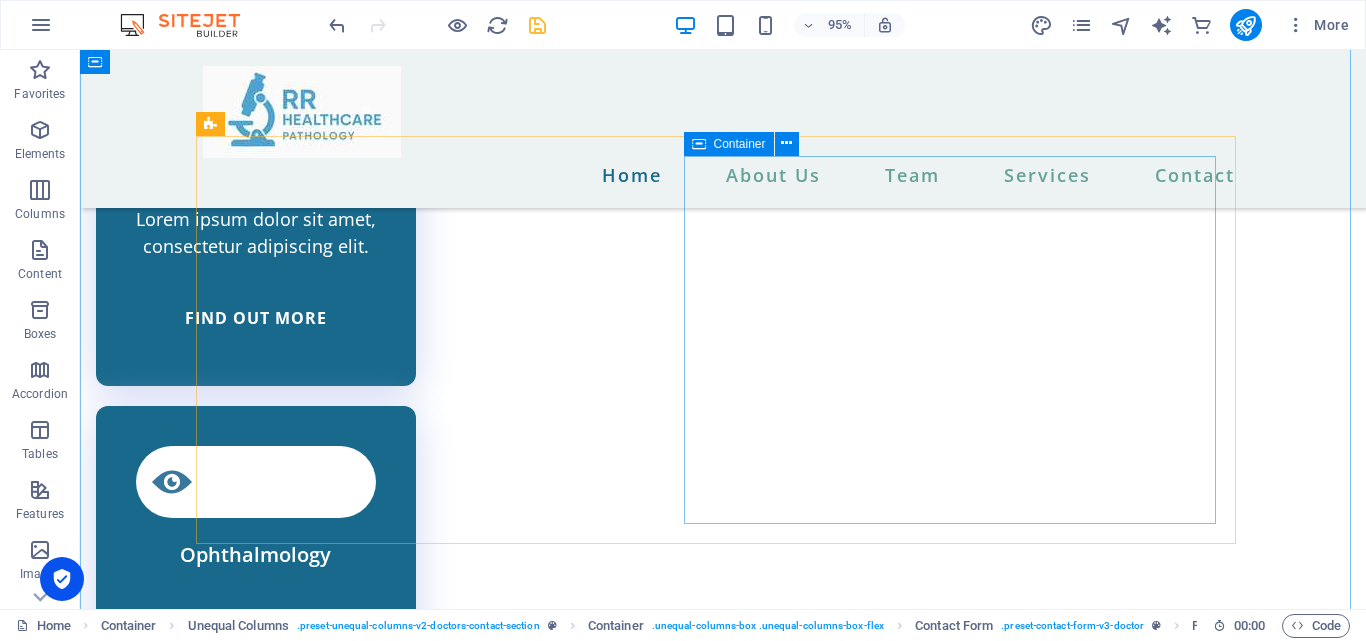 scroll, scrollTop: 5478, scrollLeft: 0, axis: vertical 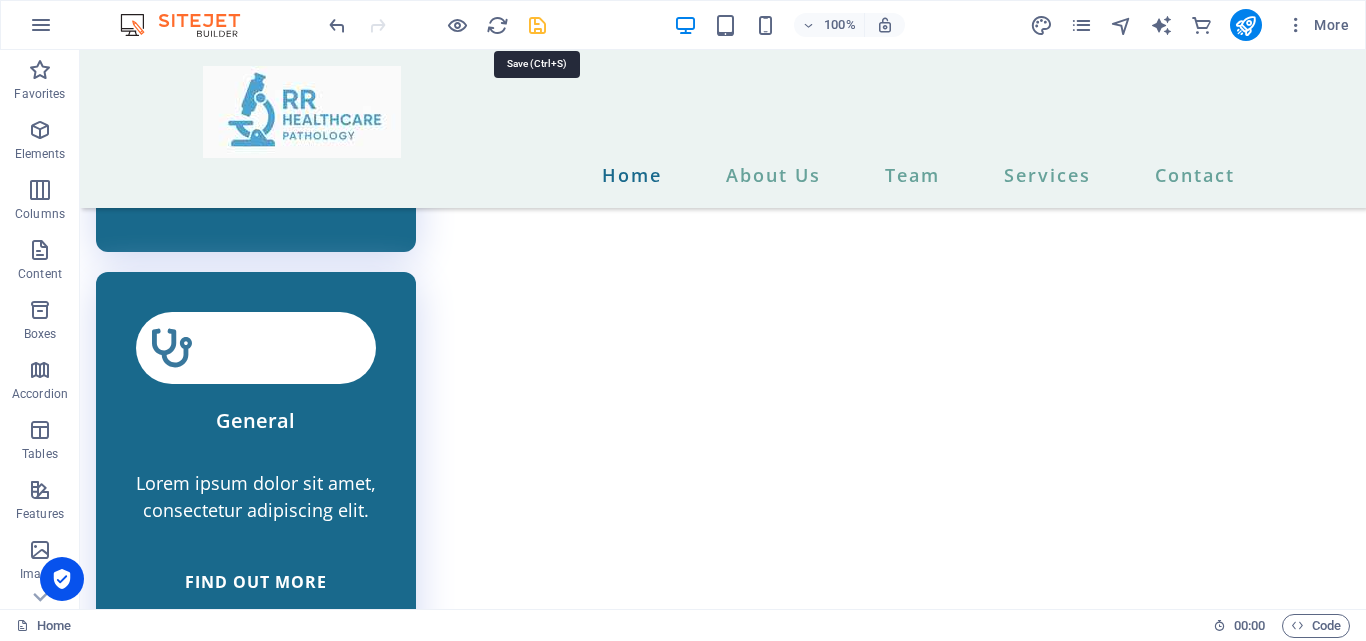 click at bounding box center (537, 25) 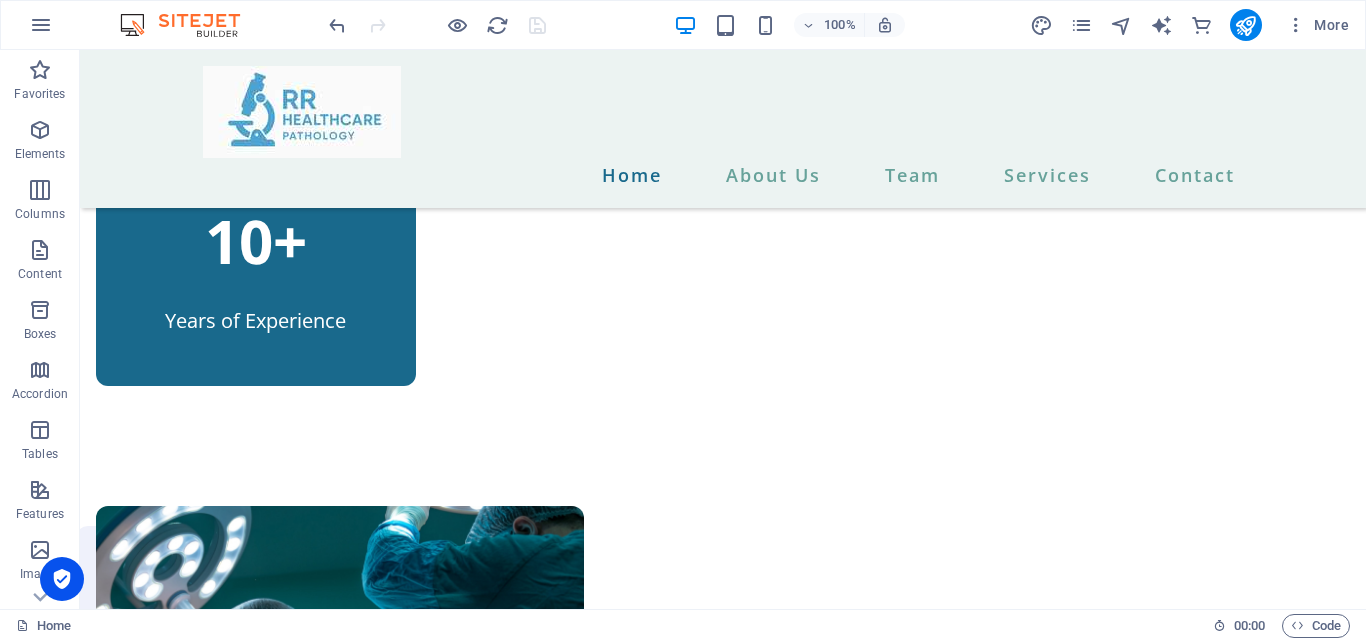 scroll, scrollTop: 524, scrollLeft: 0, axis: vertical 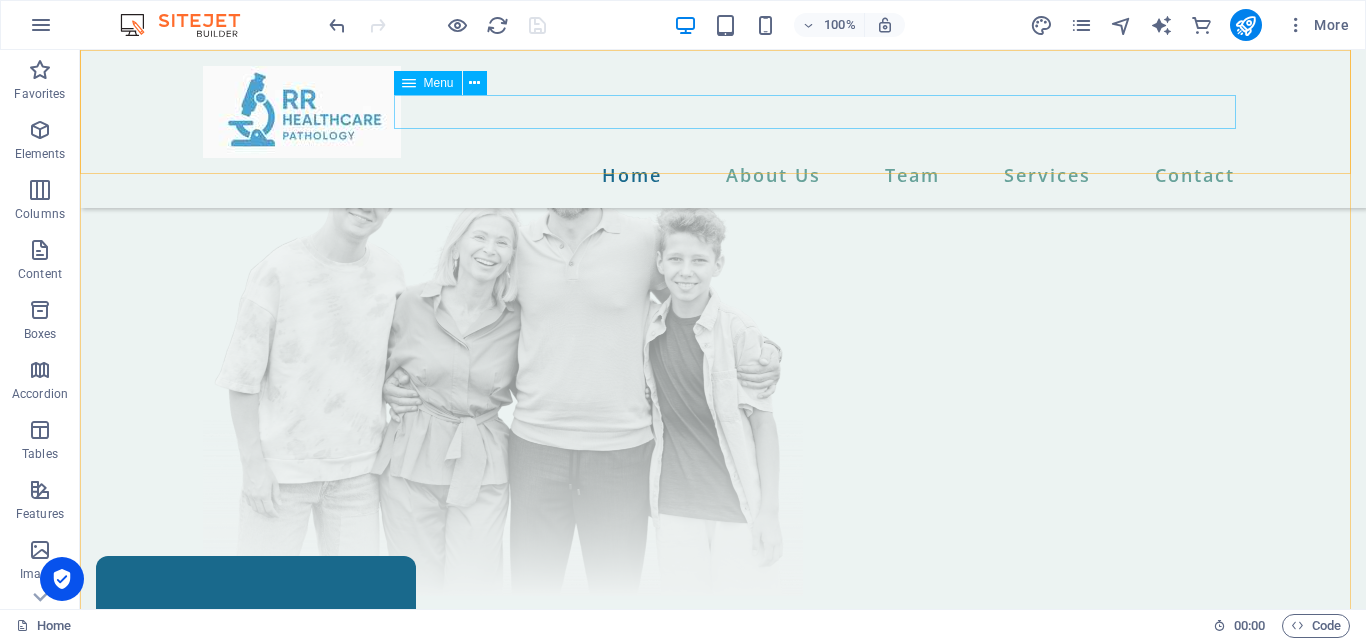 click on "Home About Us Team Services Contact" at bounding box center (723, 175) 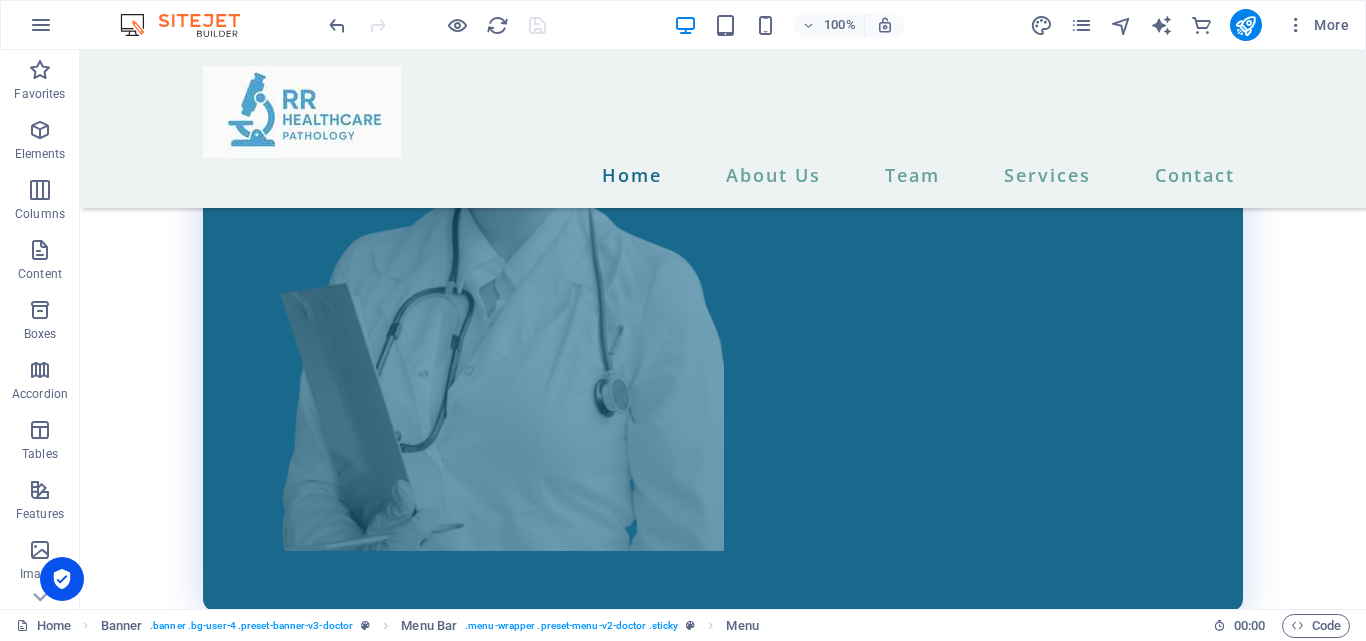 scroll, scrollTop: 3745, scrollLeft: 0, axis: vertical 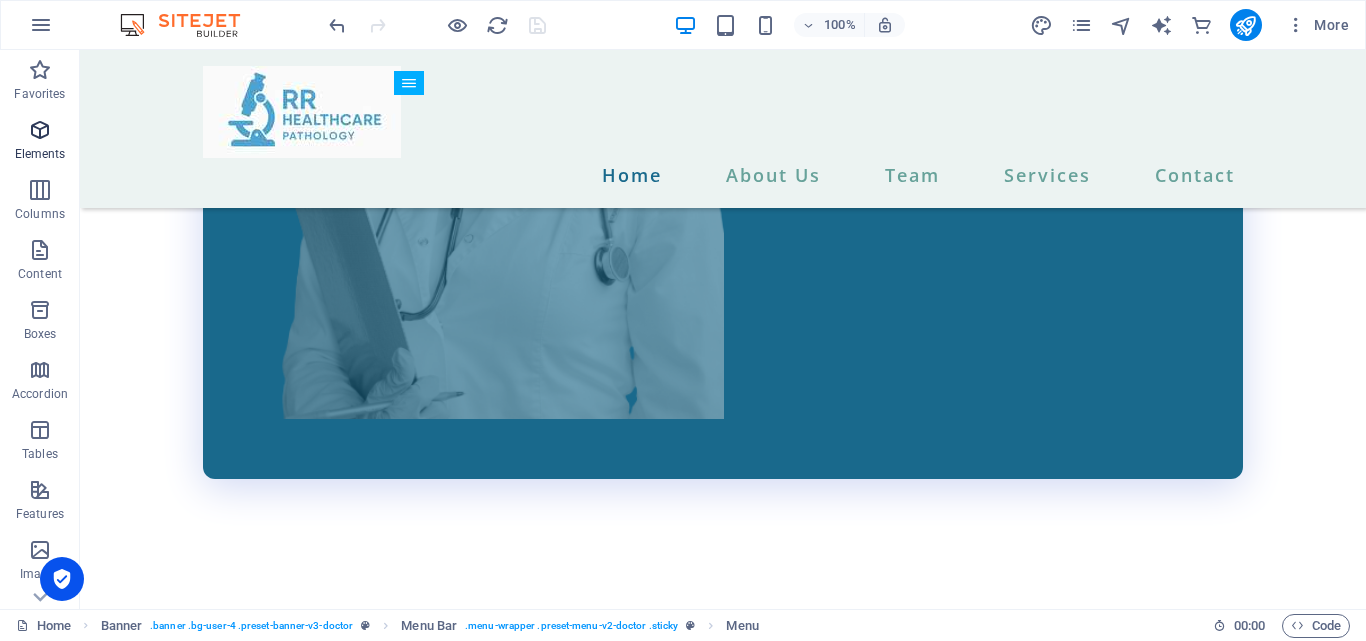 click at bounding box center (40, 130) 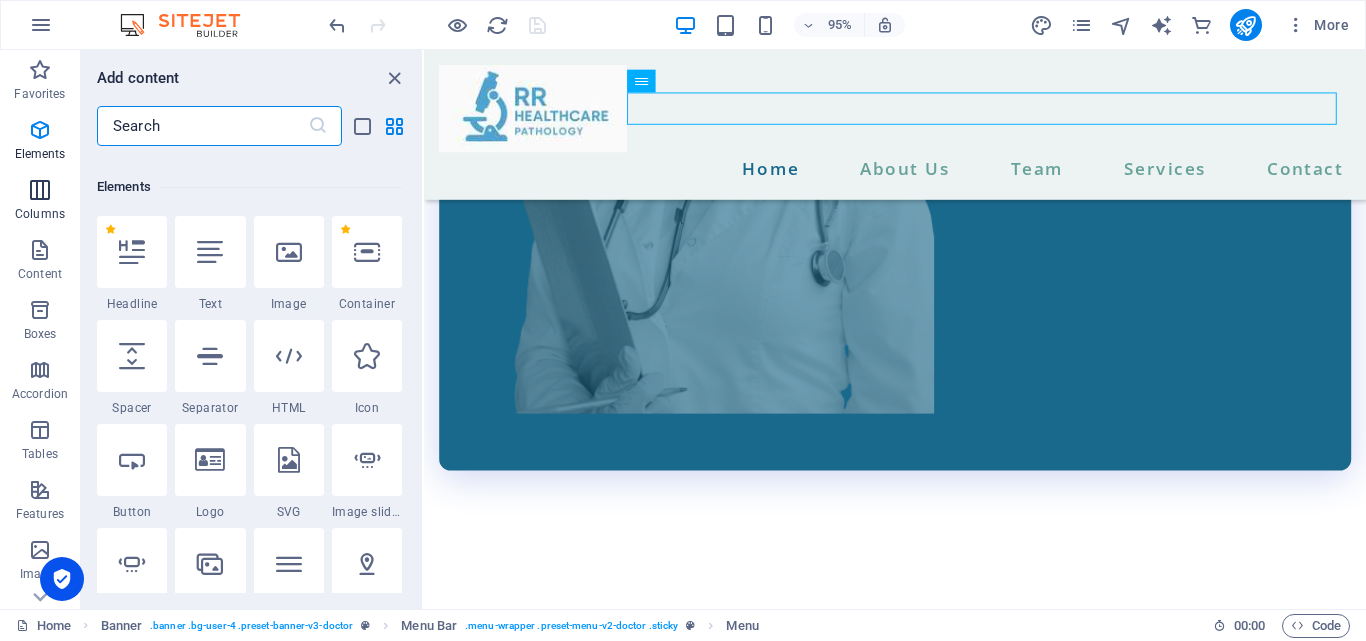 scroll, scrollTop: 213, scrollLeft: 0, axis: vertical 